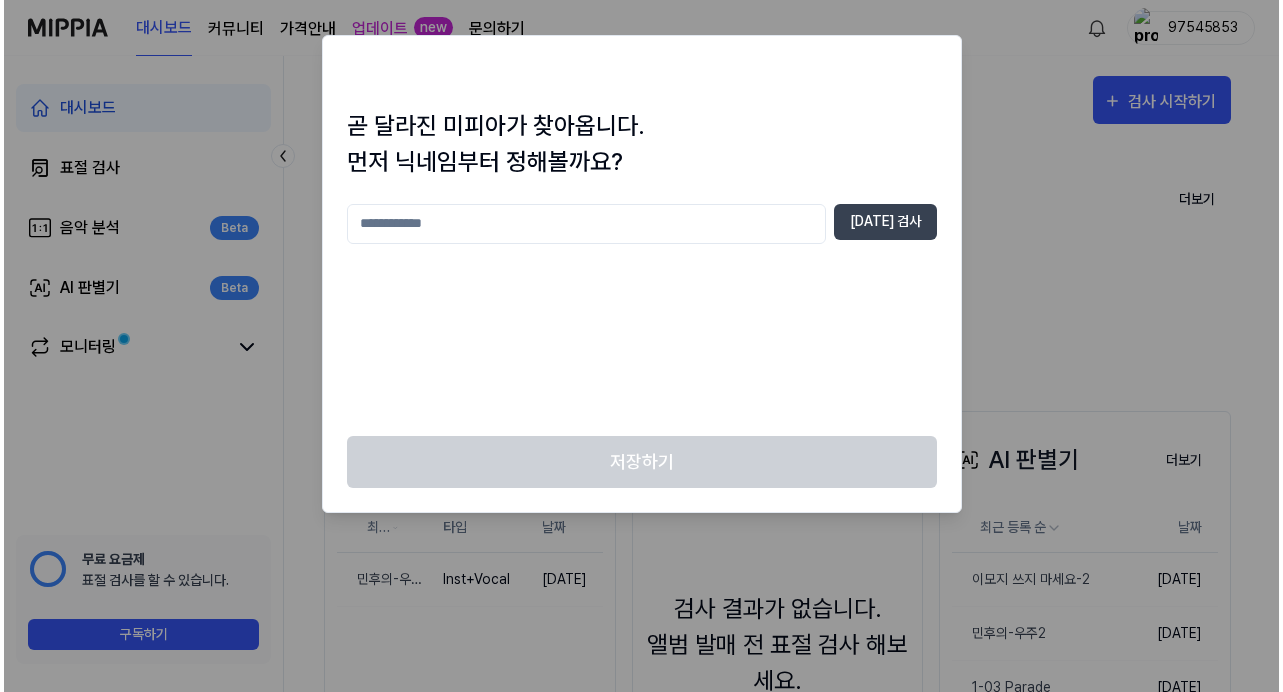 scroll, scrollTop: 0, scrollLeft: 0, axis: both 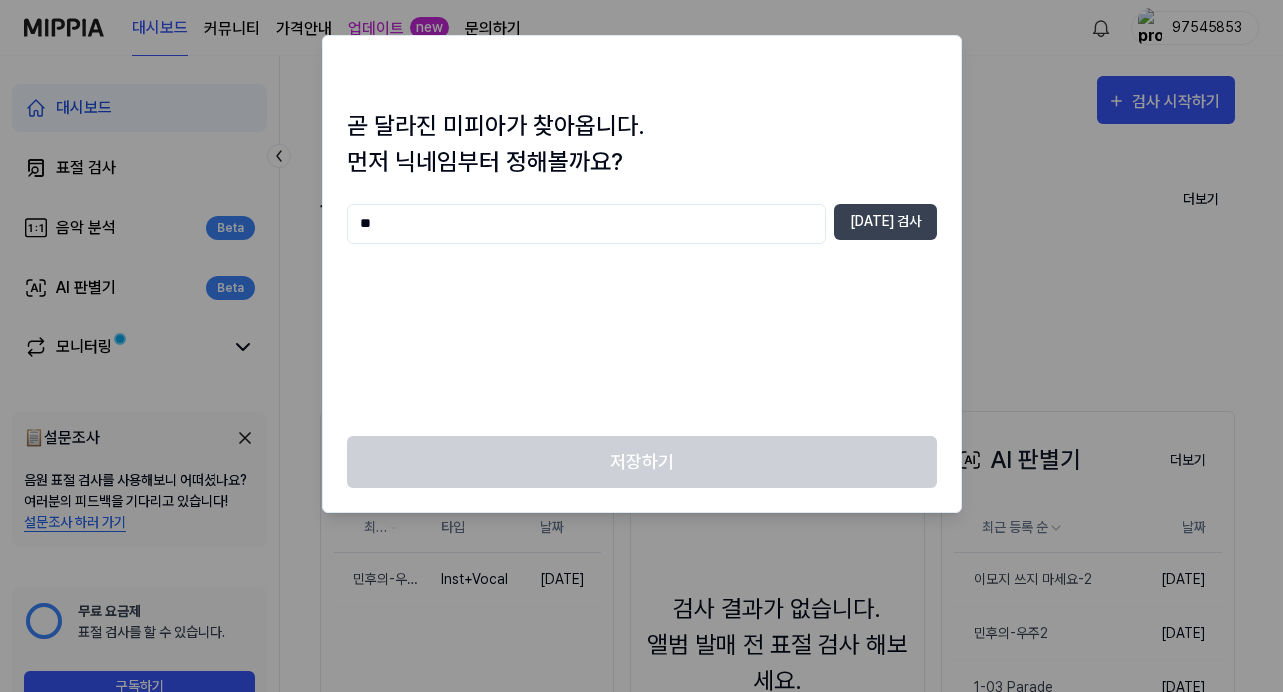 type on "**" 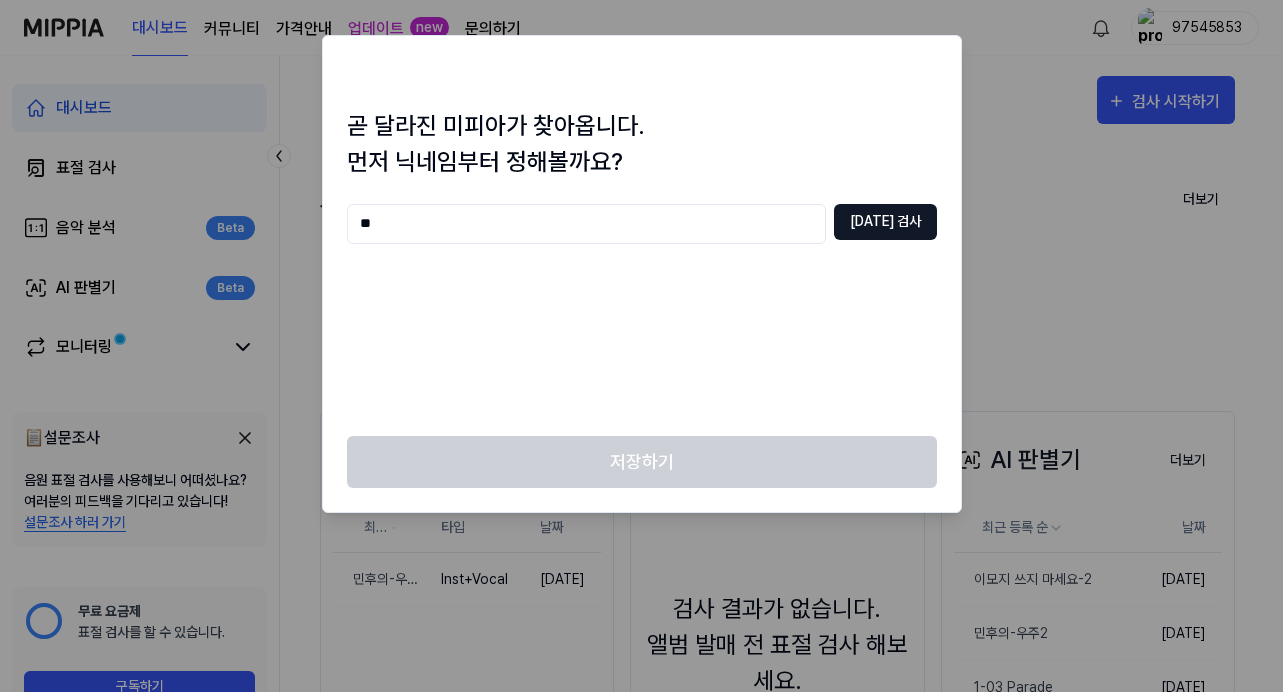 click on "[DATE] 검사" at bounding box center [885, 222] 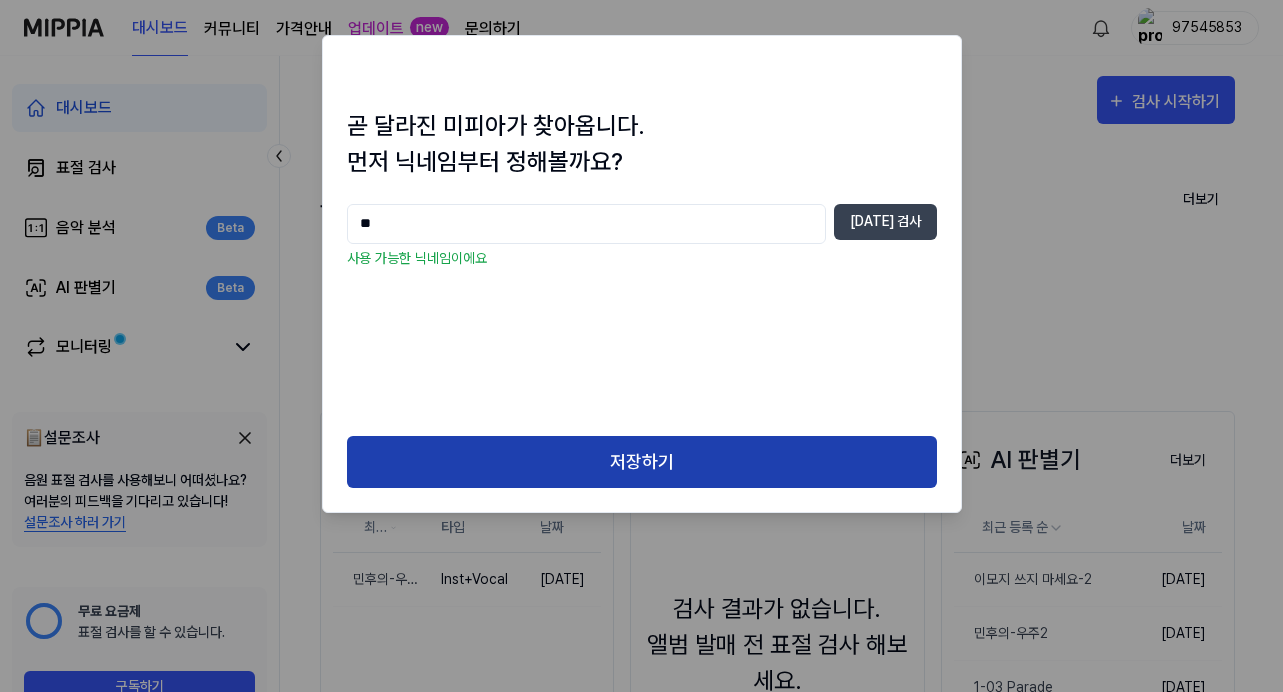 click on "저장하기" at bounding box center [642, 462] 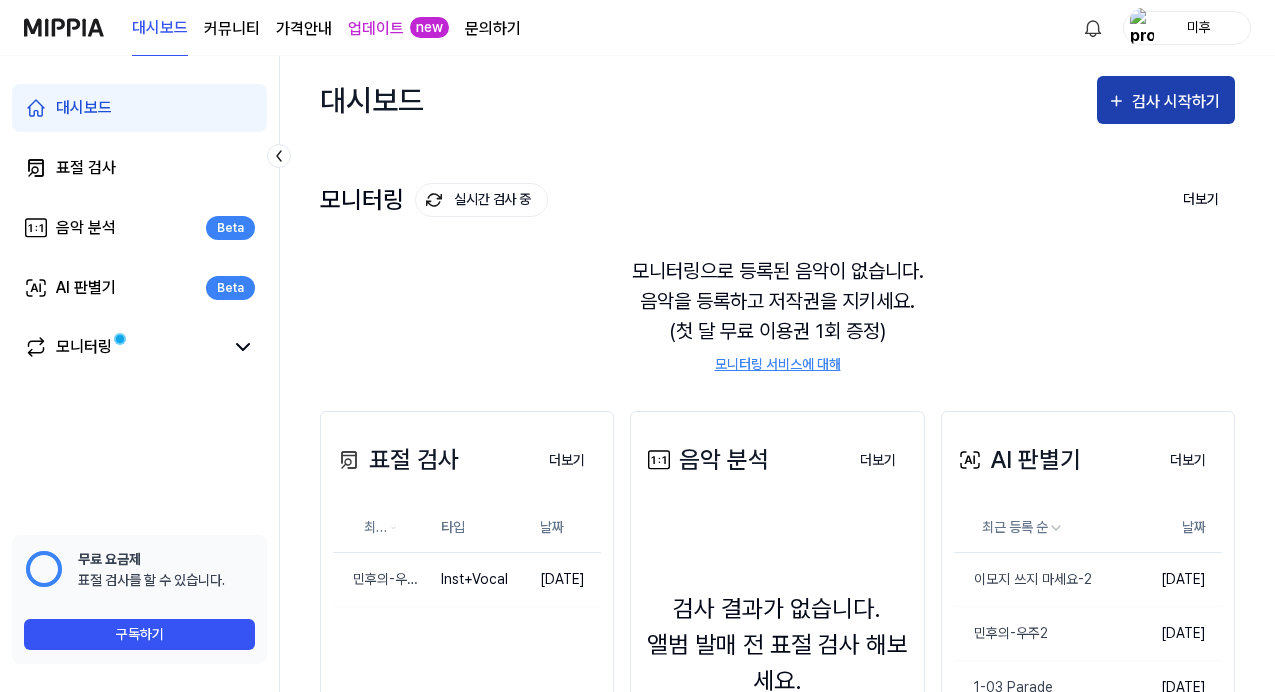 click on "검사 시작하기" at bounding box center (1166, 100) 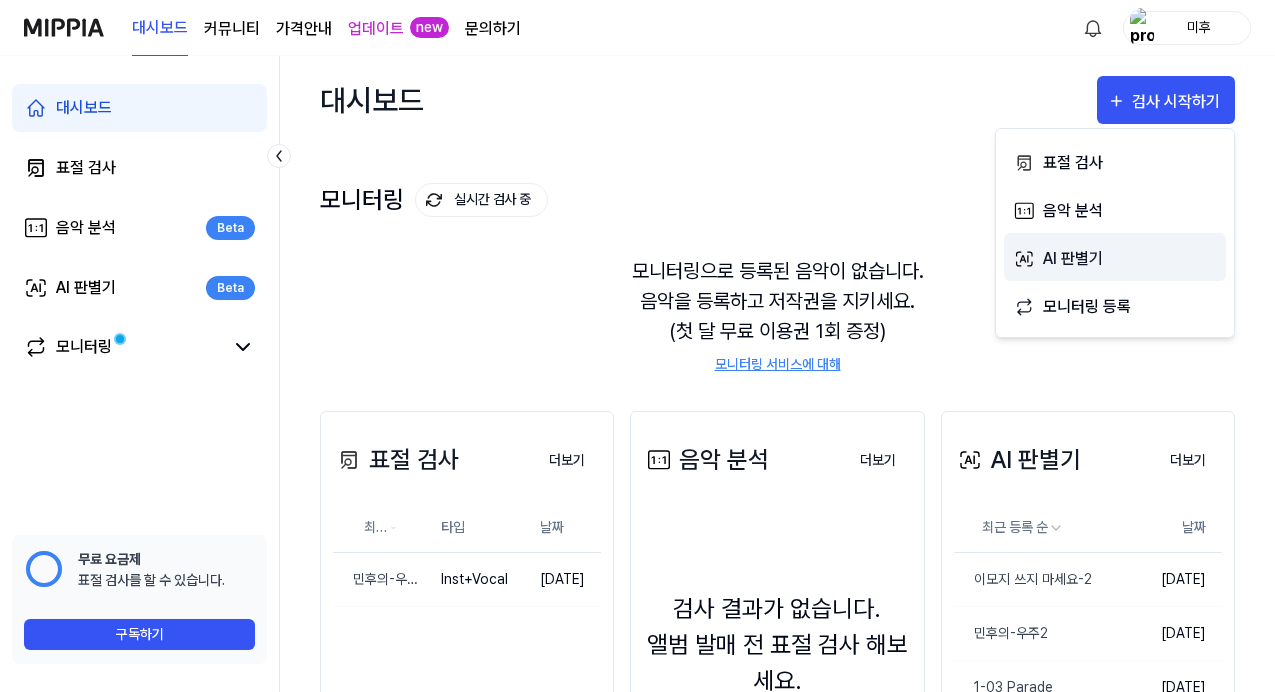 click on "AI 판별기" at bounding box center [1115, 257] 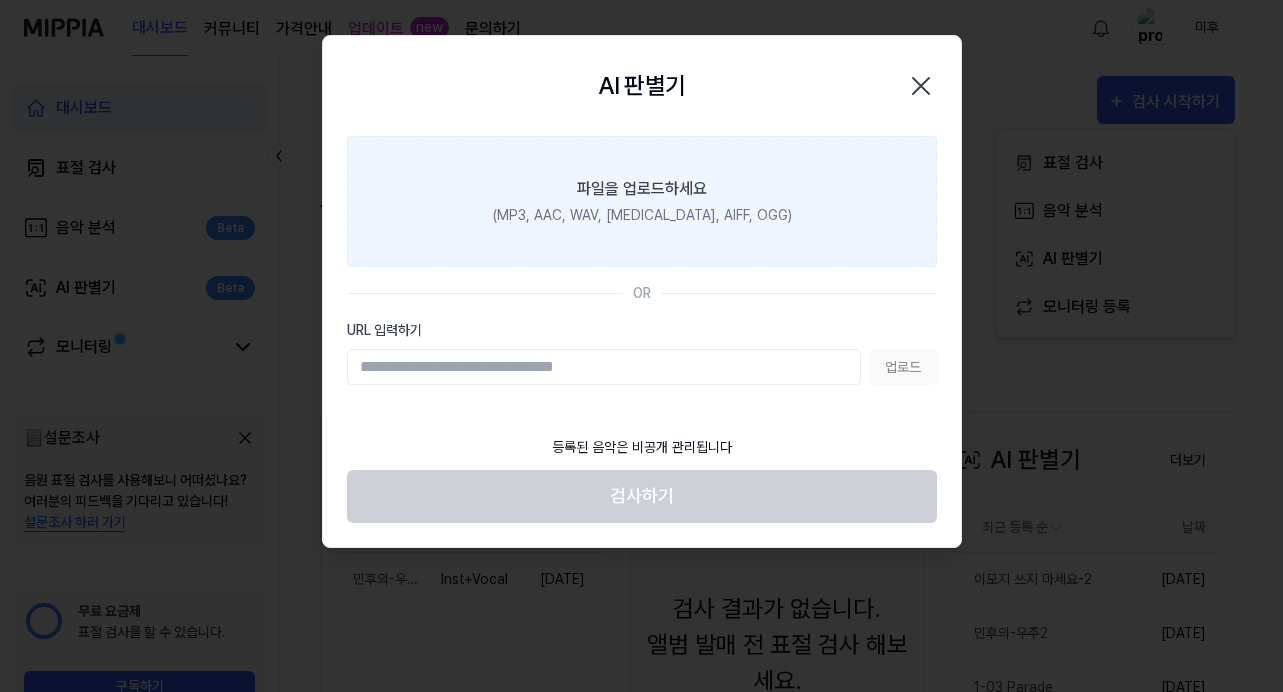 click on "파일을 업로드하세요 (MP3, AAC, WAV, [MEDICAL_DATA], AIFF, OGG)" at bounding box center [642, 201] 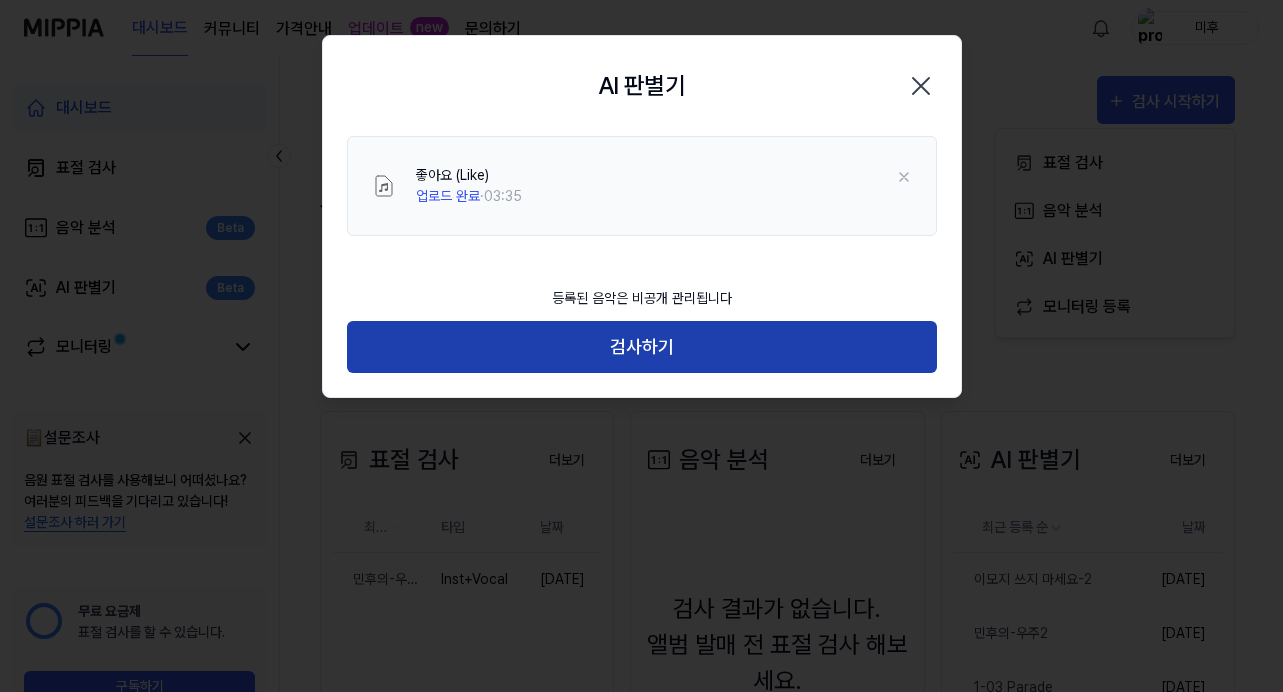 click on "검사하기" at bounding box center (642, 347) 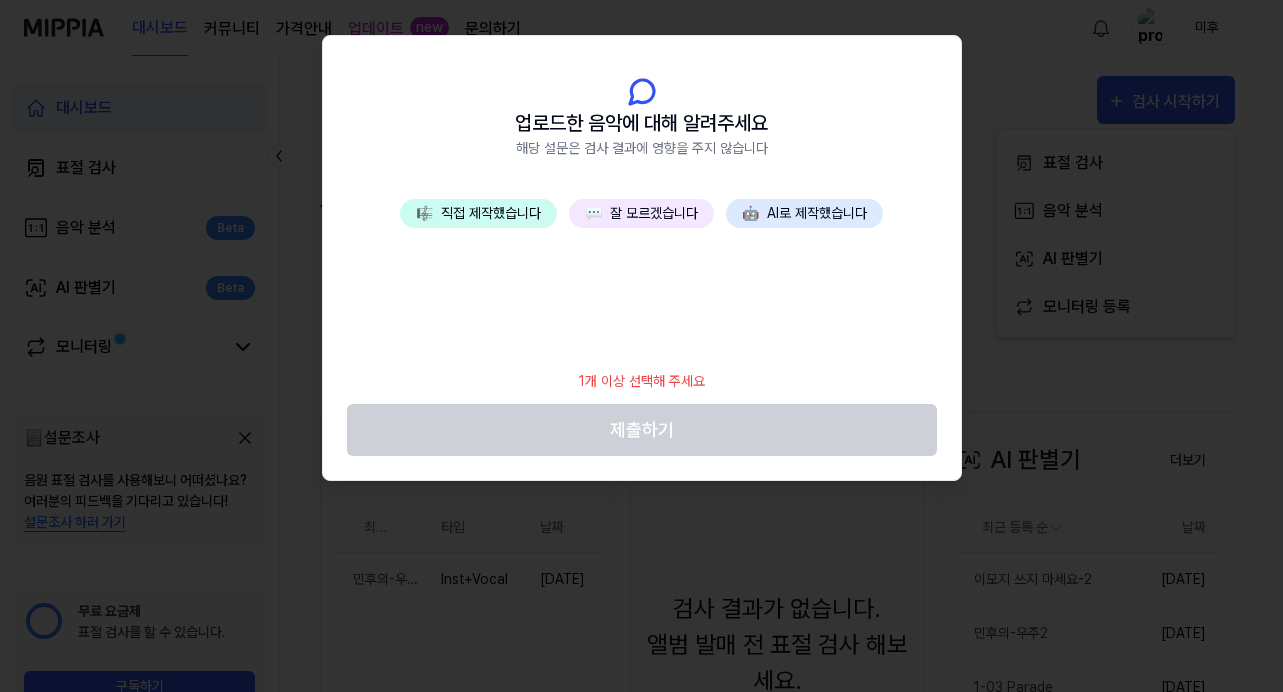click on "💬 잘 모르겠습니다" at bounding box center [641, 213] 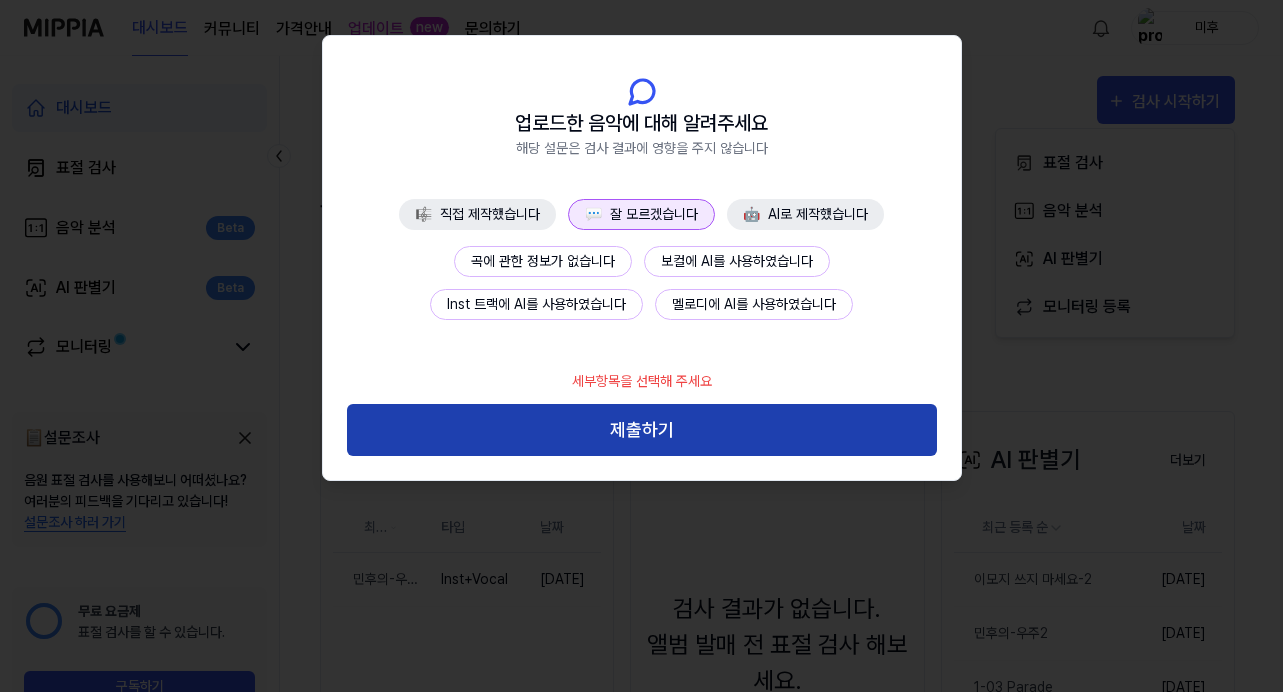 click on "제출하기" at bounding box center [642, 430] 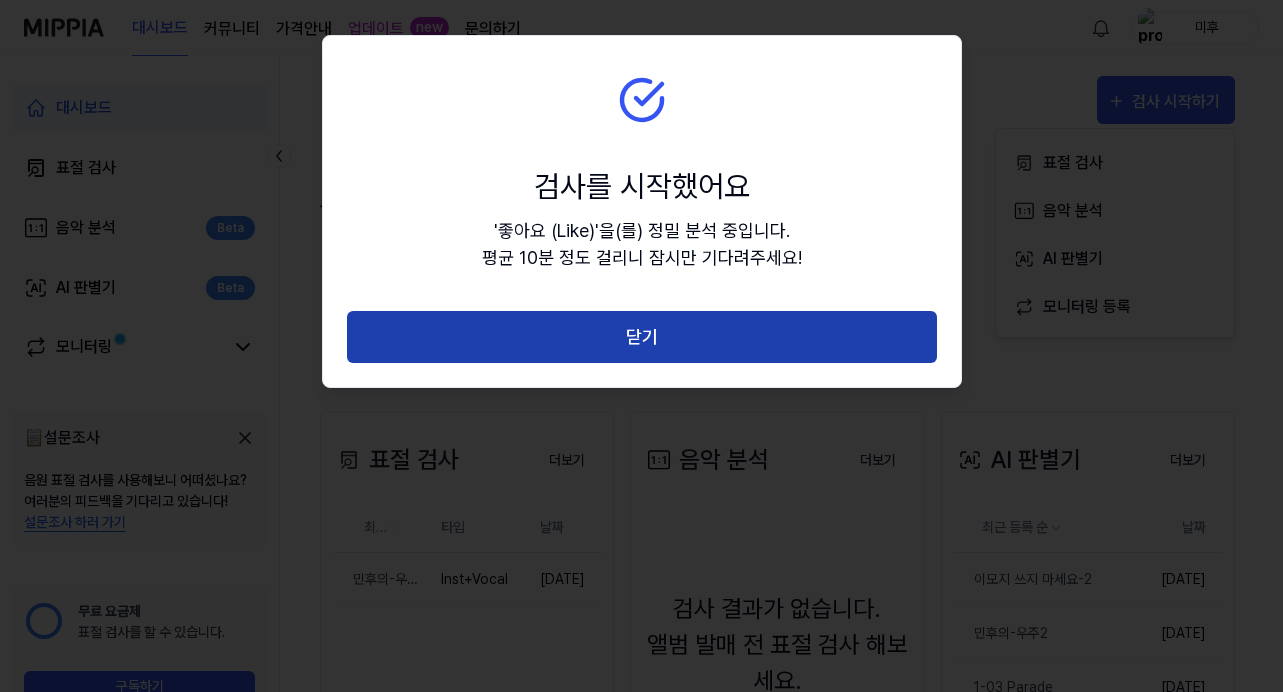 click on "닫기" at bounding box center [642, 337] 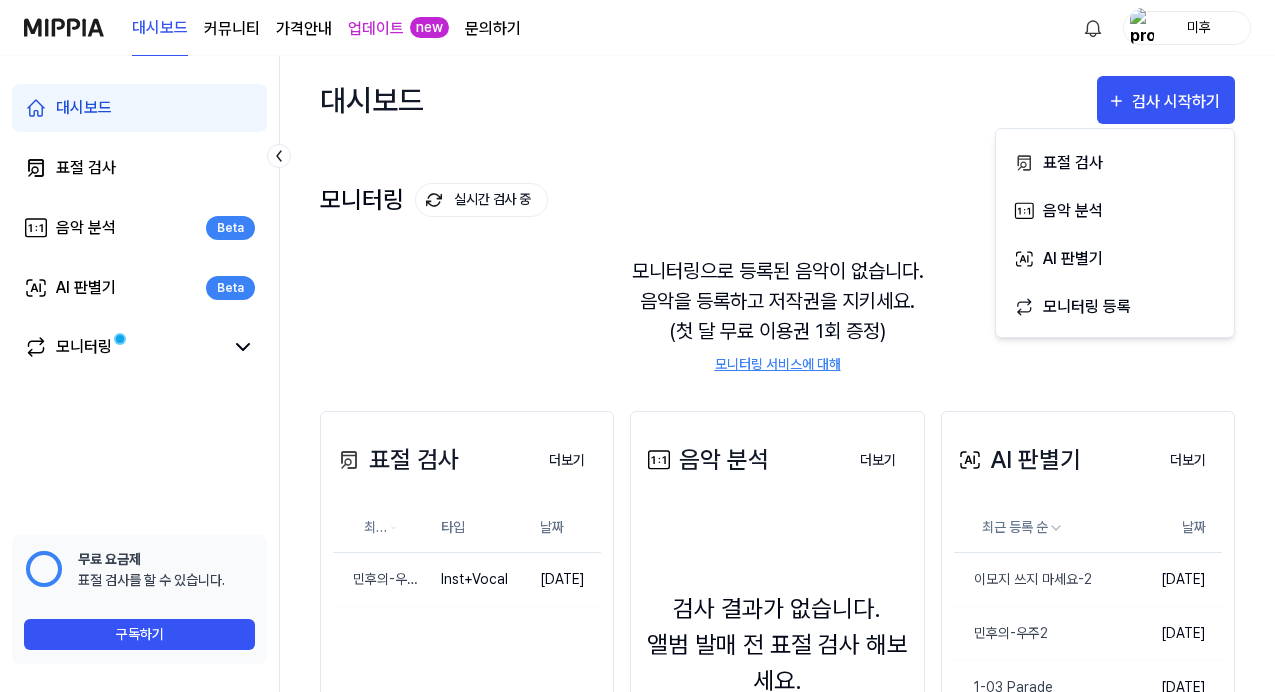 scroll, scrollTop: 128, scrollLeft: 0, axis: vertical 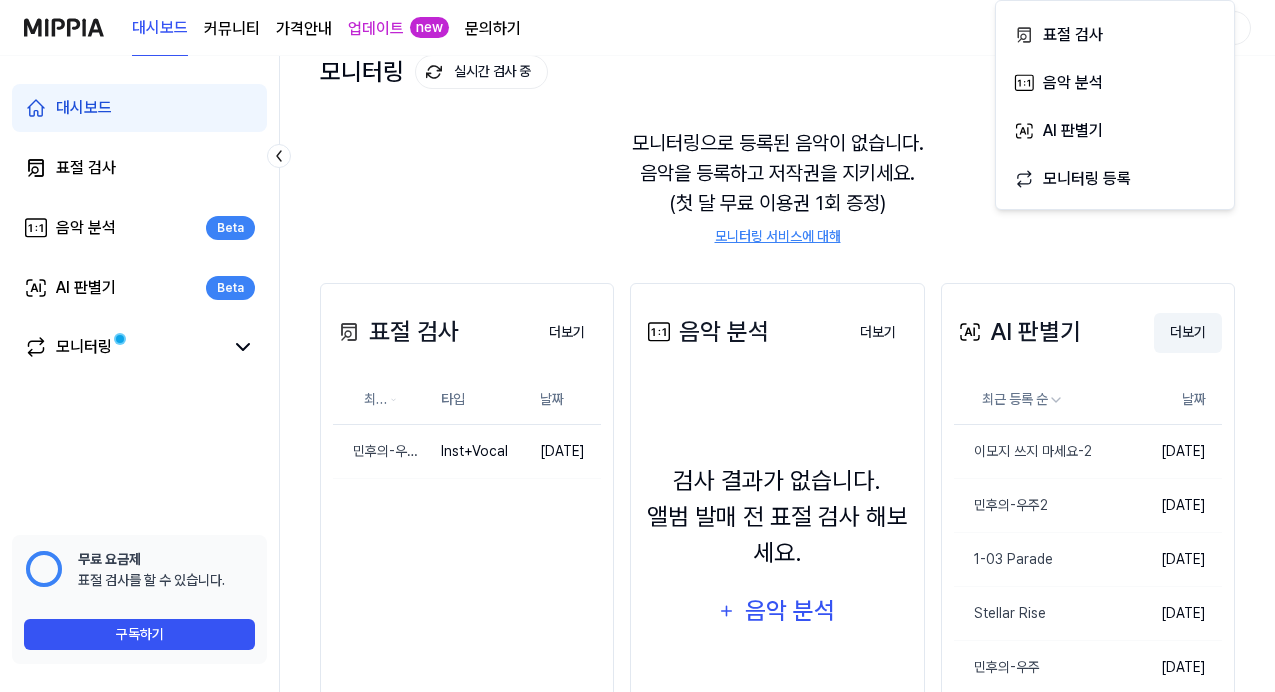 click on "더보기" at bounding box center [1188, 333] 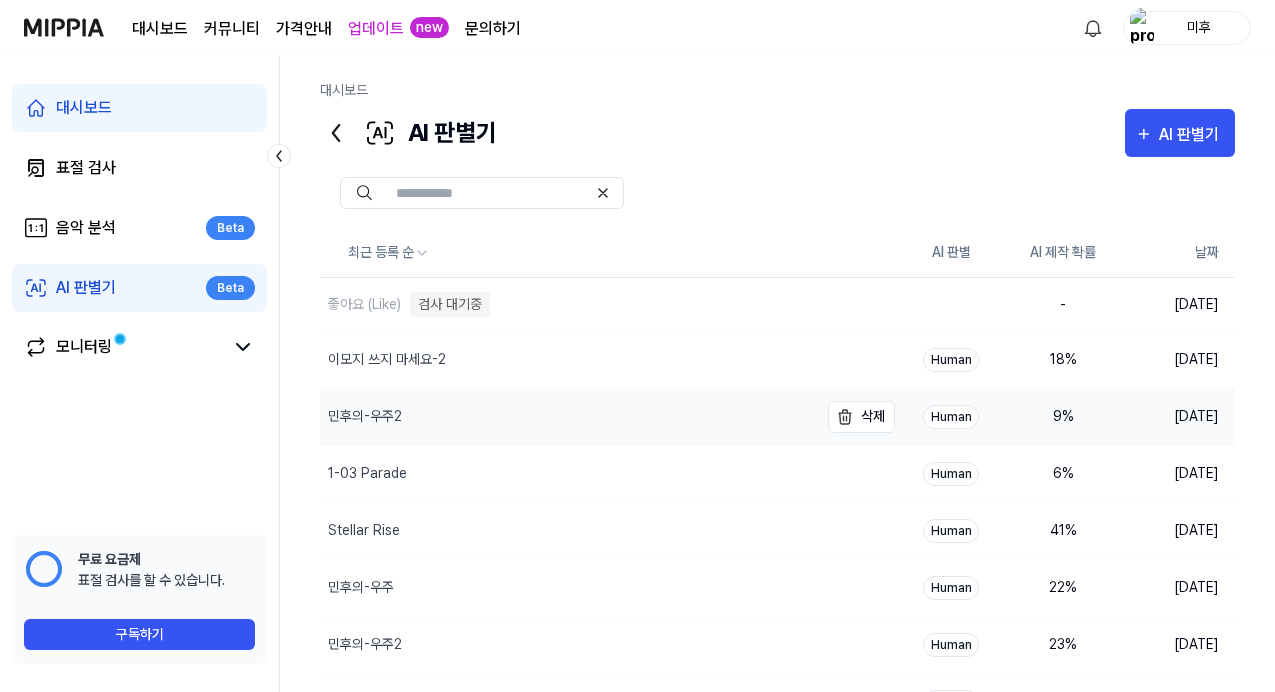 scroll, scrollTop: 107, scrollLeft: 0, axis: vertical 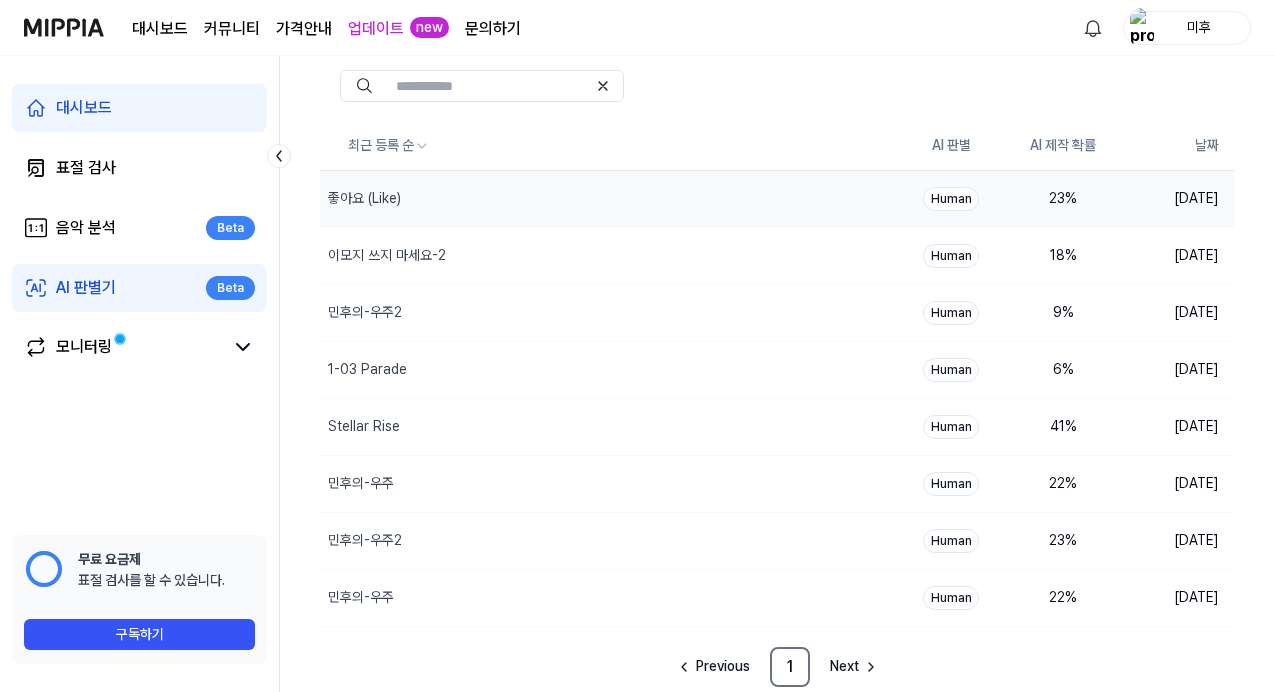 click on "23 %" at bounding box center [1063, 198] 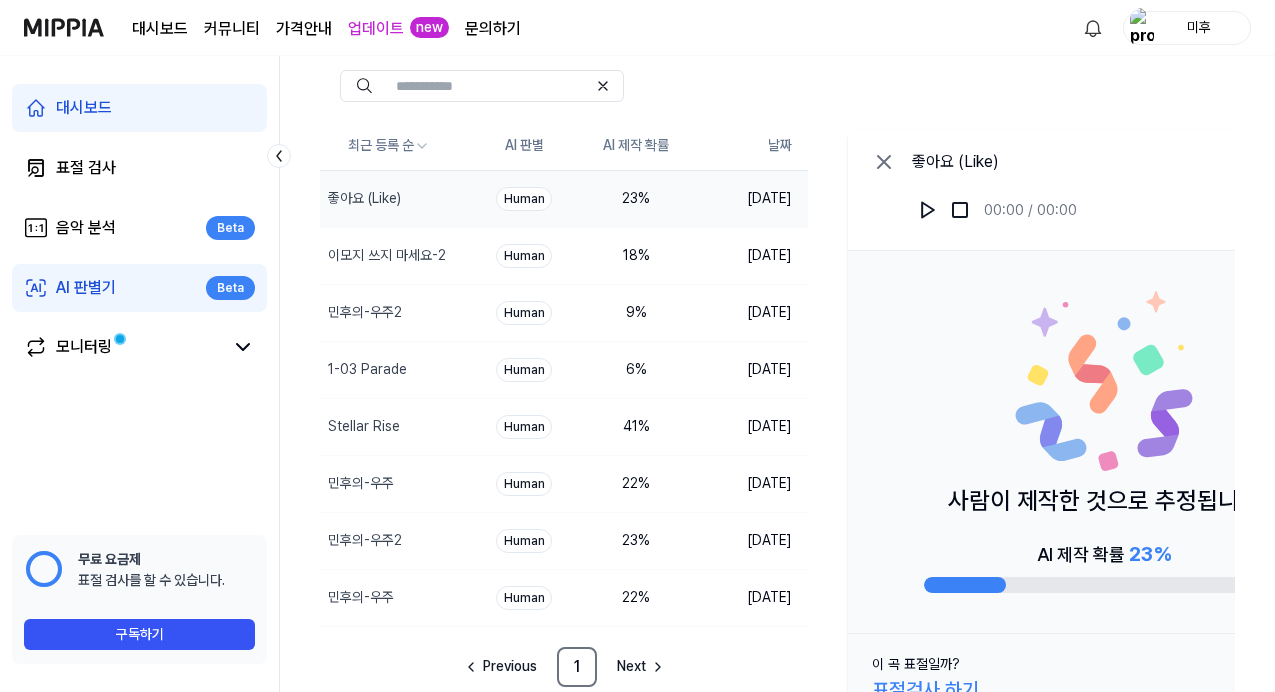 scroll, scrollTop: 148, scrollLeft: 0, axis: vertical 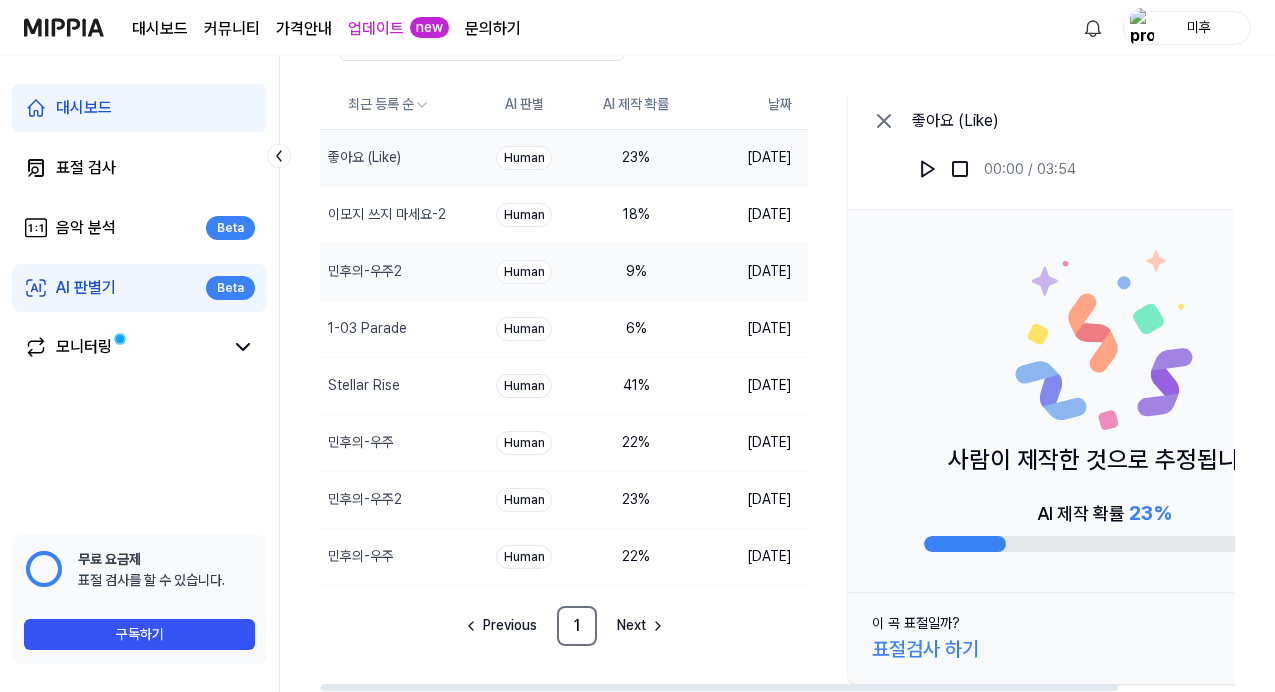 click on "6 %" at bounding box center (636, 328) 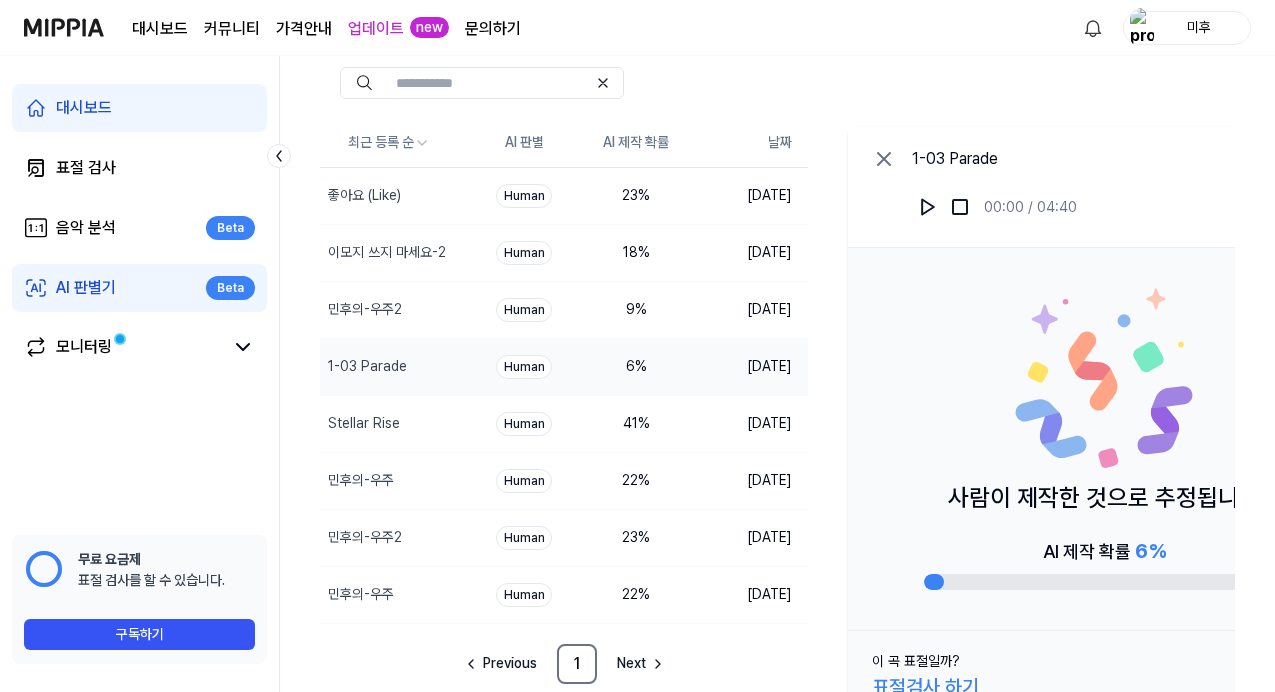 click 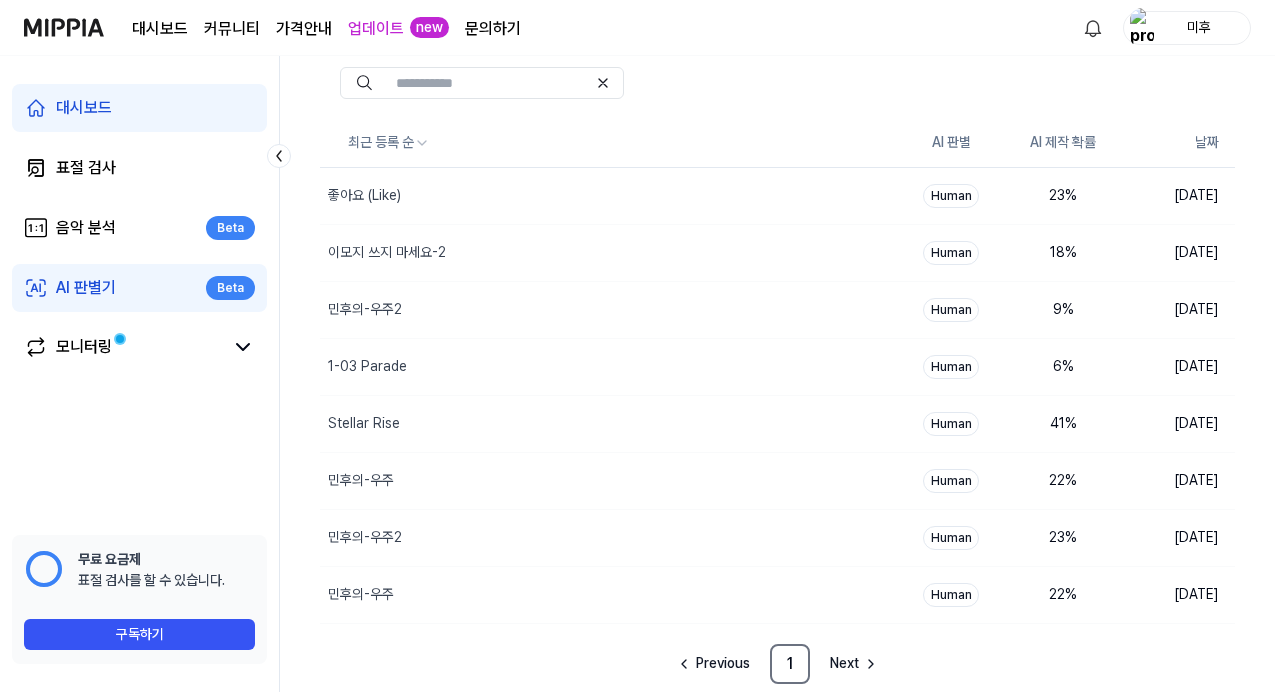scroll, scrollTop: 0, scrollLeft: 0, axis: both 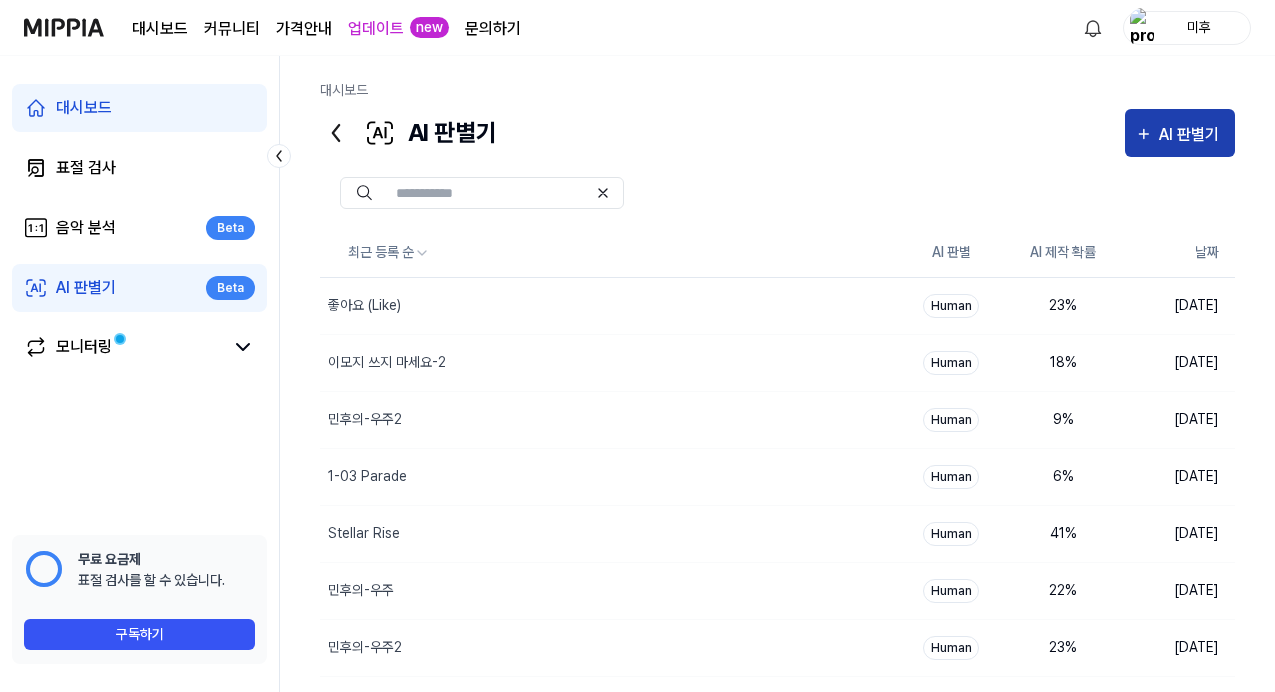 click on "AI 판별기" at bounding box center (1192, 135) 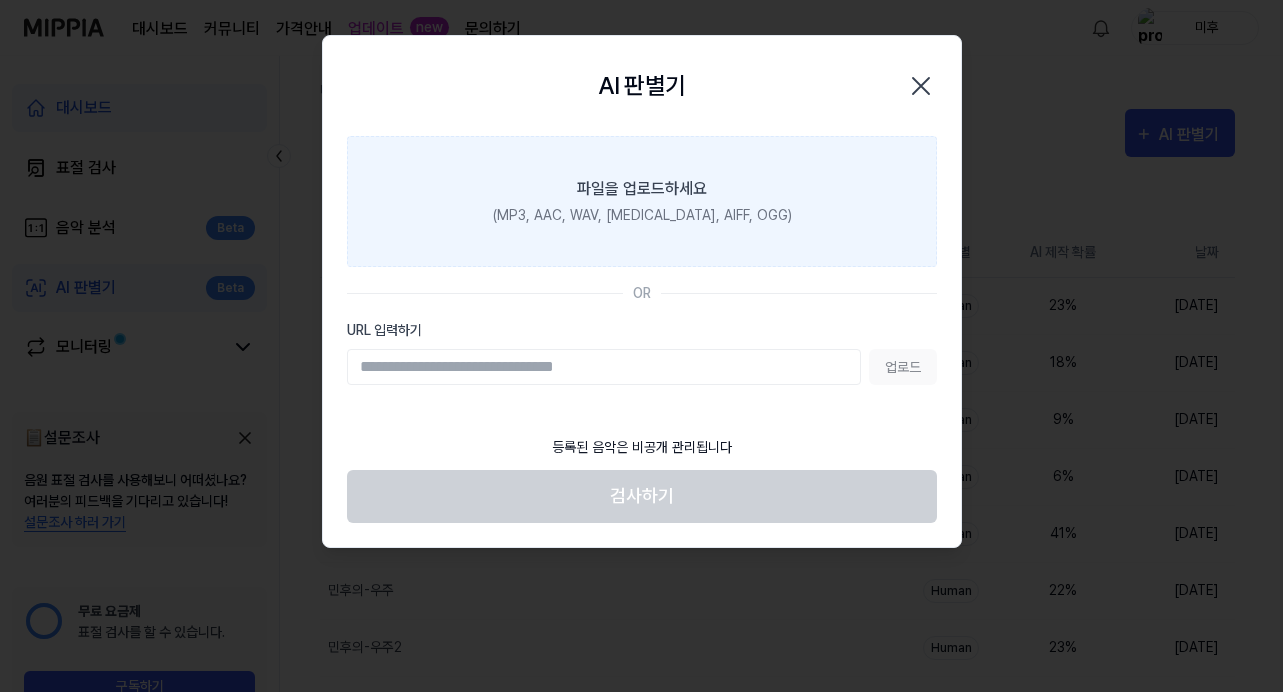click on "파일을 업로드하세요 (MP3, AAC, WAV, FLAC, AIFF, OGG)" at bounding box center [642, 201] 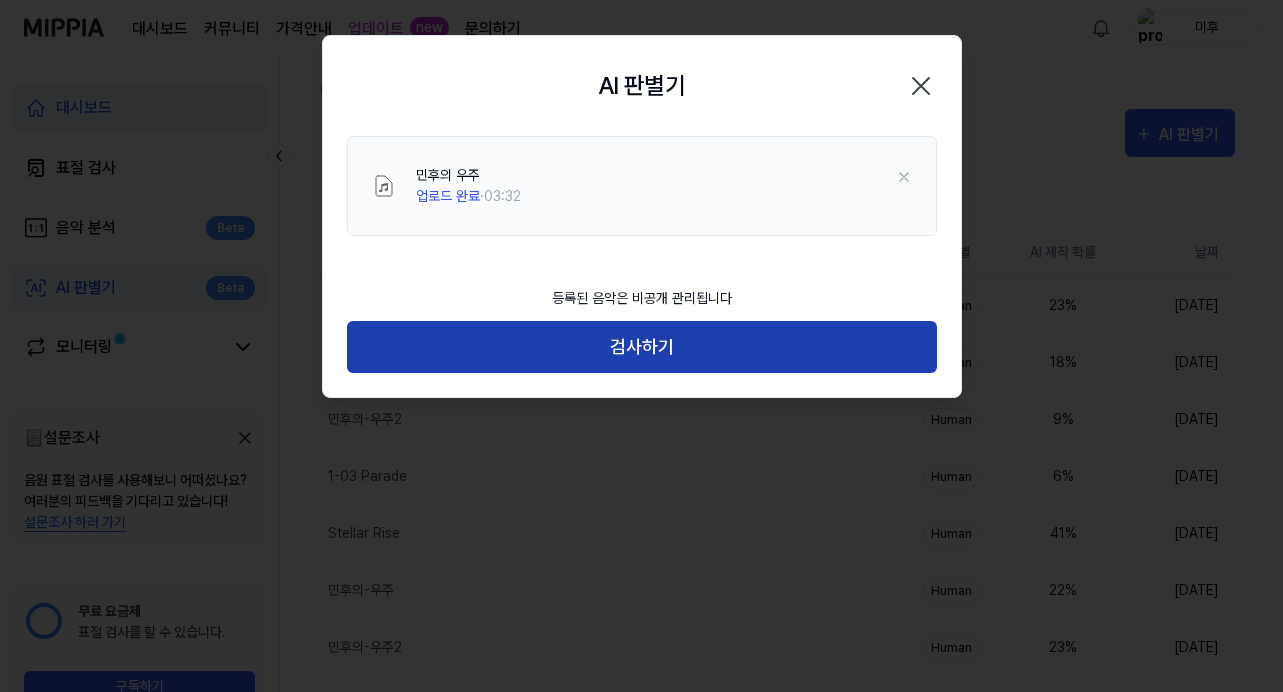 click on "검사하기" at bounding box center (642, 347) 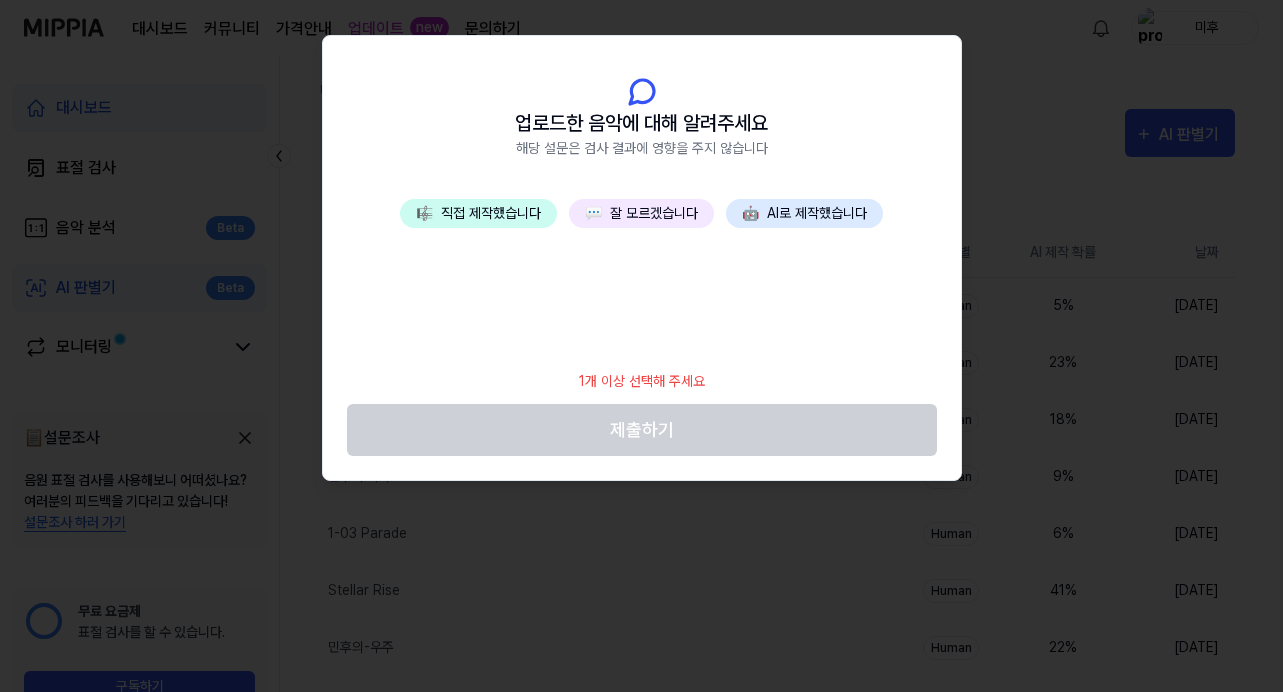click on "💬 잘 모르겠습니다" at bounding box center (641, 213) 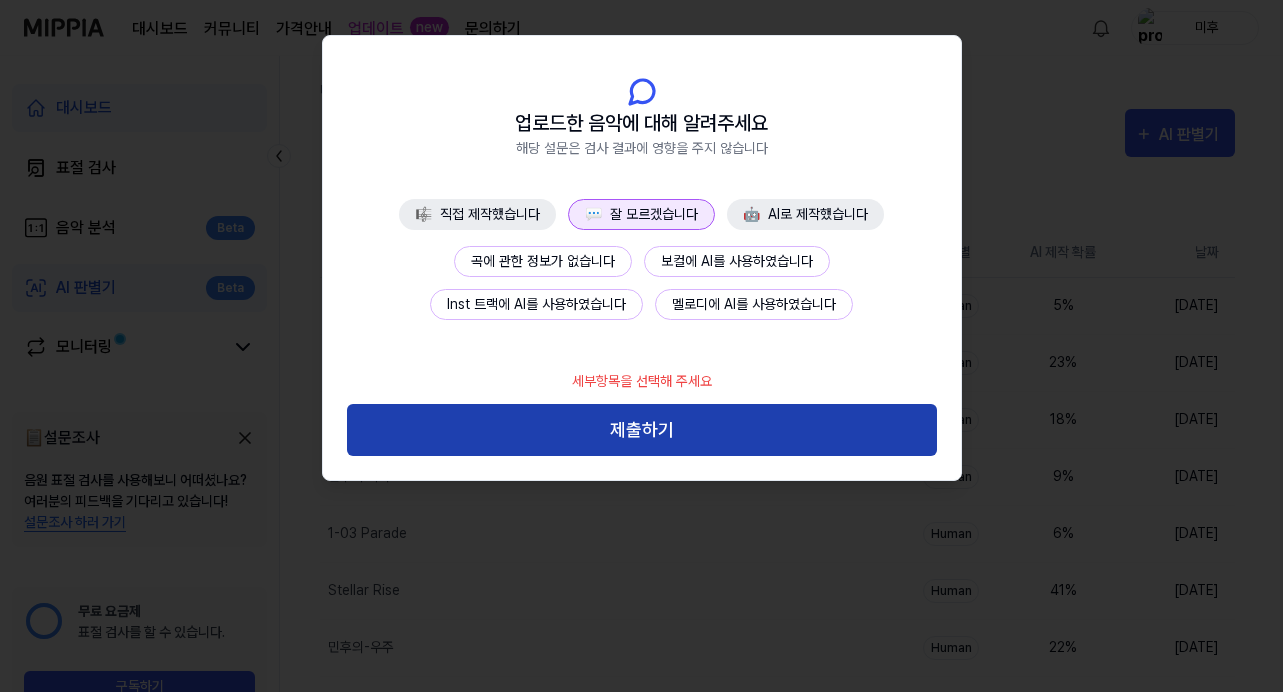 click on "제출하기" at bounding box center (642, 430) 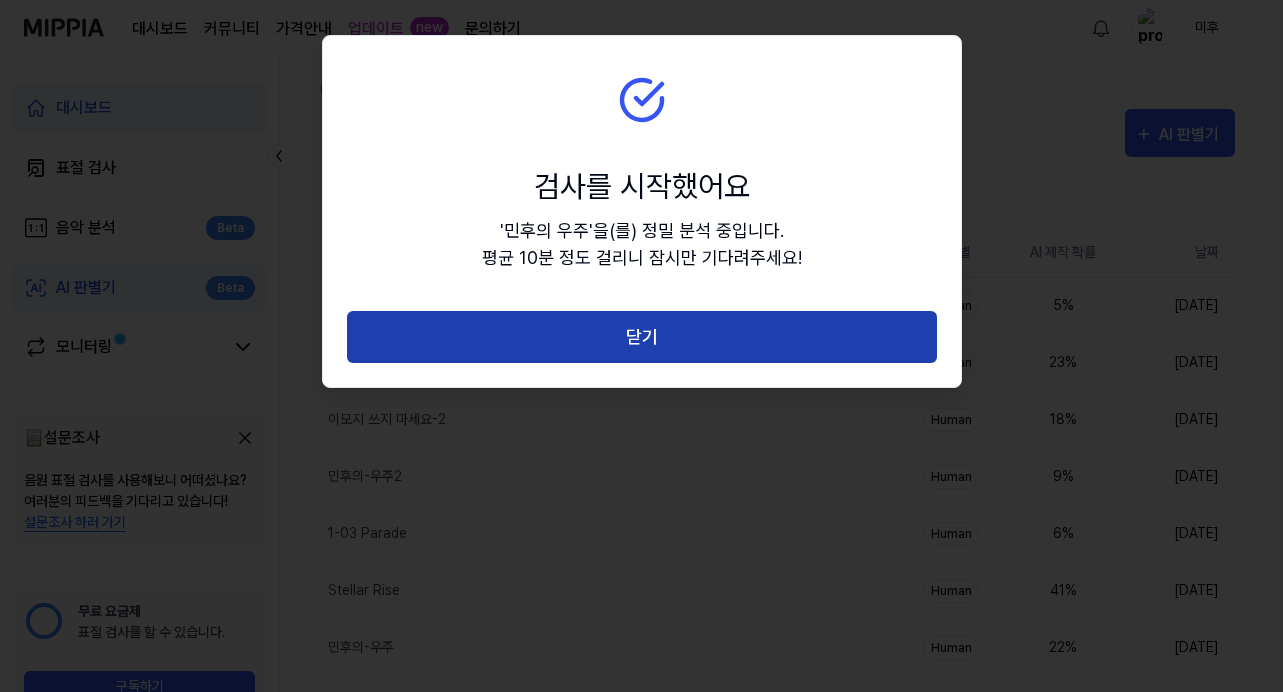 click on "닫기" at bounding box center [642, 337] 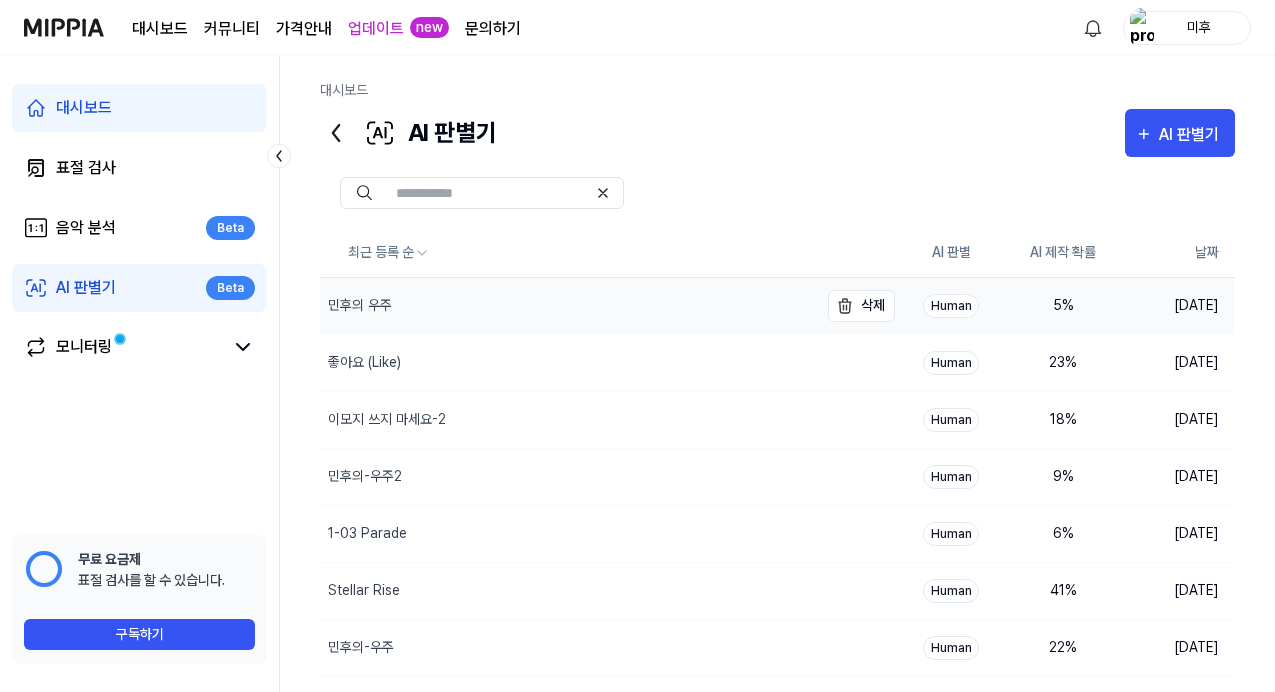 click on "민후의 우주" at bounding box center (569, 306) 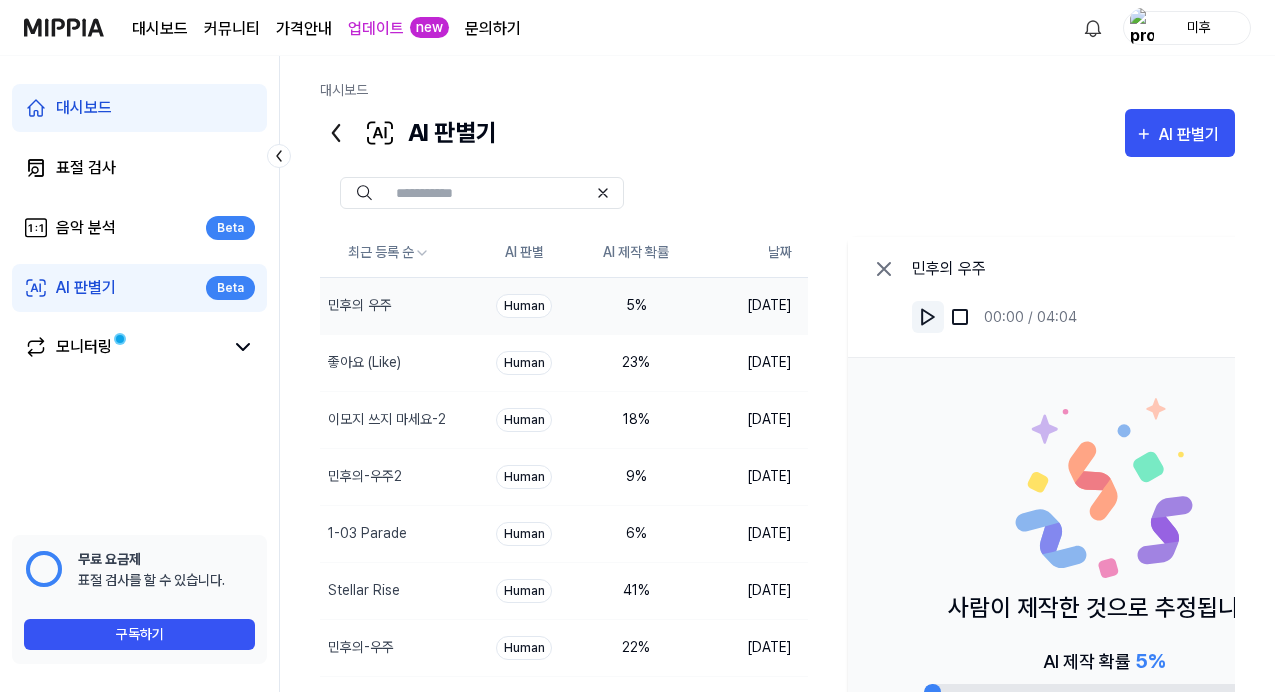 click at bounding box center (928, 317) 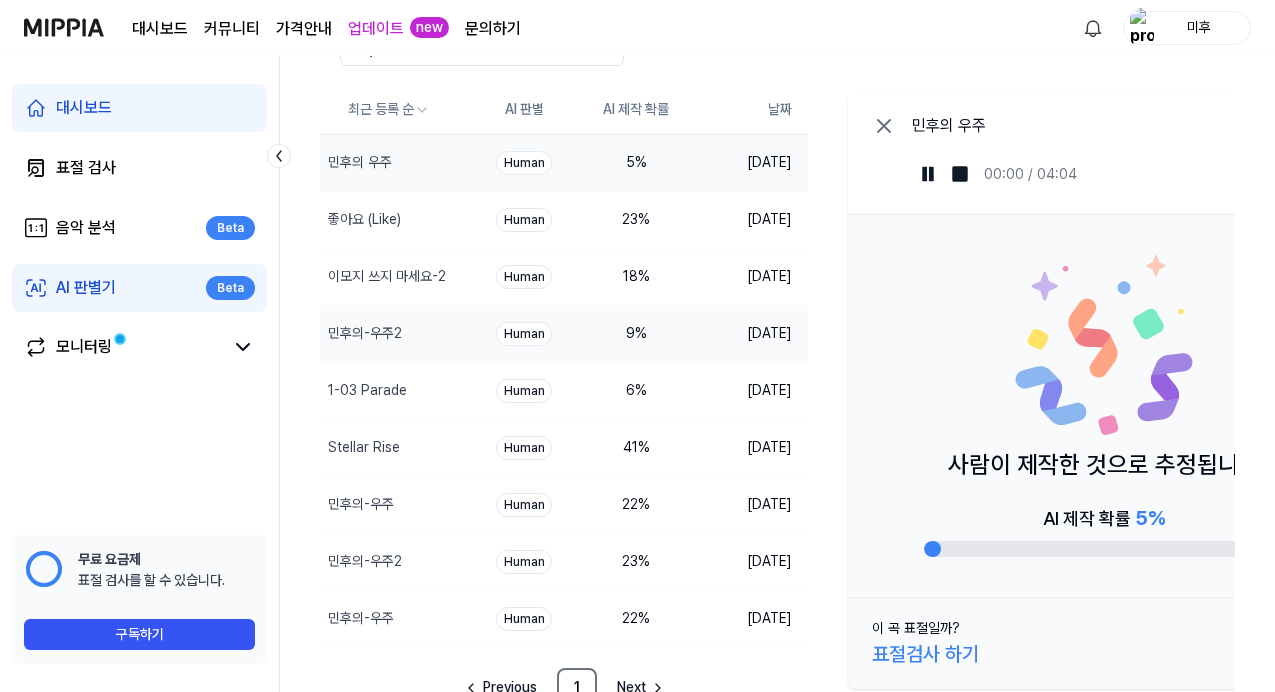 scroll, scrollTop: 0, scrollLeft: 0, axis: both 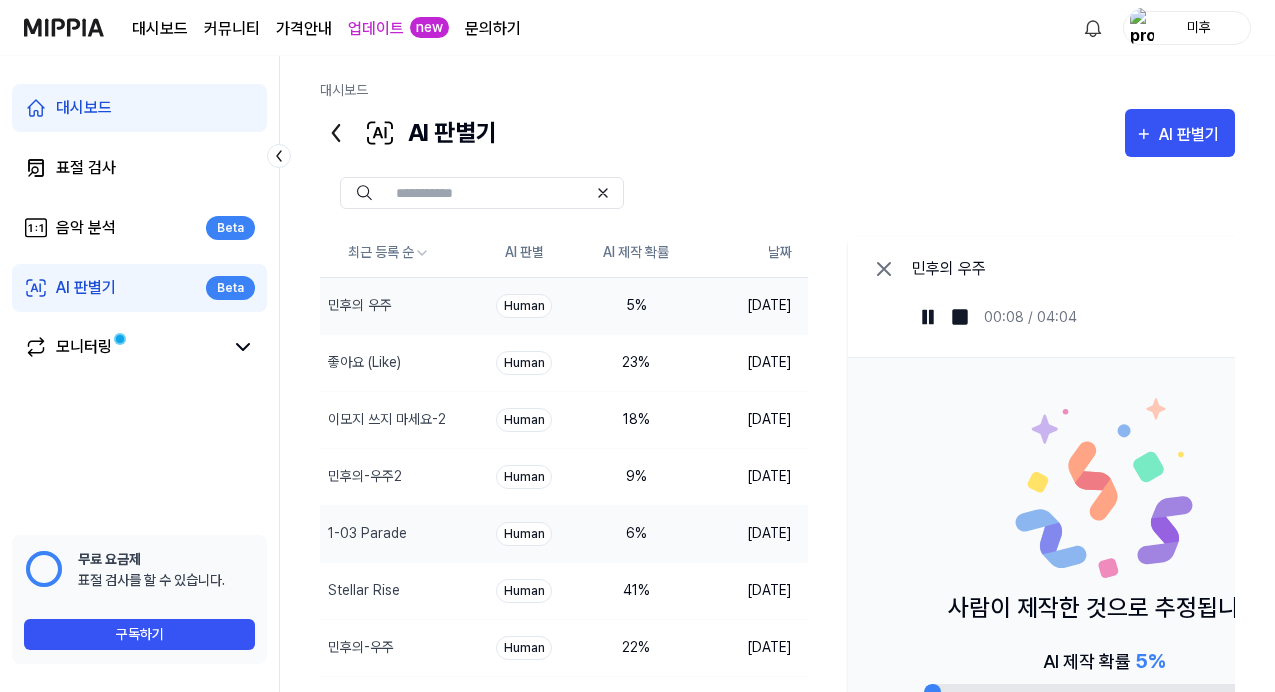 click on "6 %" at bounding box center [636, 533] 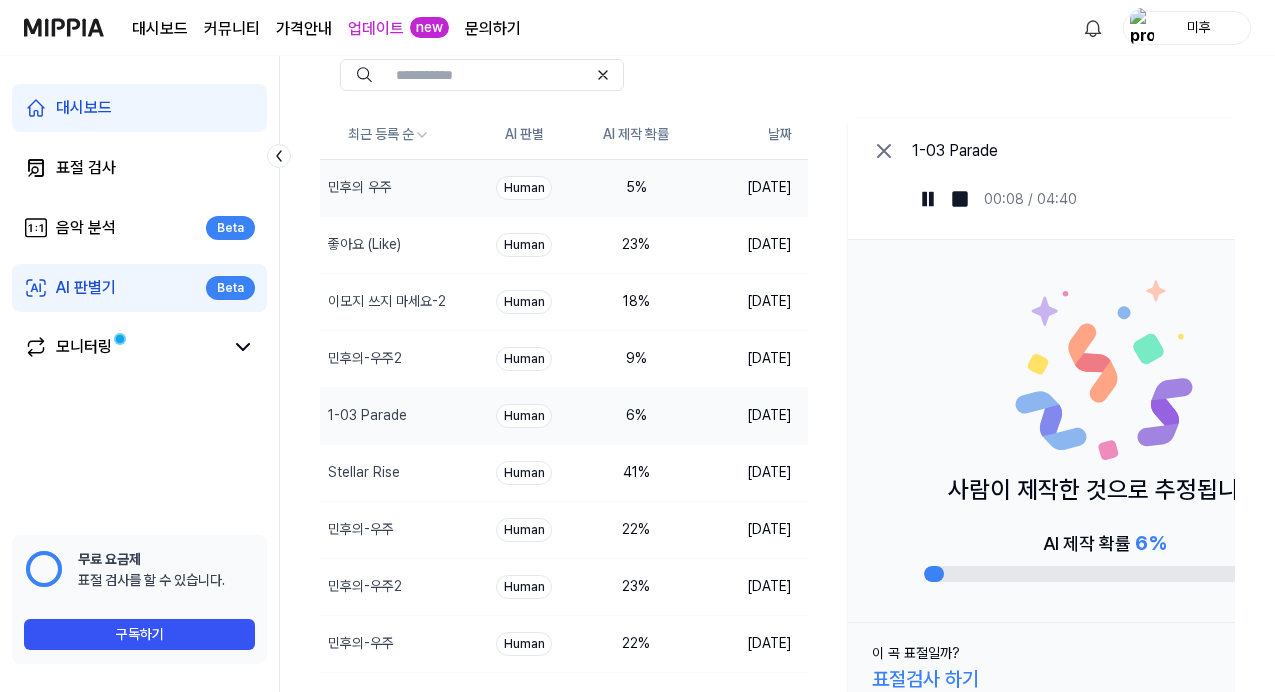 scroll, scrollTop: 116, scrollLeft: 0, axis: vertical 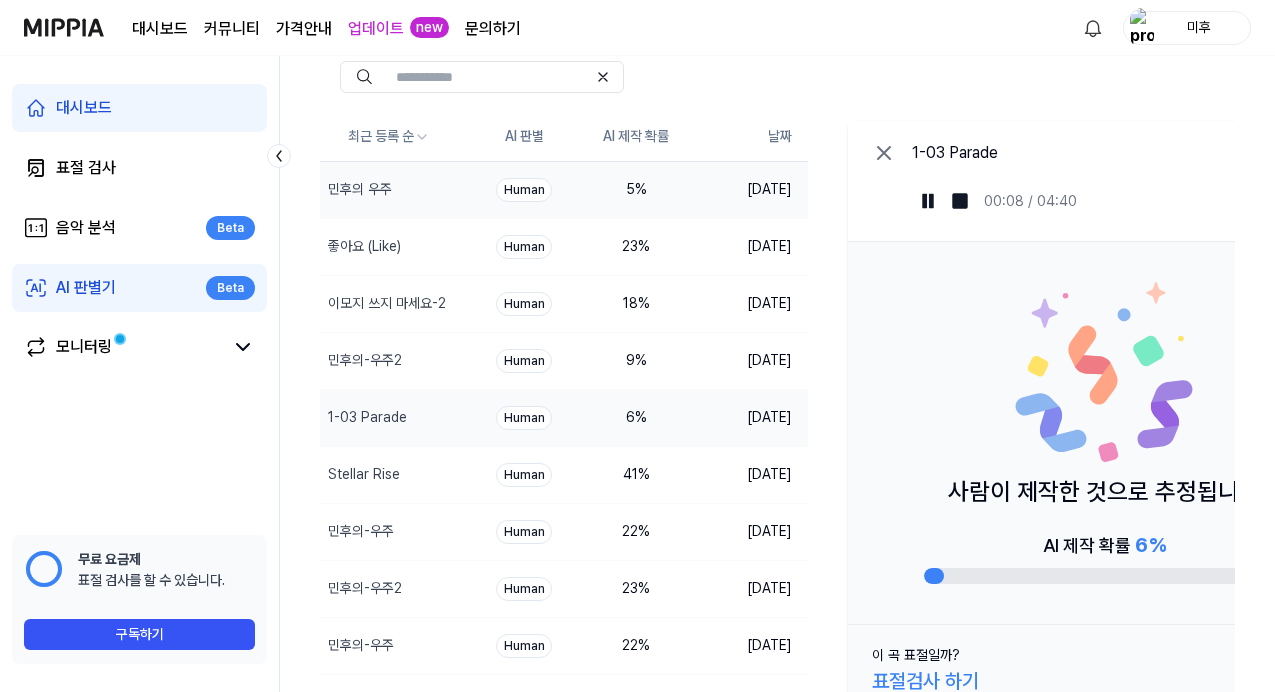 click on "5 %" at bounding box center (636, 189) 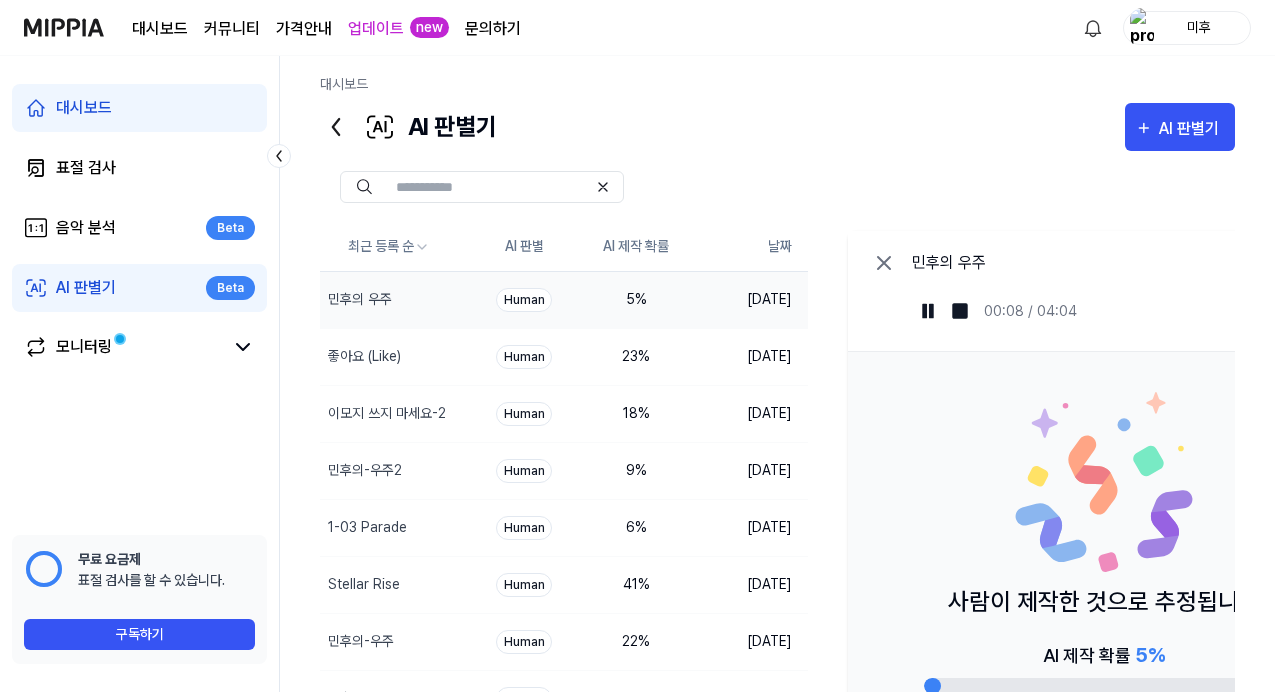 scroll, scrollTop: 0, scrollLeft: 0, axis: both 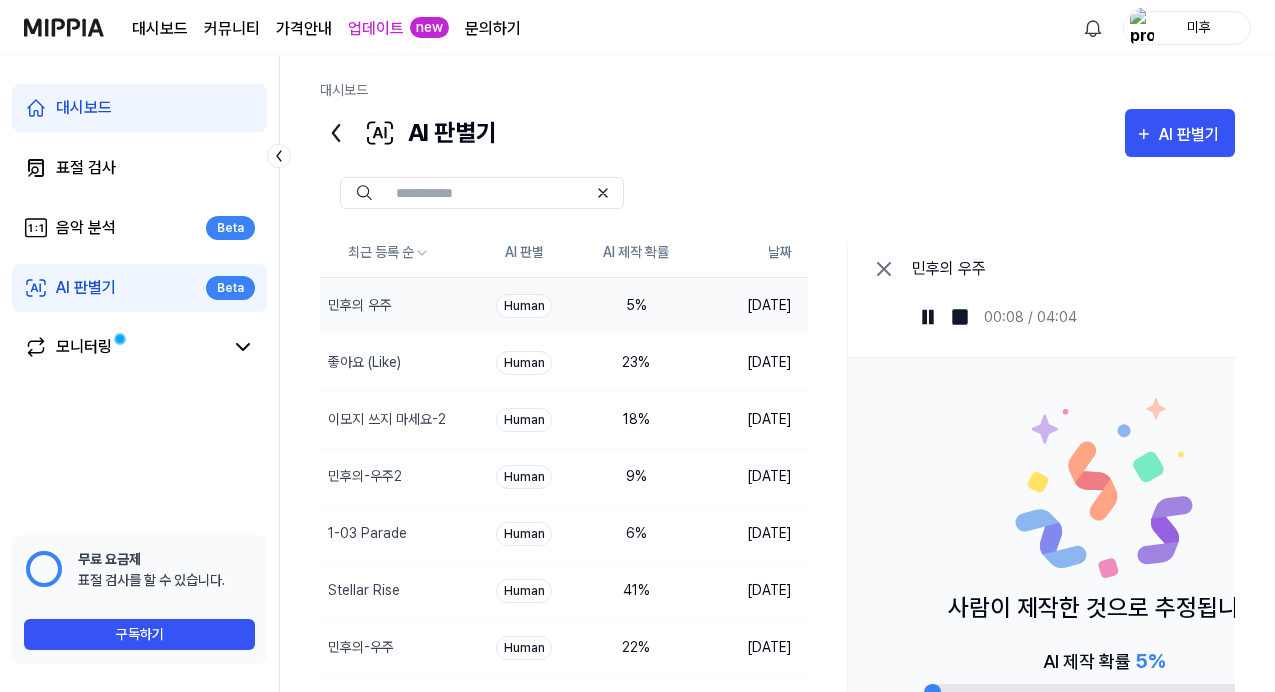 click on "00:08 / 04:04" at bounding box center [994, 317] 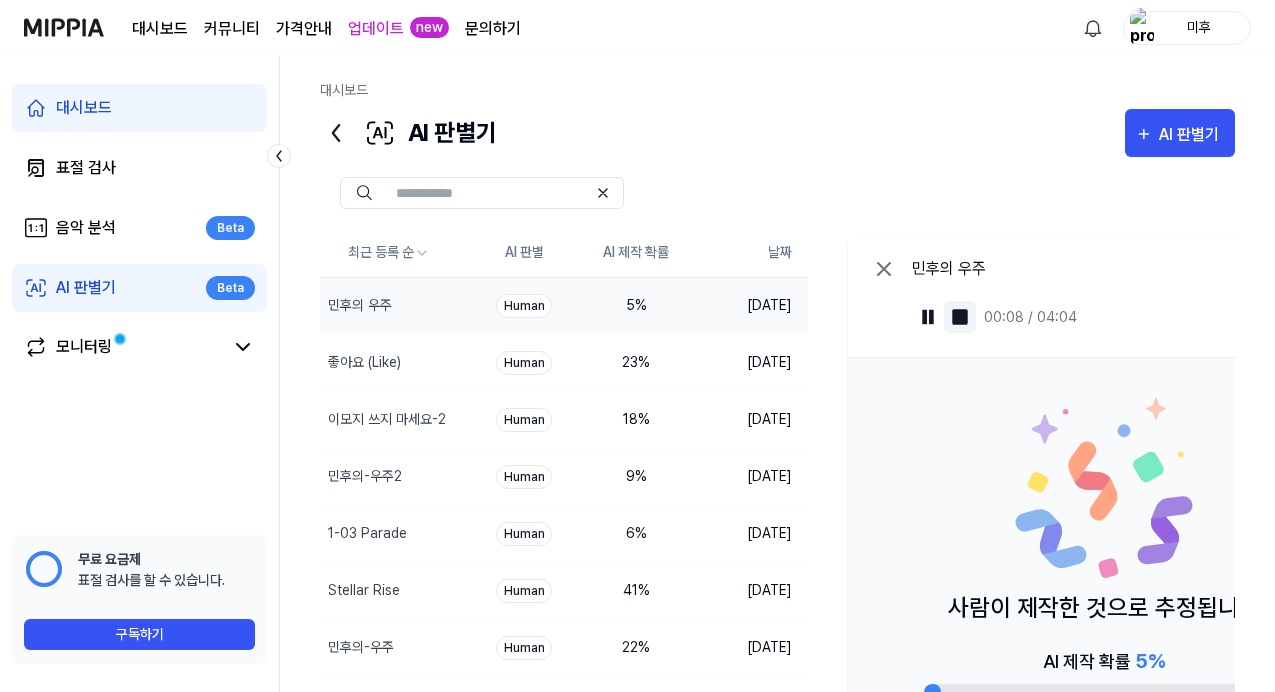 click at bounding box center (960, 317) 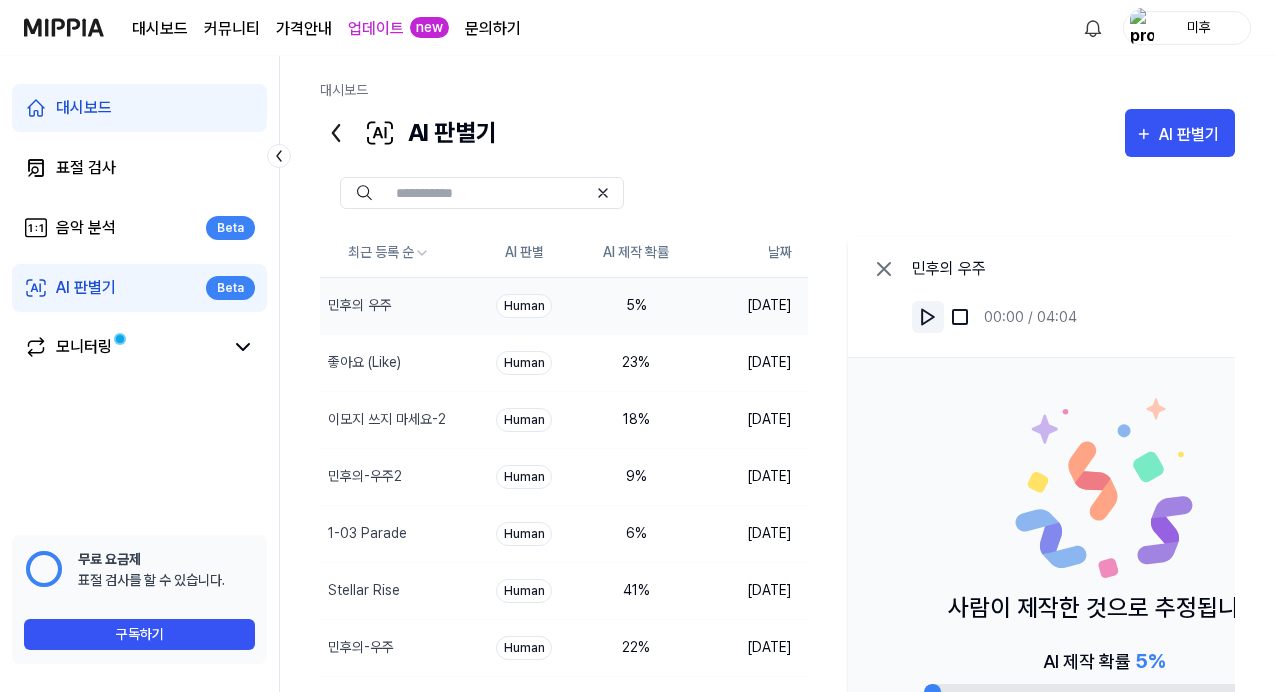 click at bounding box center [928, 317] 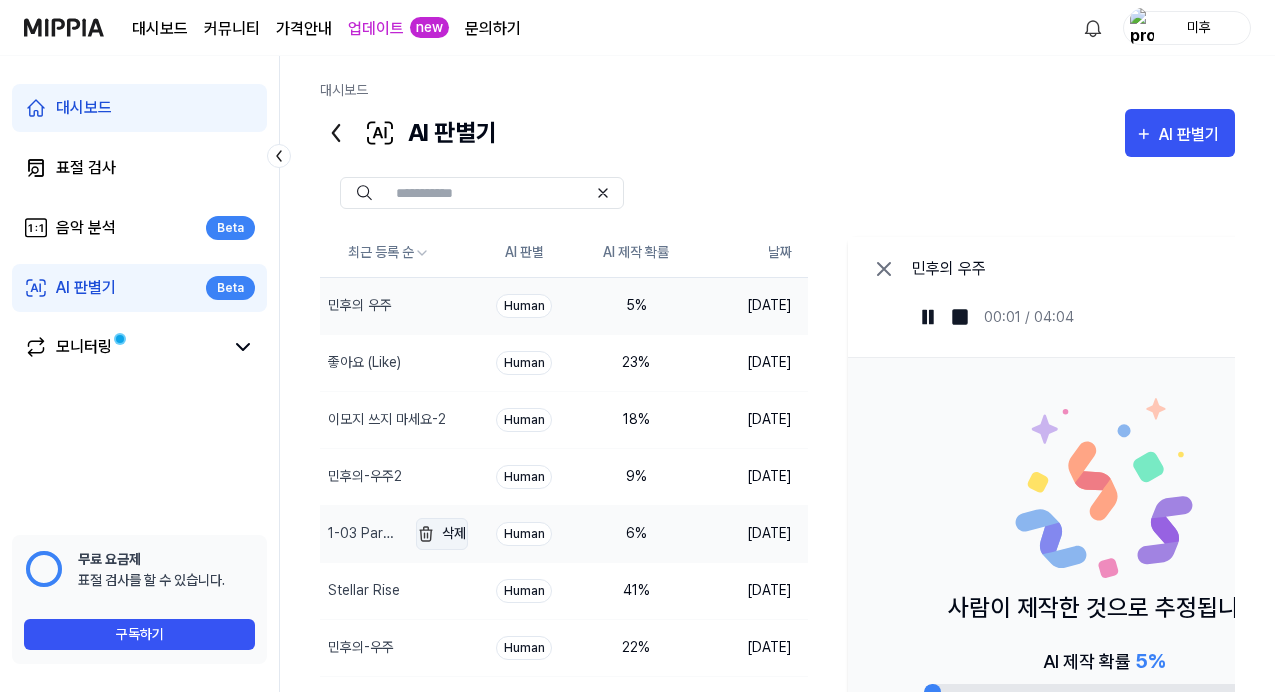 click at bounding box center (426, 534) 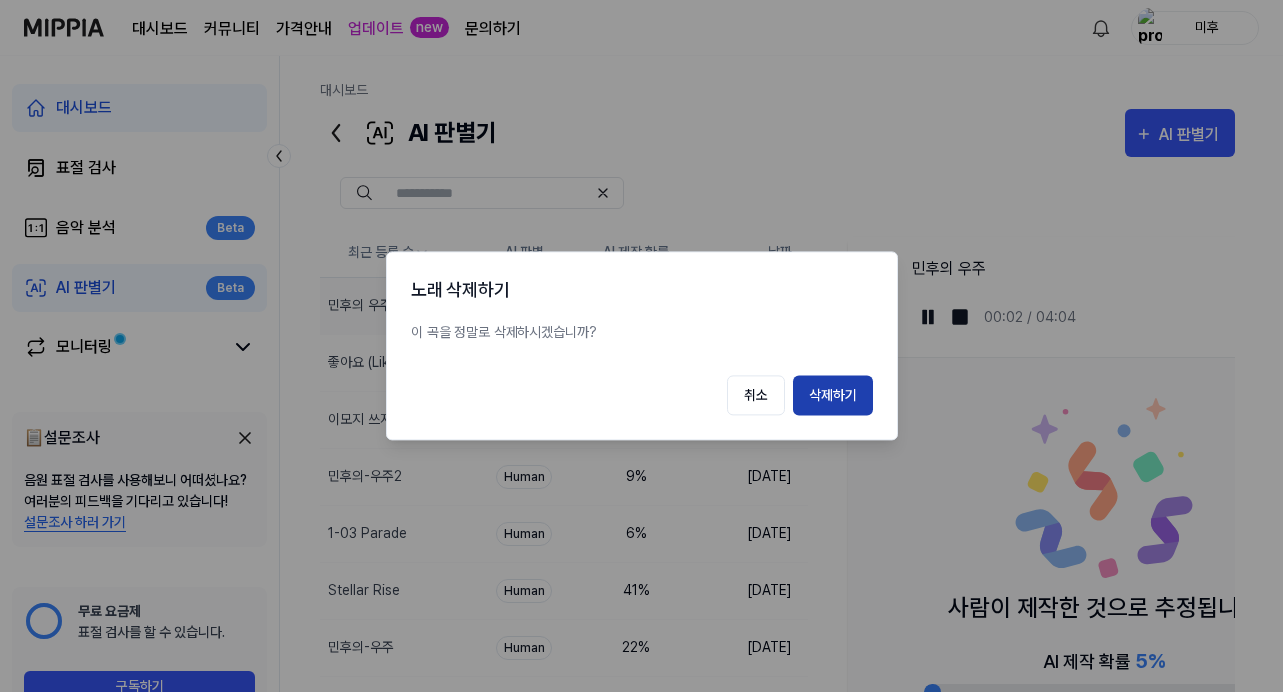 click on "삭제하기" at bounding box center [833, 396] 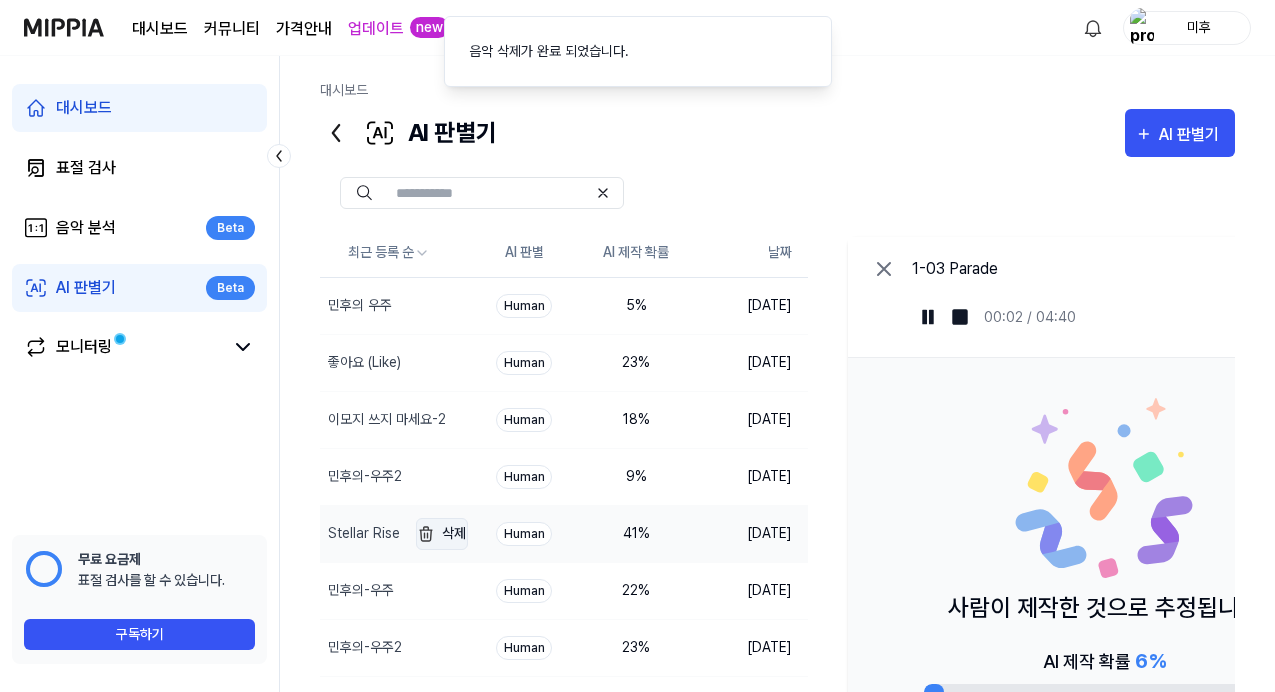 click on "삭제" at bounding box center [442, 534] 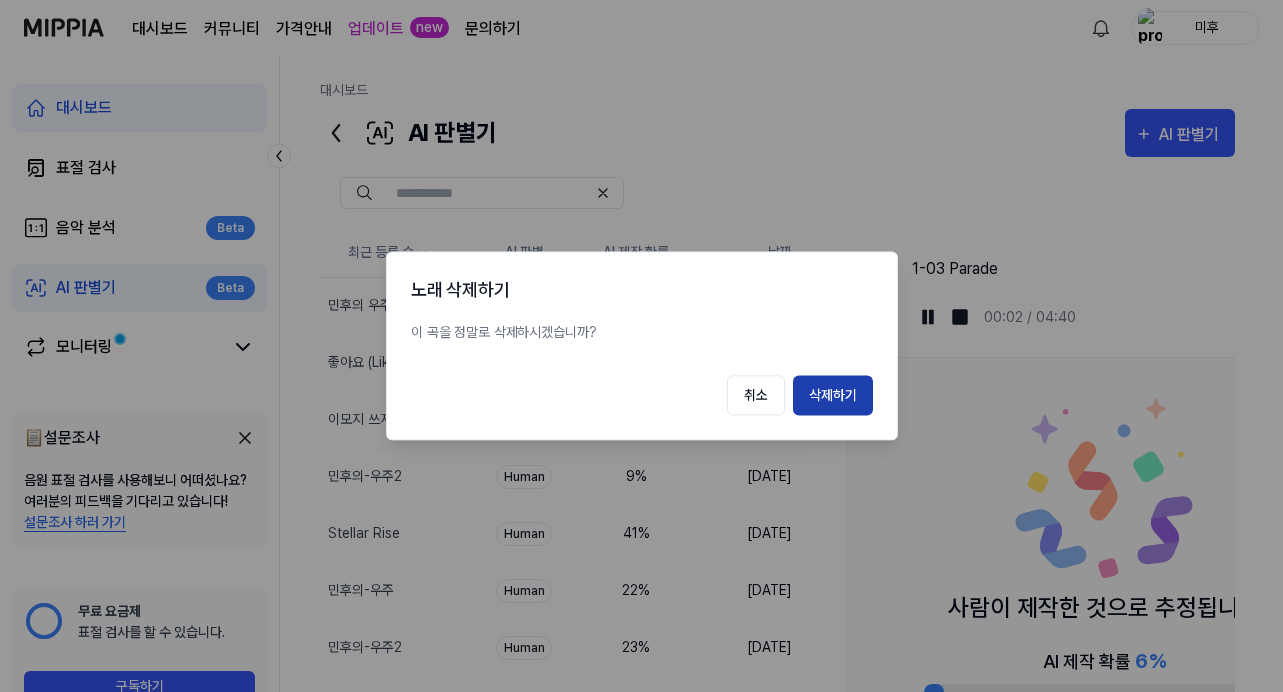 click on "삭제하기" at bounding box center (833, 396) 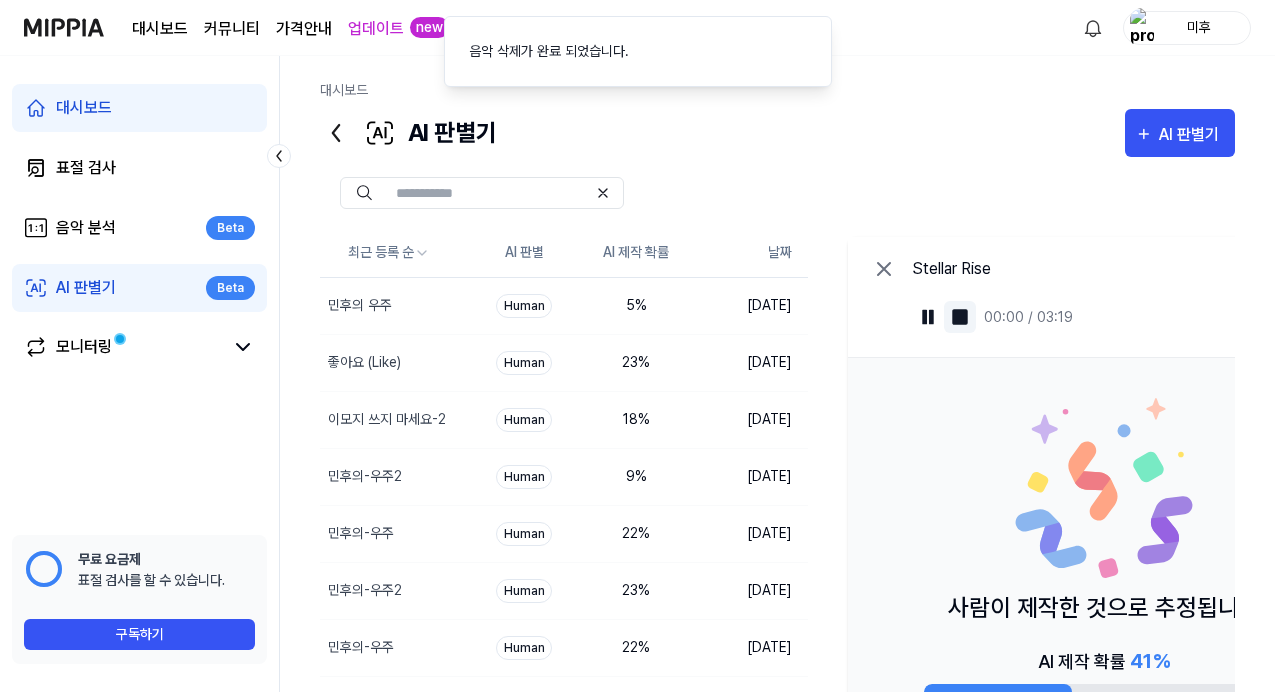 click at bounding box center [960, 317] 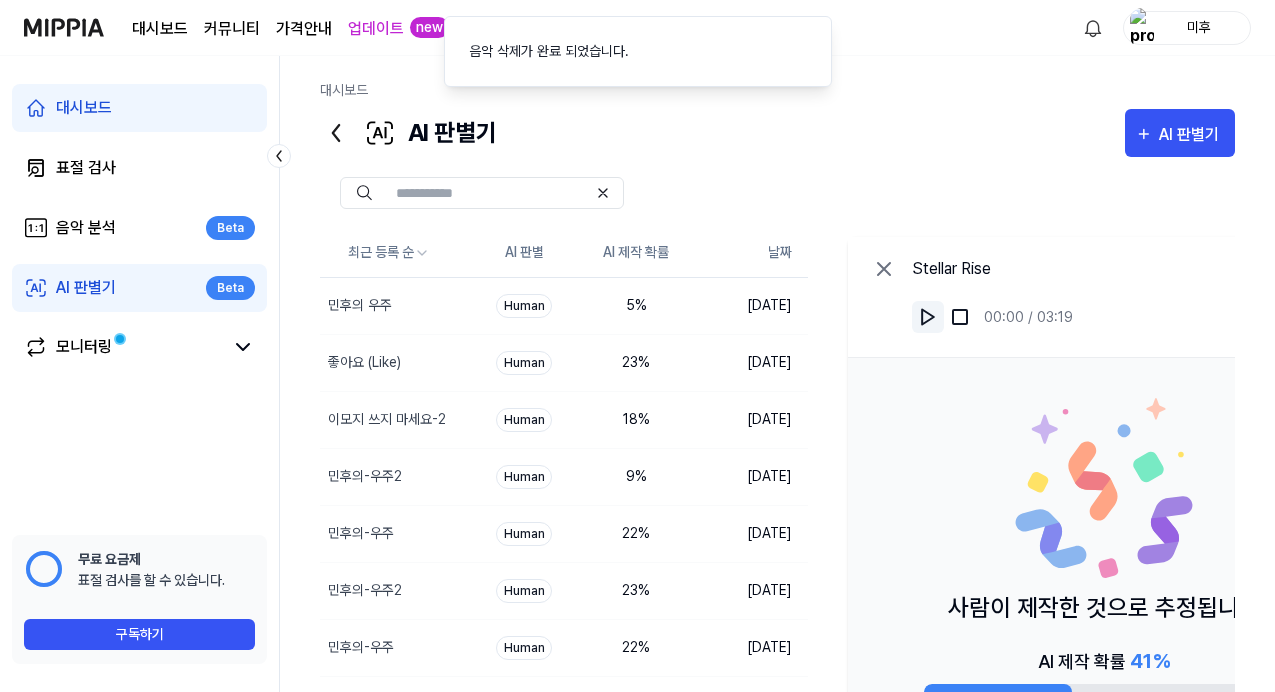 click at bounding box center (928, 317) 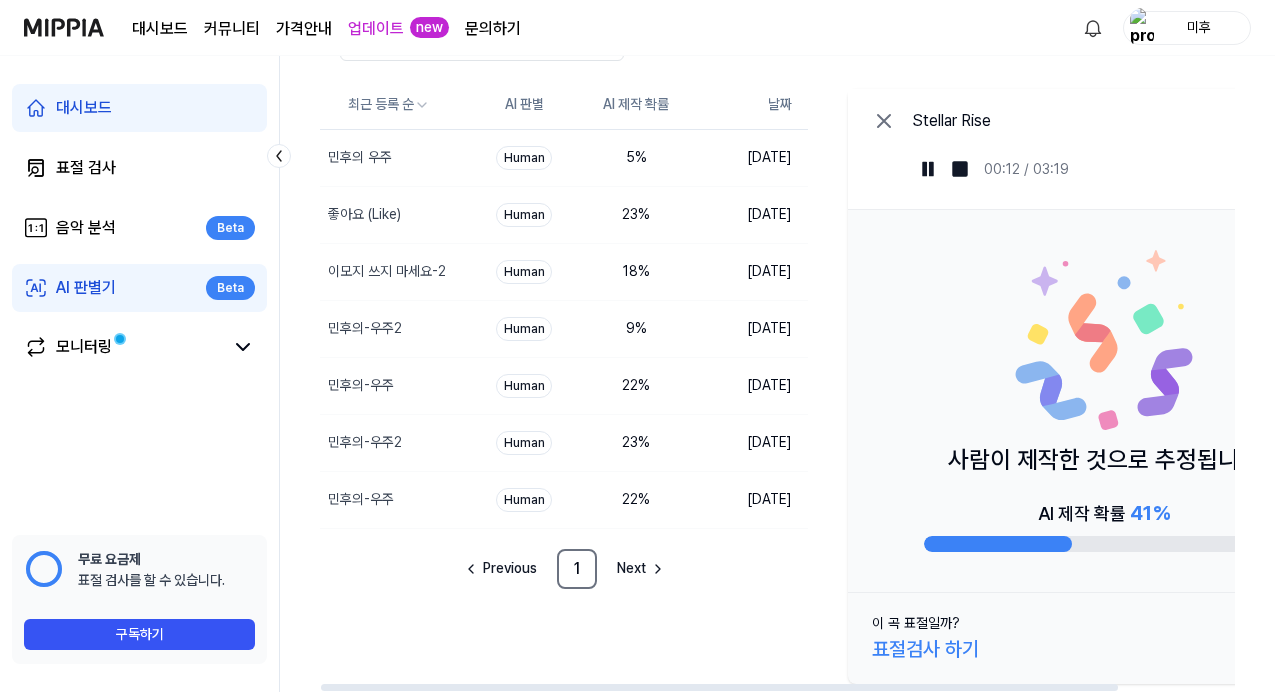 scroll, scrollTop: 0, scrollLeft: 0, axis: both 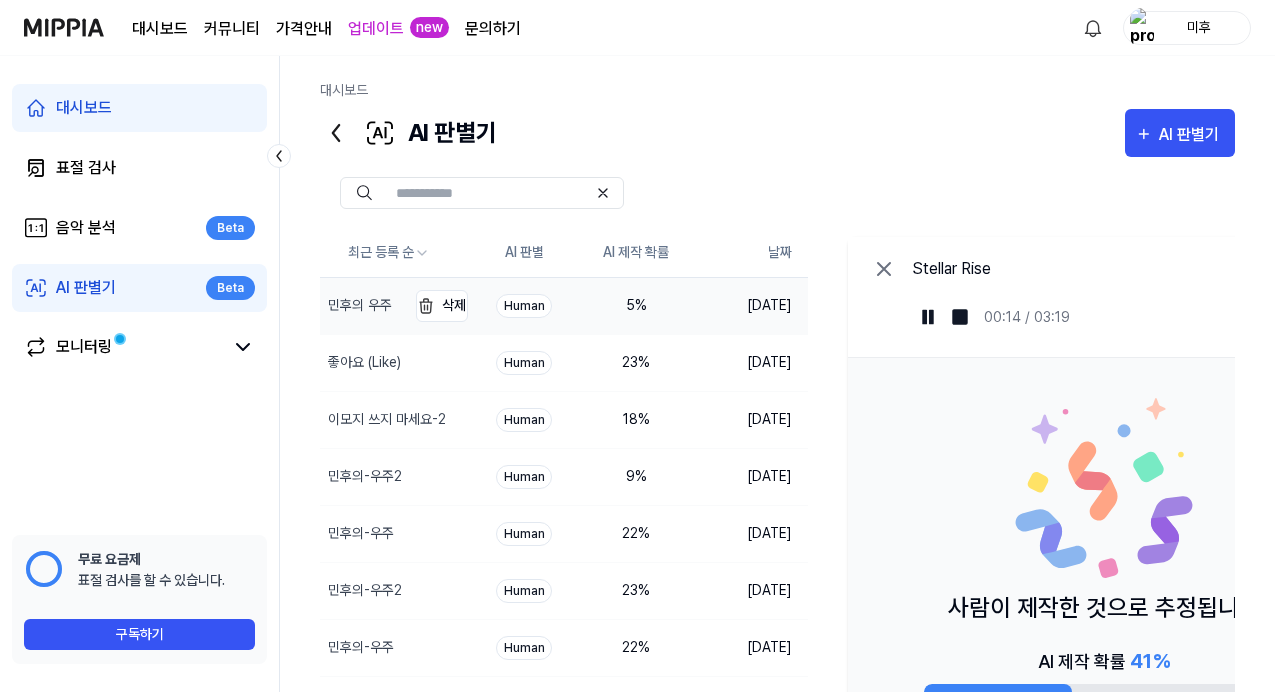 click on "민후의 우주" at bounding box center [360, 305] 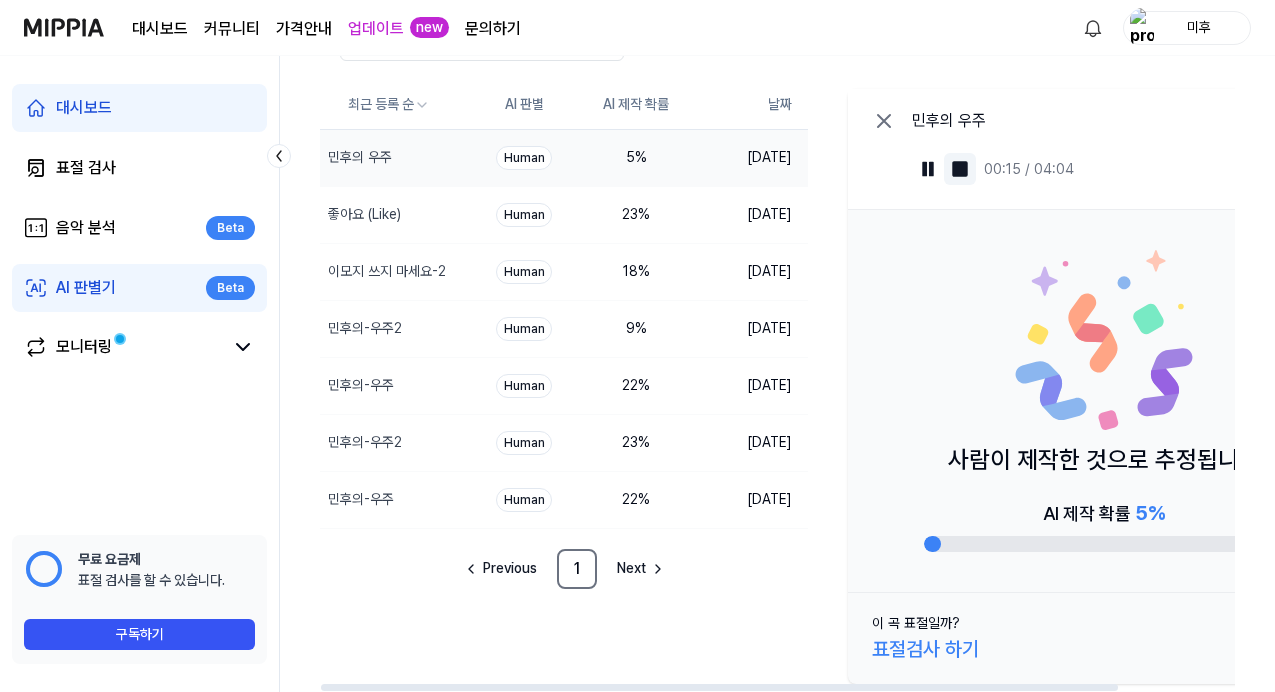 scroll, scrollTop: 0, scrollLeft: 0, axis: both 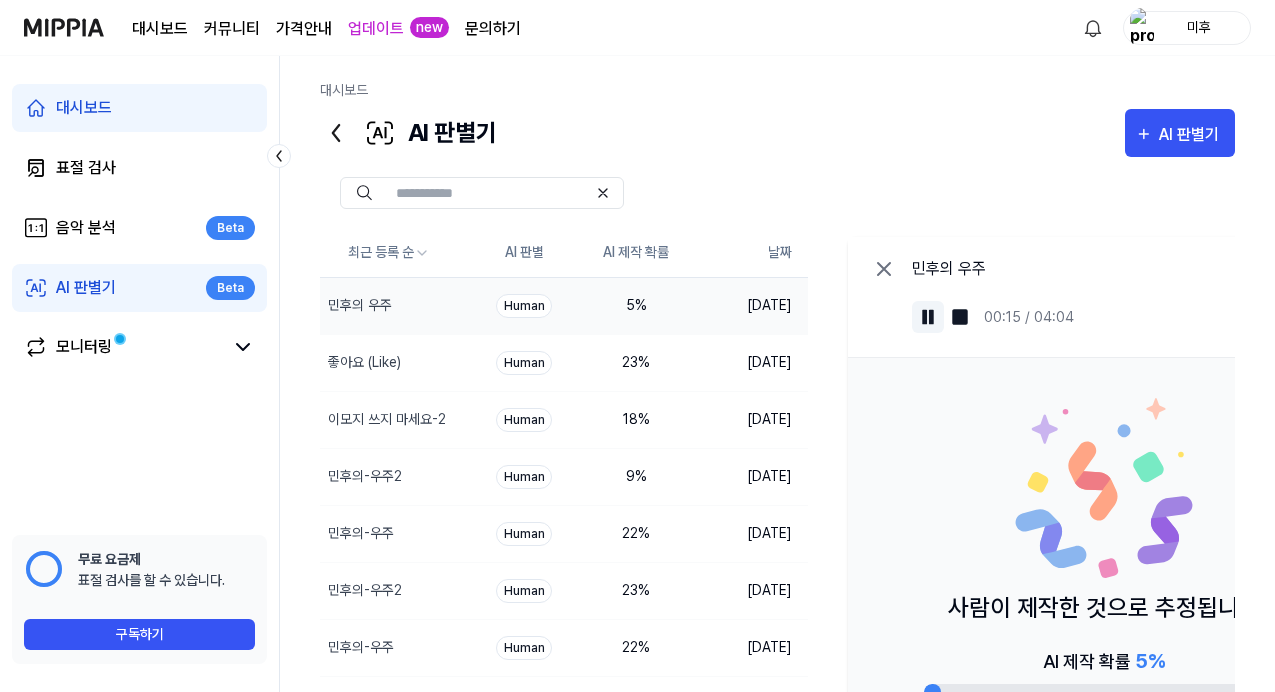 click at bounding box center [928, 317] 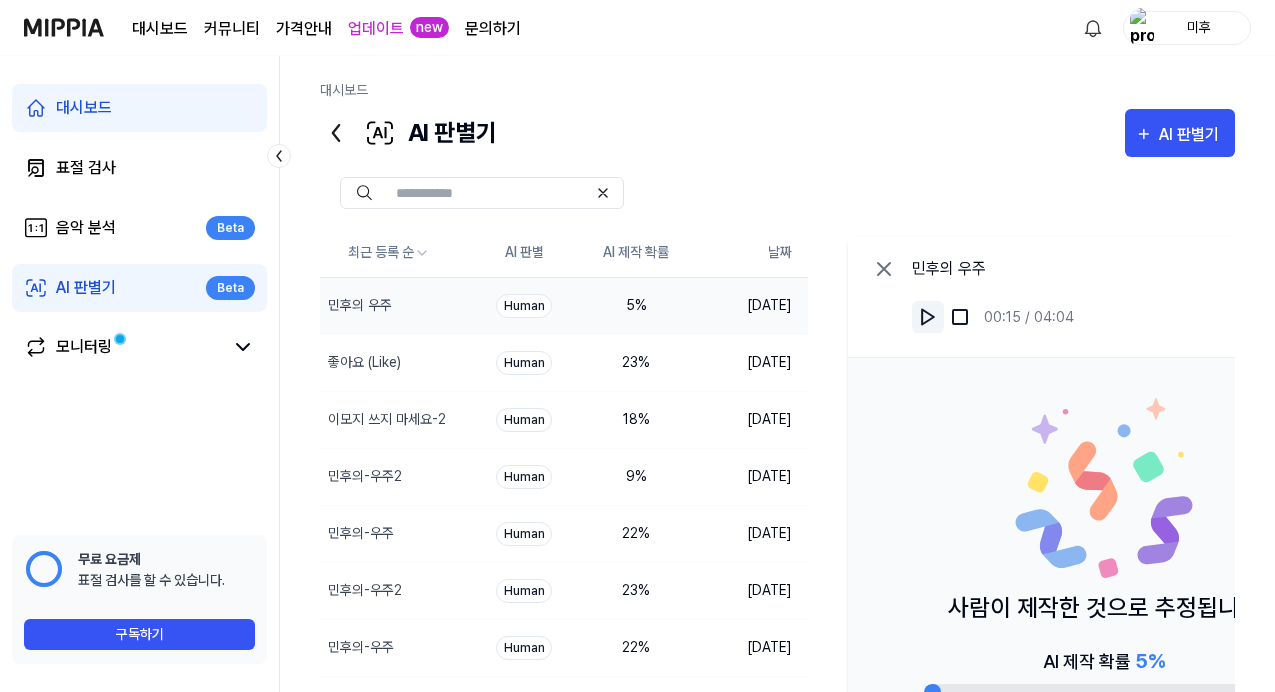 click at bounding box center (928, 317) 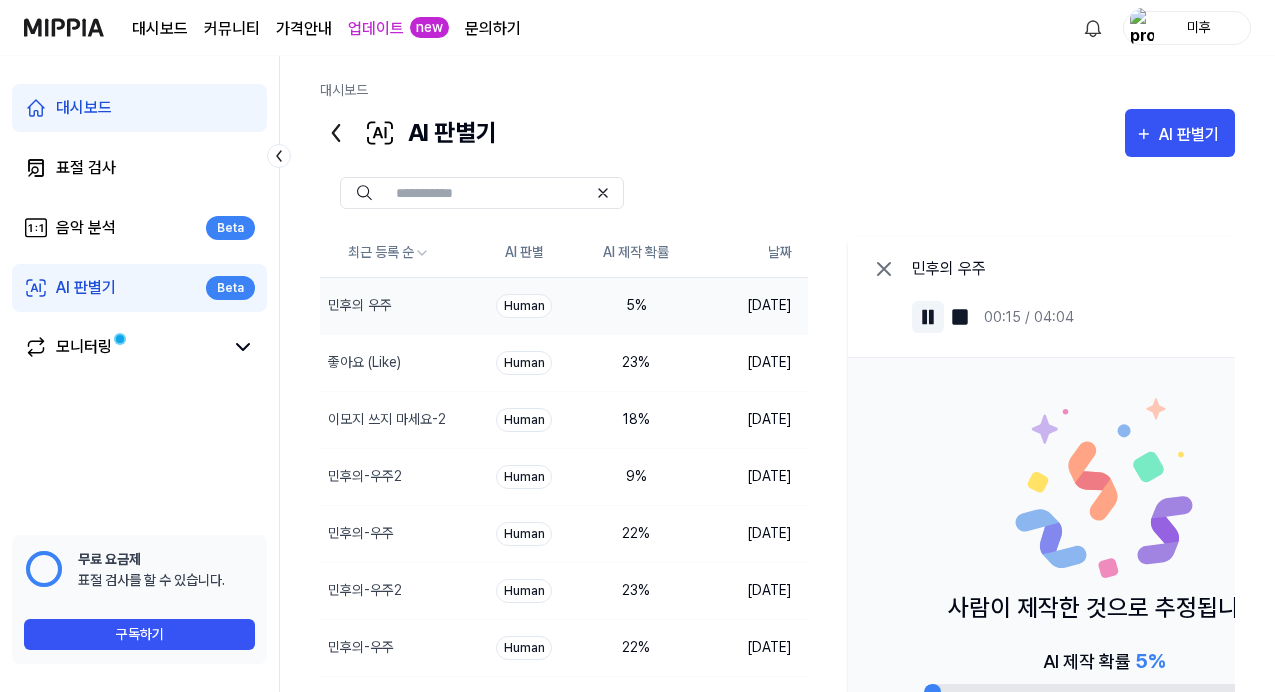 scroll, scrollTop: 0, scrollLeft: 1, axis: horizontal 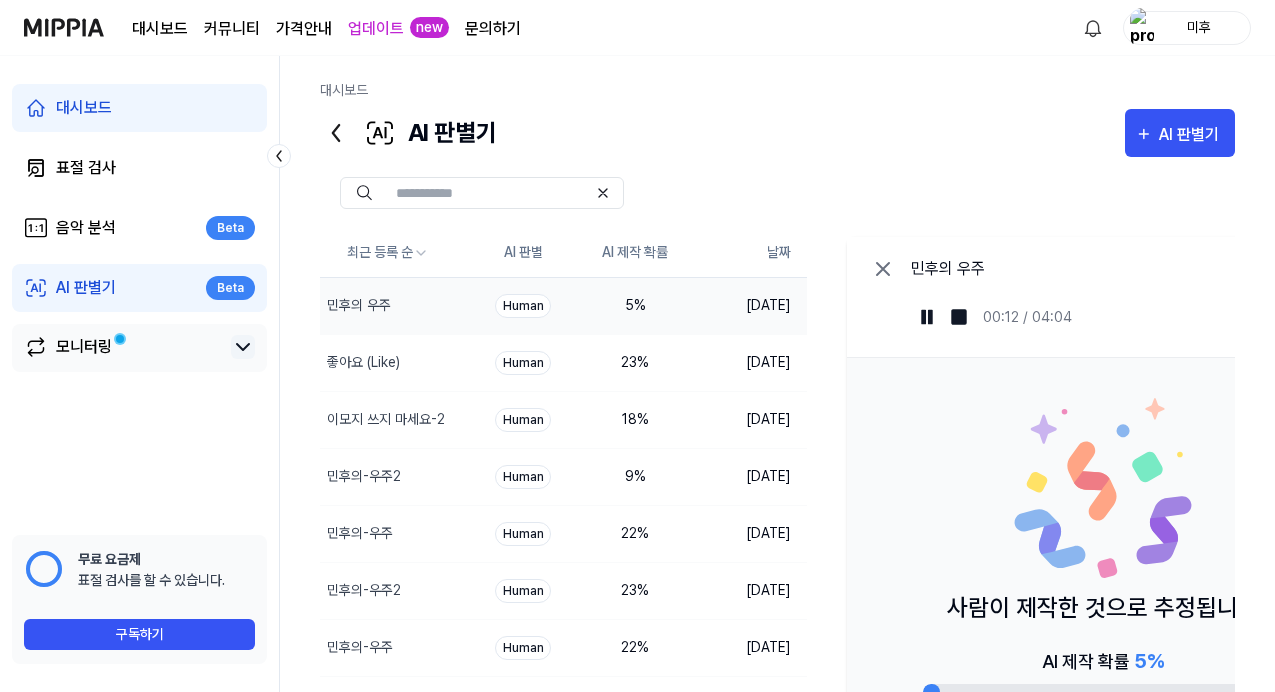 click 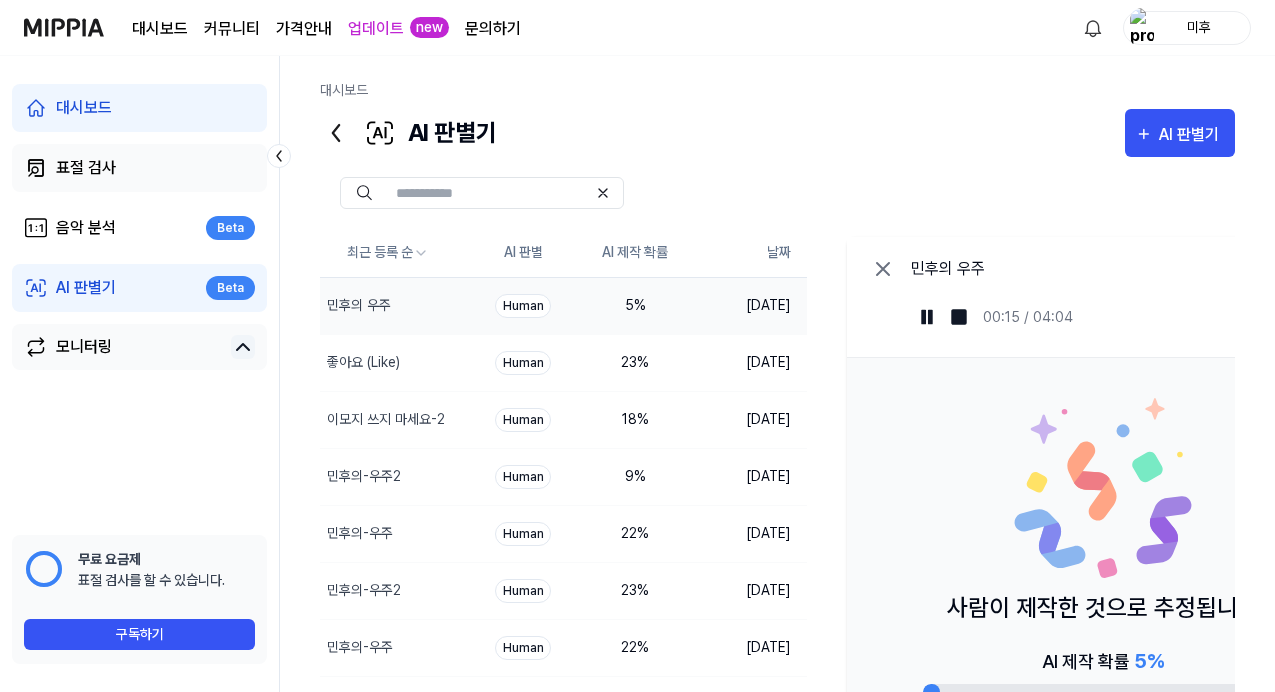 click on "표절 검사" at bounding box center (86, 168) 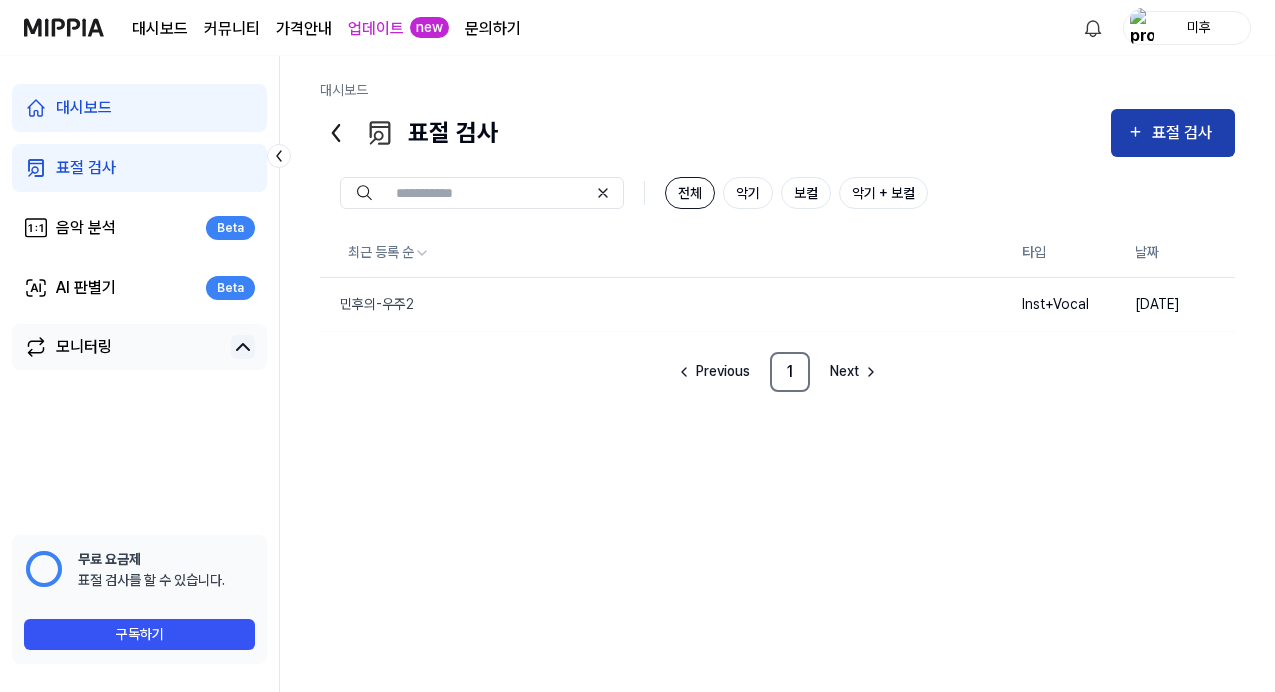 click on "표절 검사" at bounding box center (1185, 133) 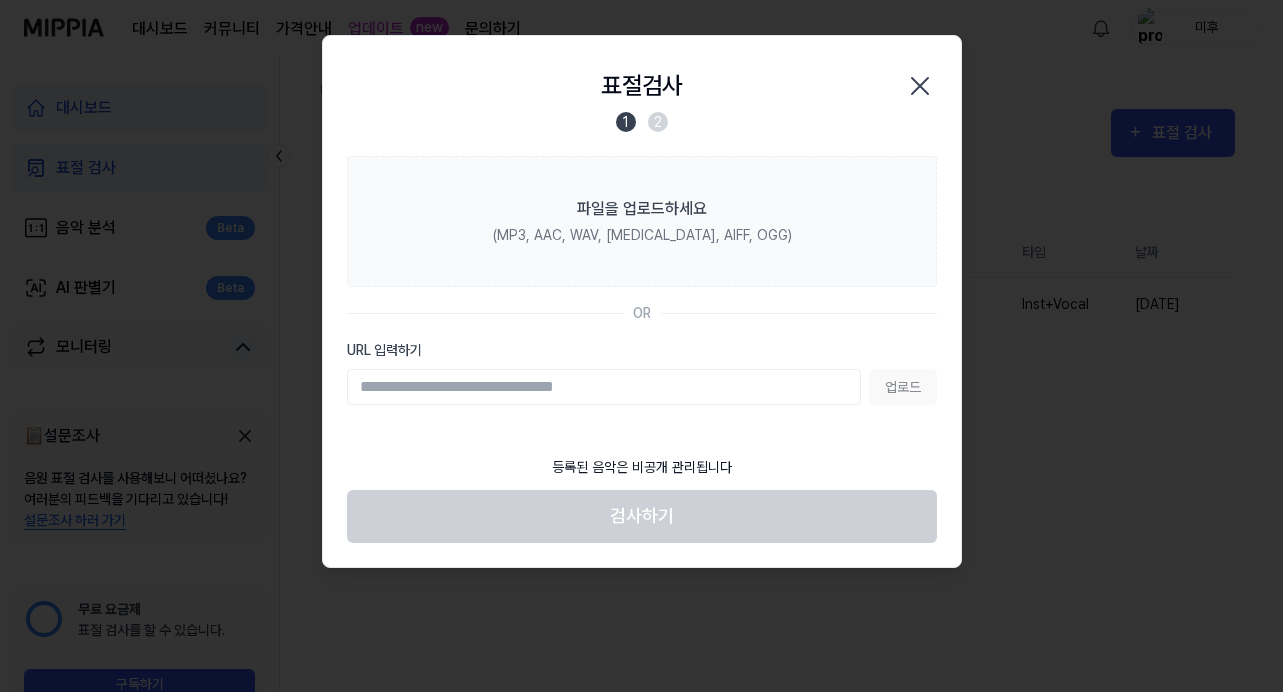 click 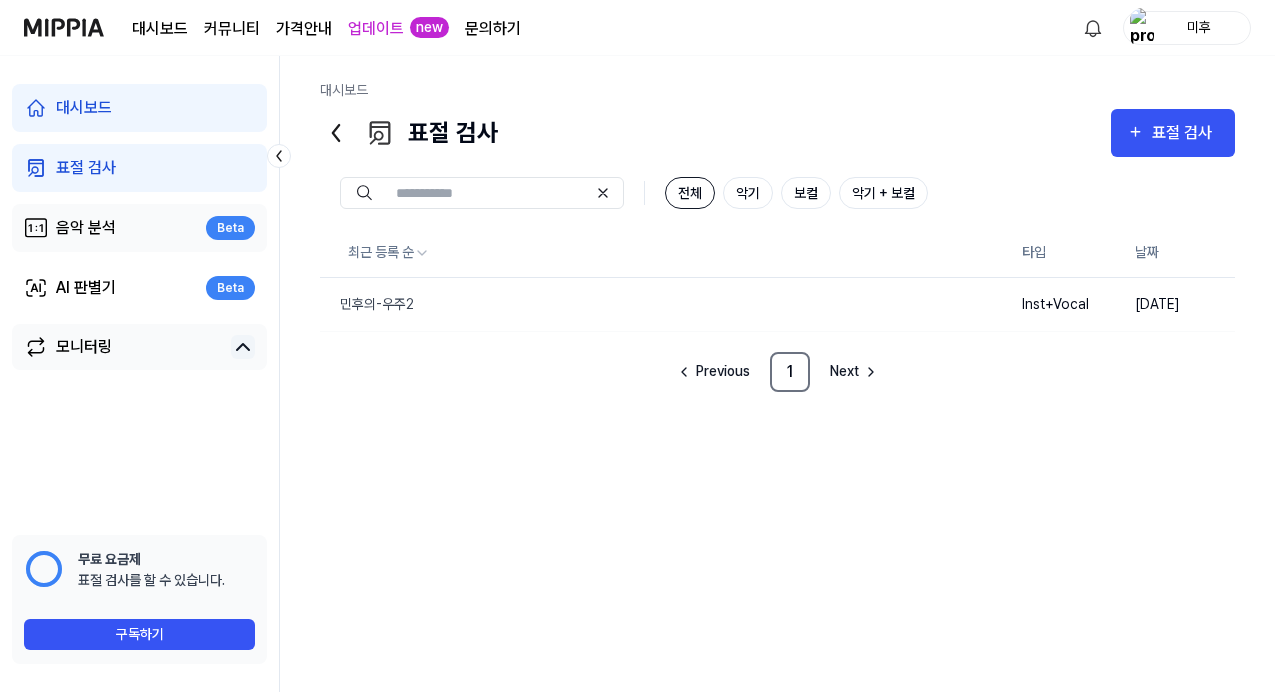 click on "음악 분석 Beta" at bounding box center [139, 228] 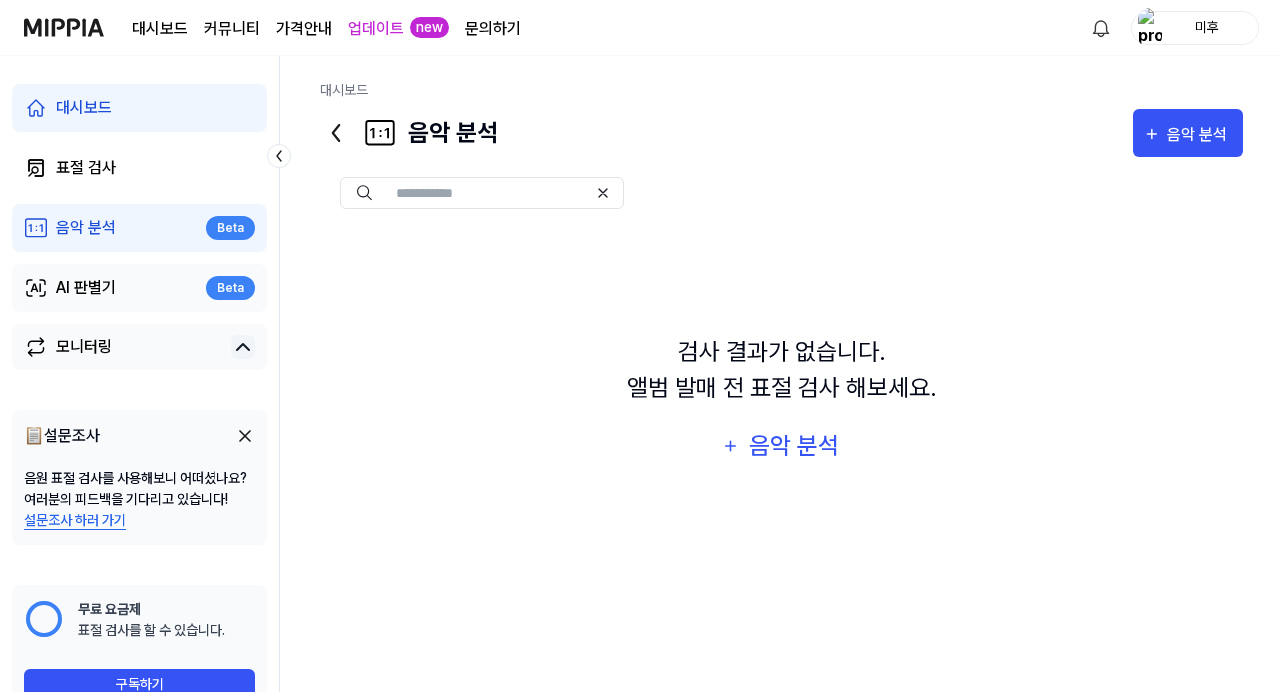 click on "AI 판별기" at bounding box center [86, 288] 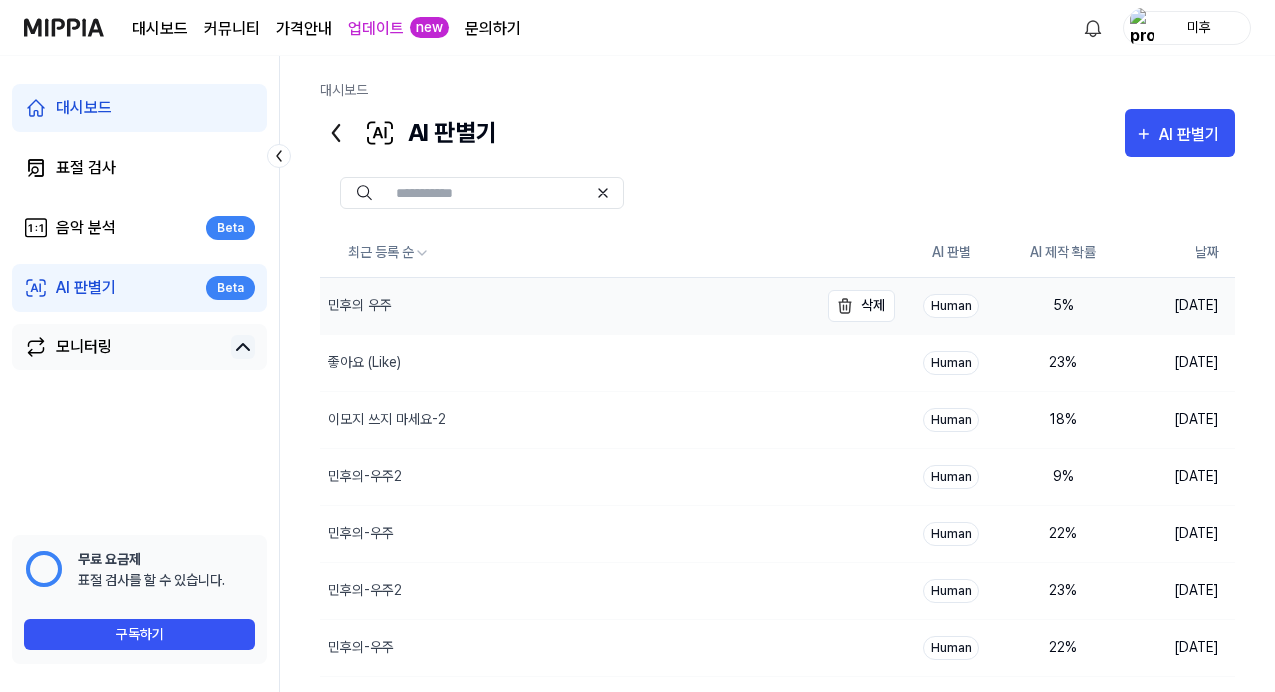 click on "민후의 우주" at bounding box center (569, 306) 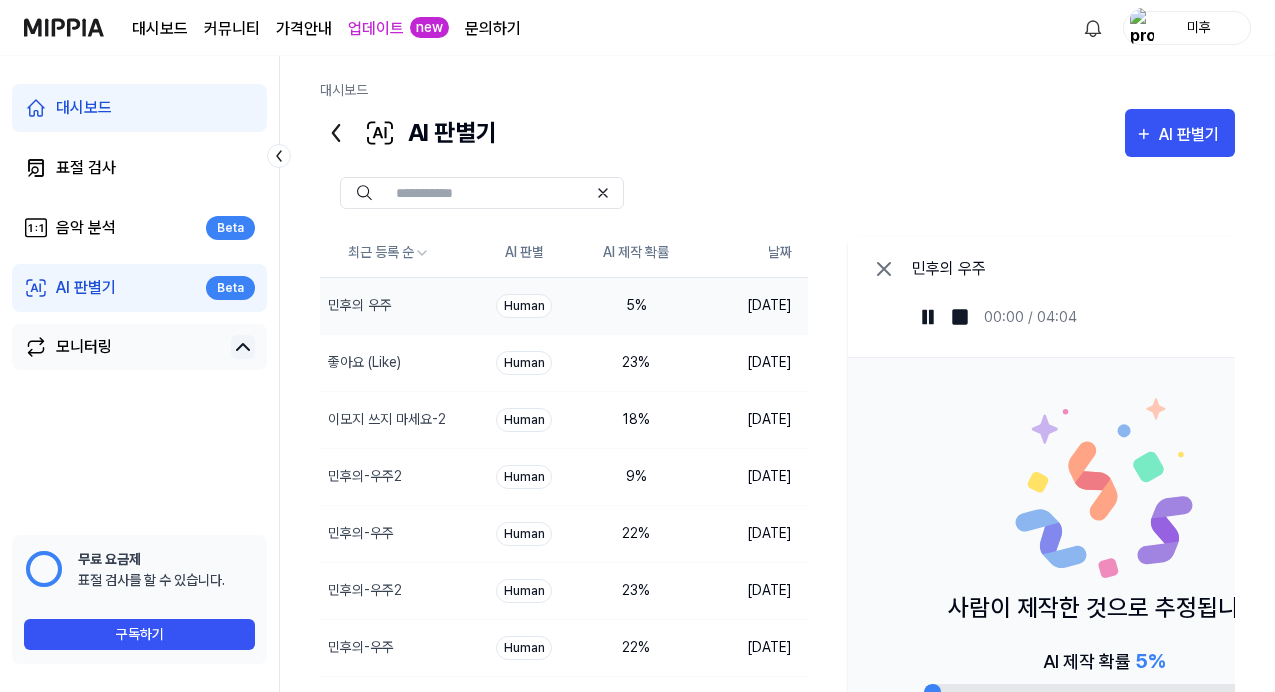 scroll, scrollTop: 148, scrollLeft: 0, axis: vertical 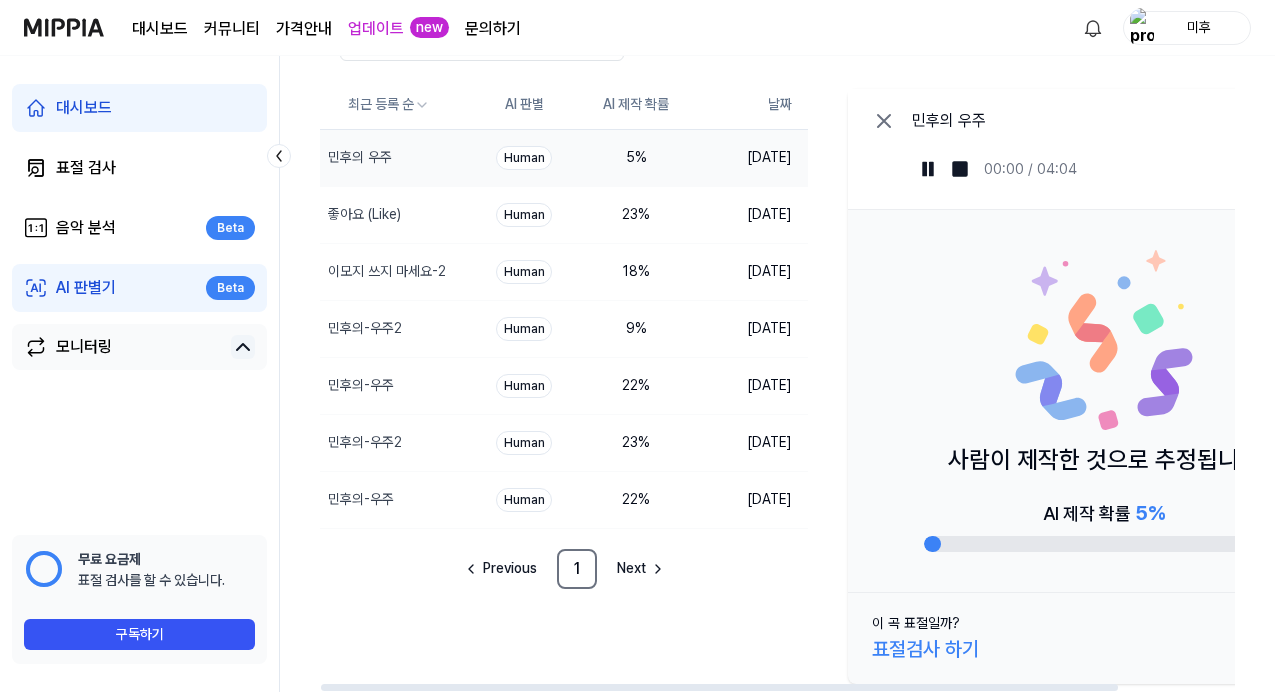 click on "이 곡 표절일까?" at bounding box center [916, 623] 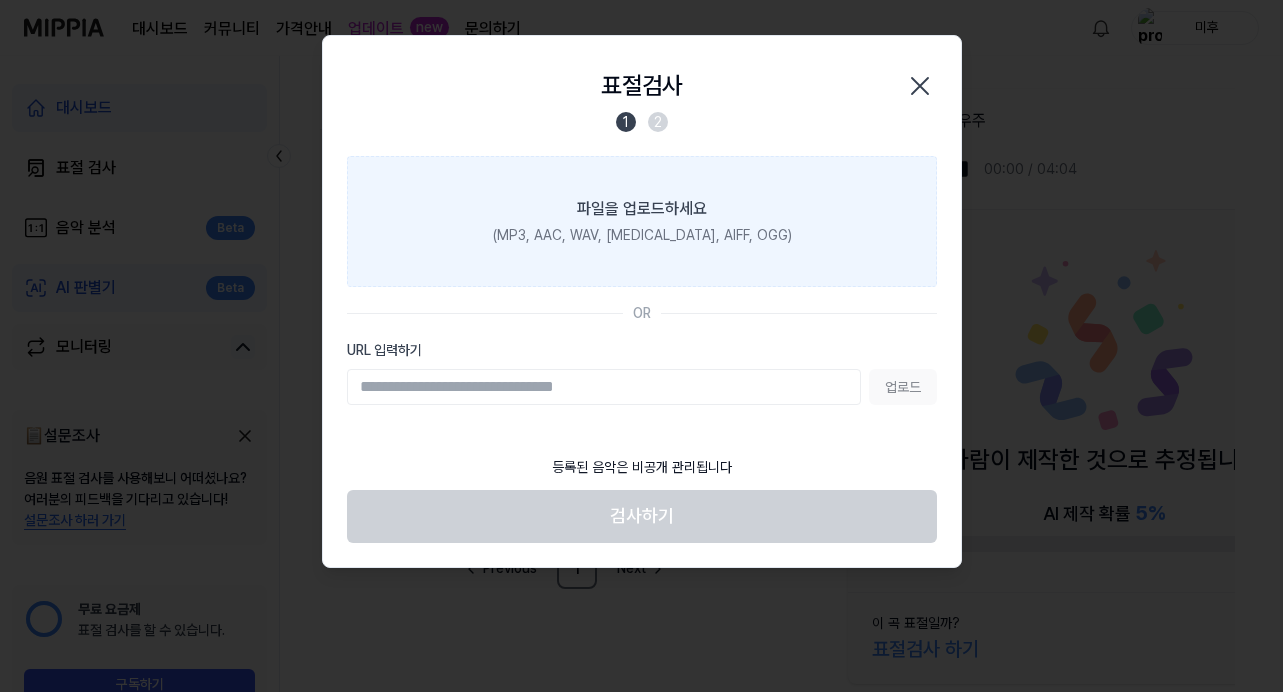 click on "파일을 업로드하세요 (MP3, AAC, WAV, FLAC, AIFF, OGG)" at bounding box center [642, 221] 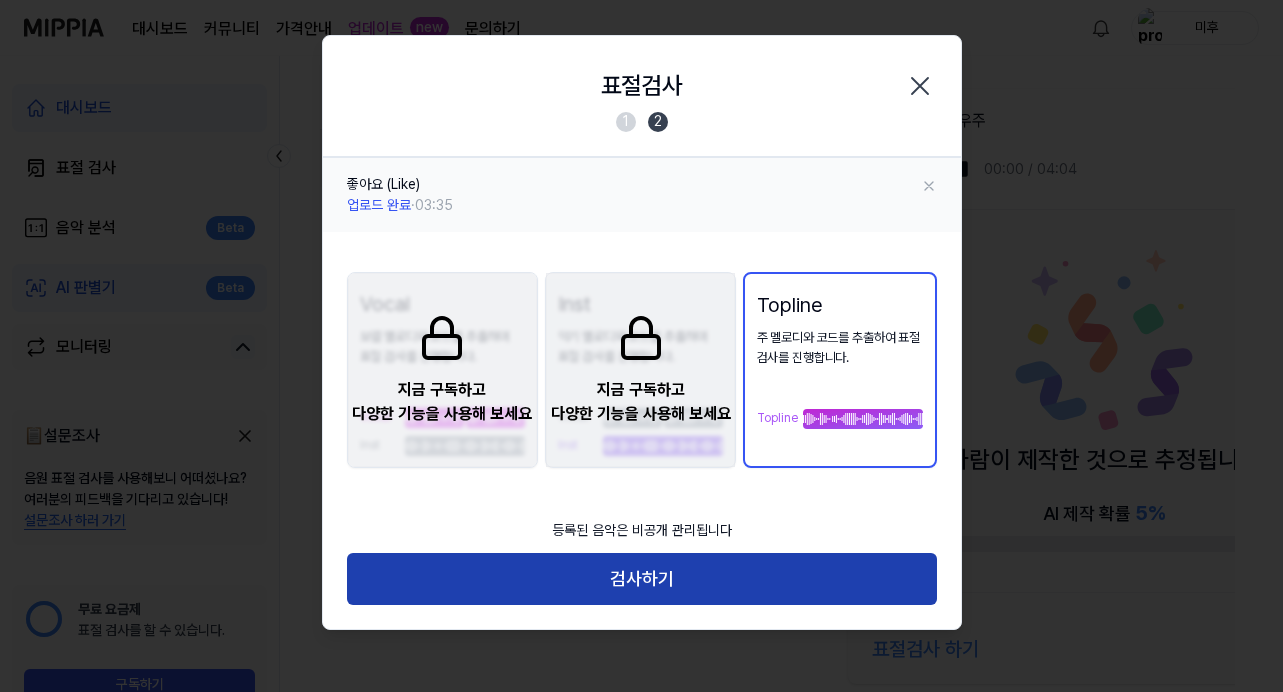 click on "검사하기" at bounding box center [642, 579] 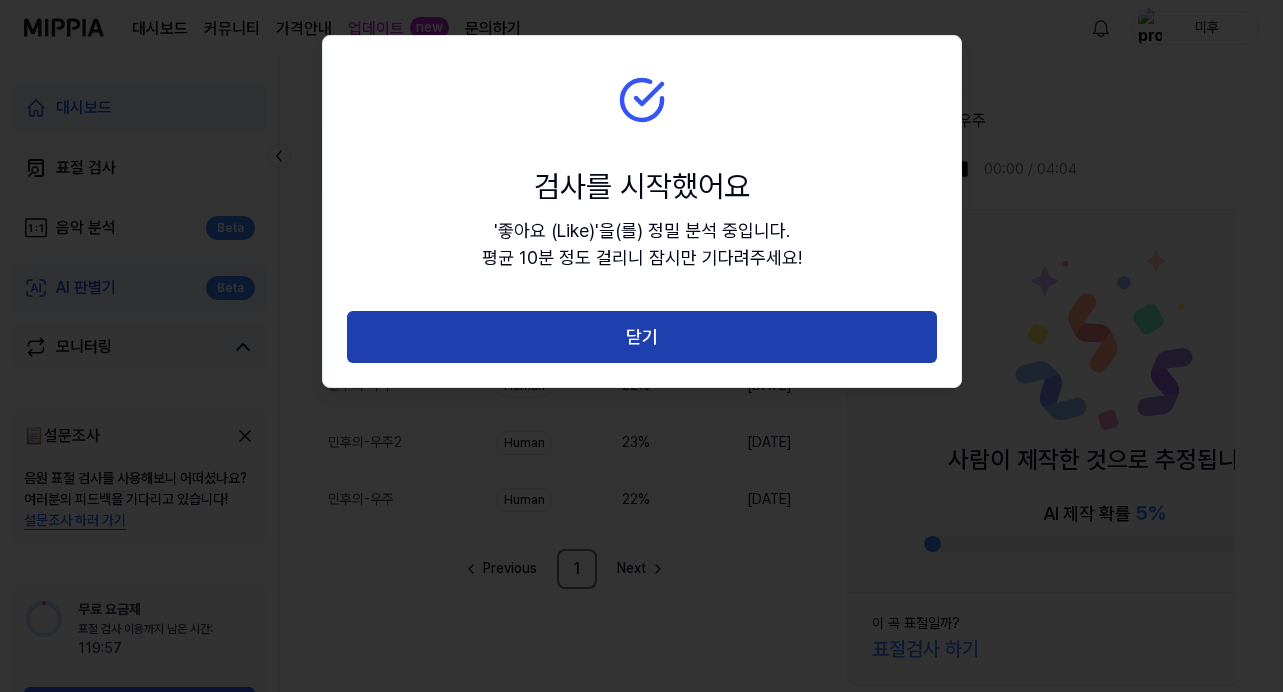 click on "닫기" at bounding box center [642, 337] 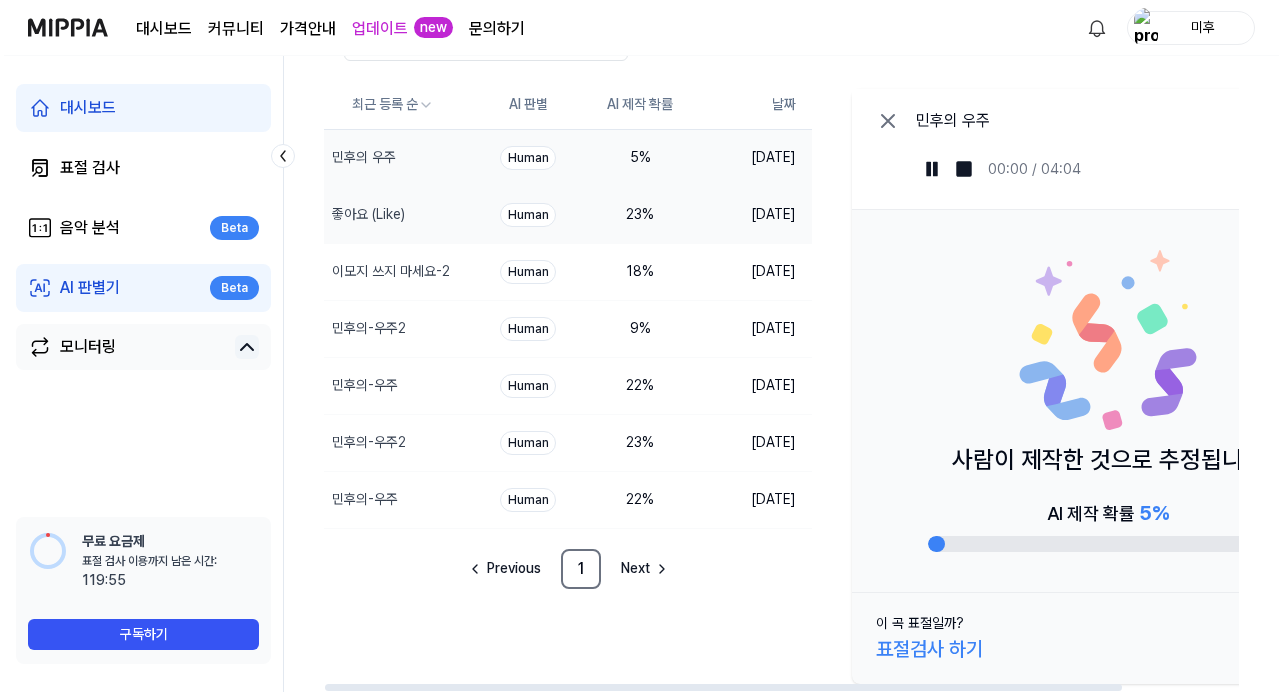 scroll, scrollTop: 0, scrollLeft: 0, axis: both 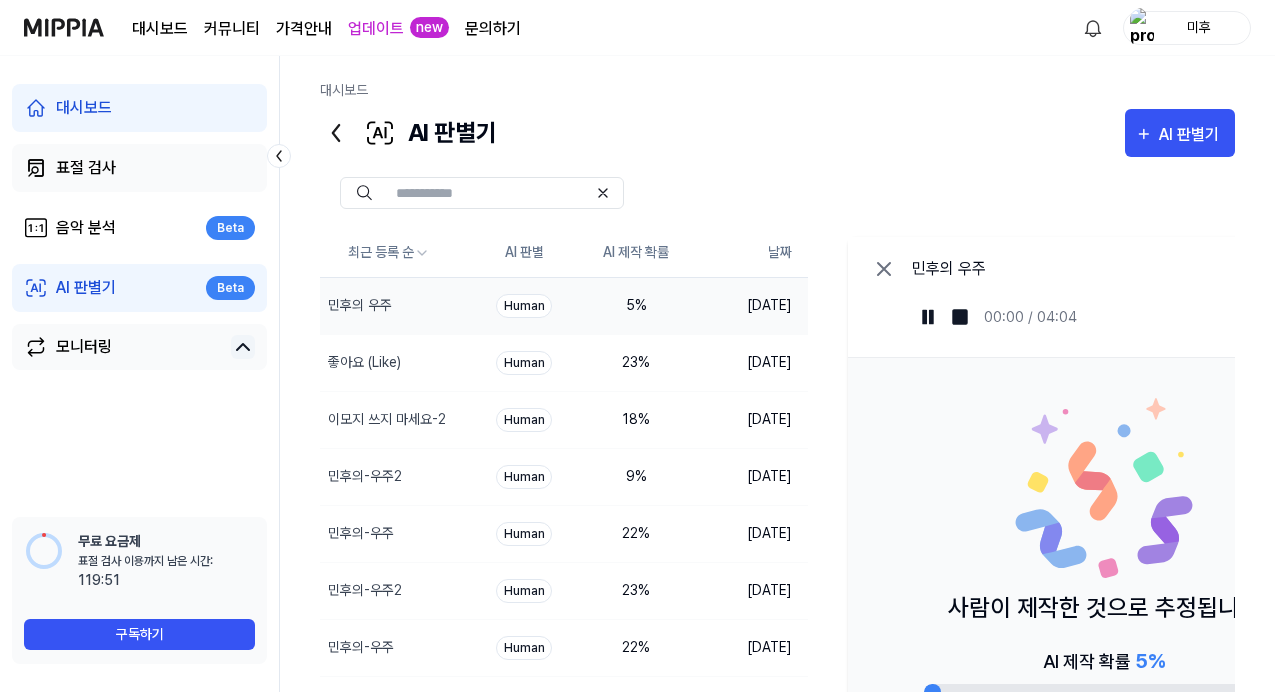 click on "표절 검사" at bounding box center (139, 168) 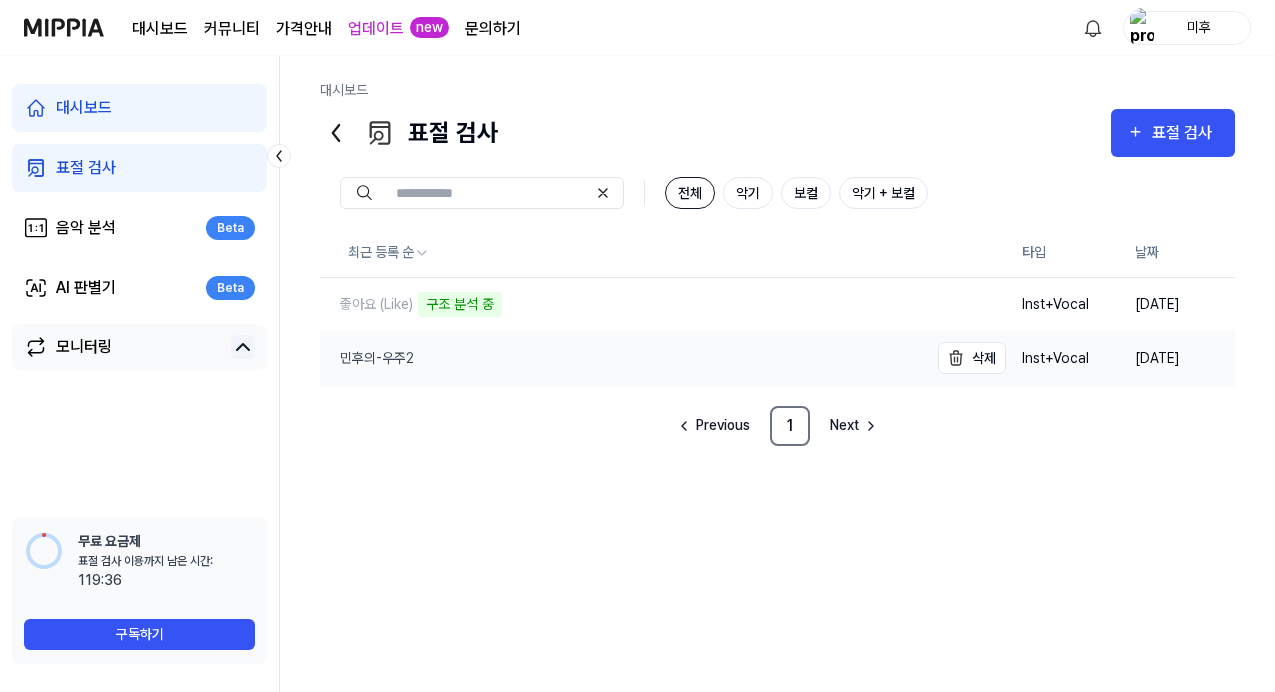 click on "민후의-우주2" at bounding box center [624, 358] 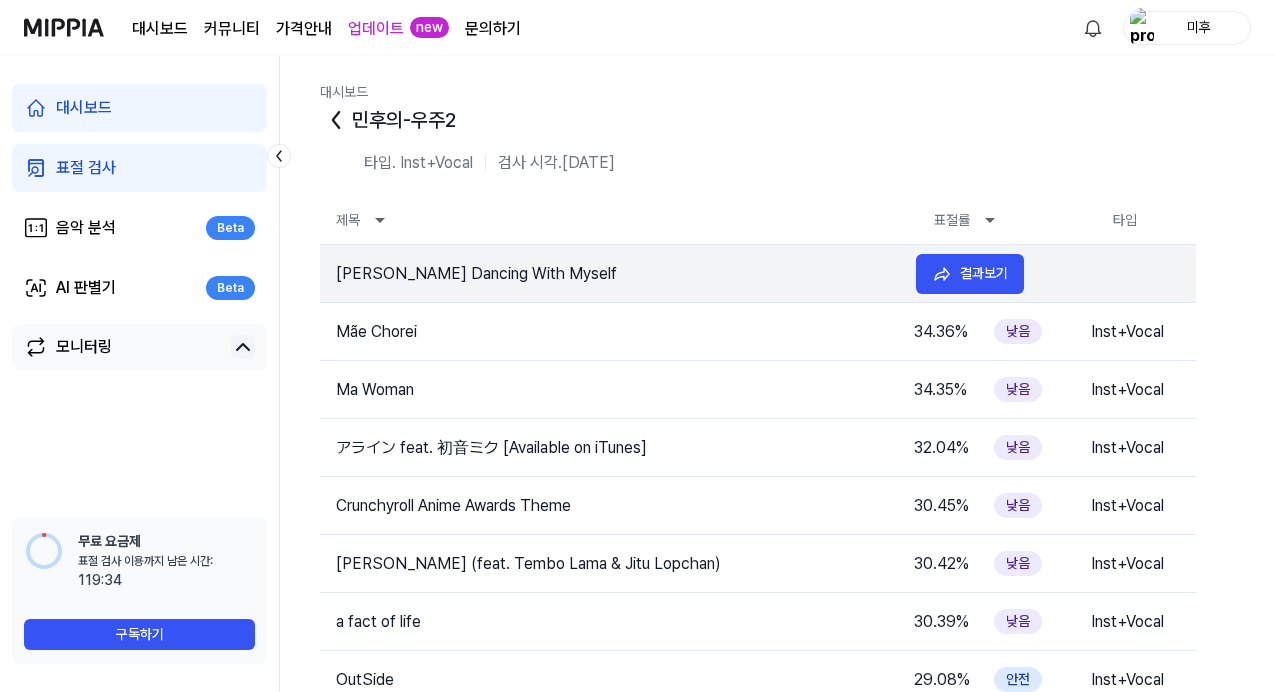click on "Billy Idol Dancing With Myself 35.26  % 낮음 Inst+Vocal 결과보기" at bounding box center (758, 274) 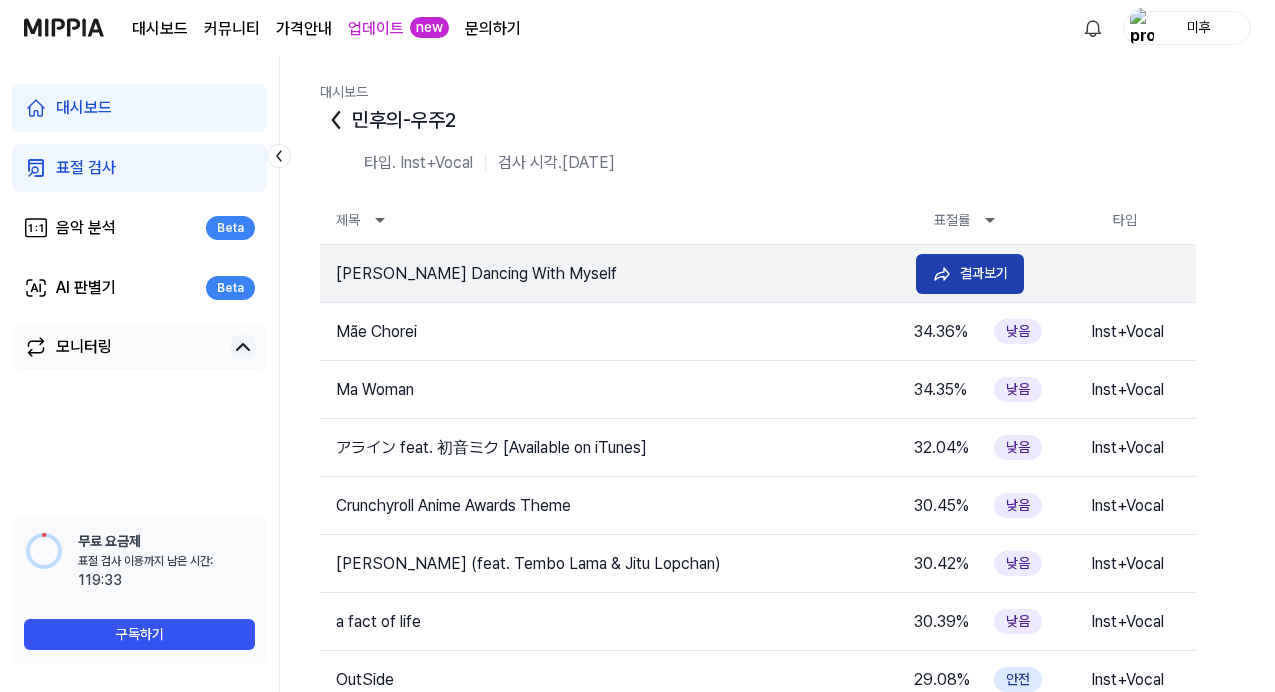 click on "결과보기" at bounding box center (970, 274) 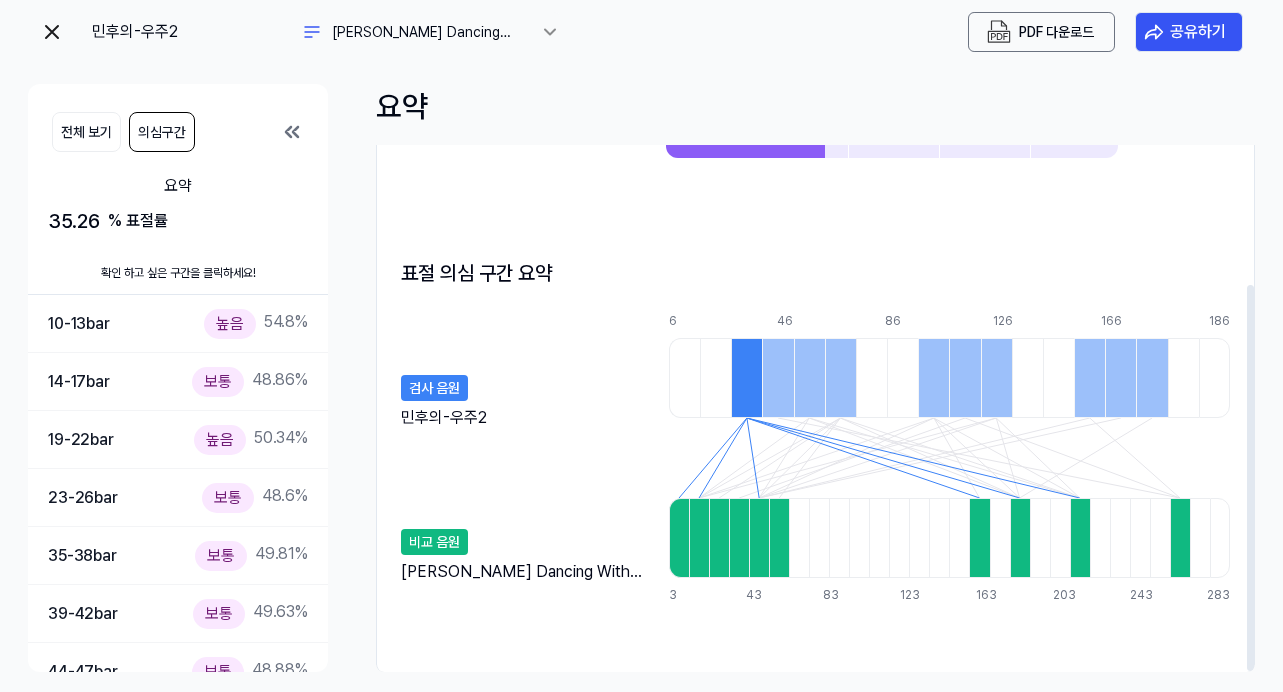 scroll, scrollTop: 0, scrollLeft: 0, axis: both 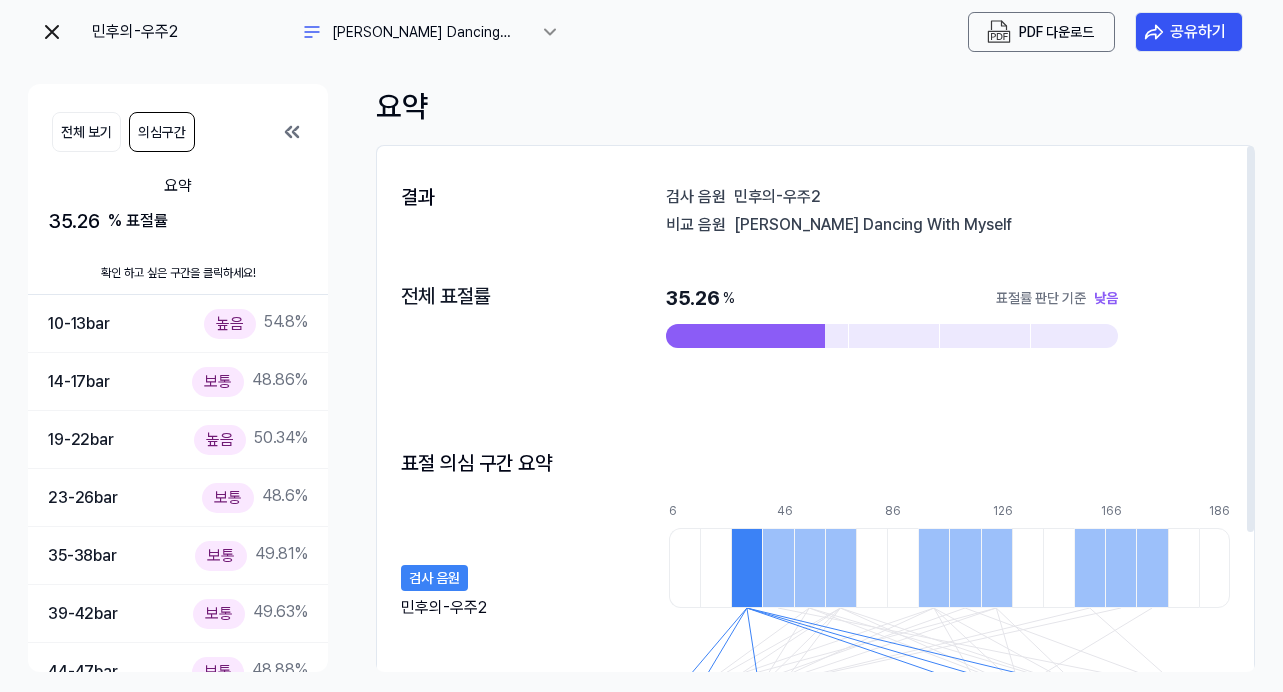 click at bounding box center (745, 336) 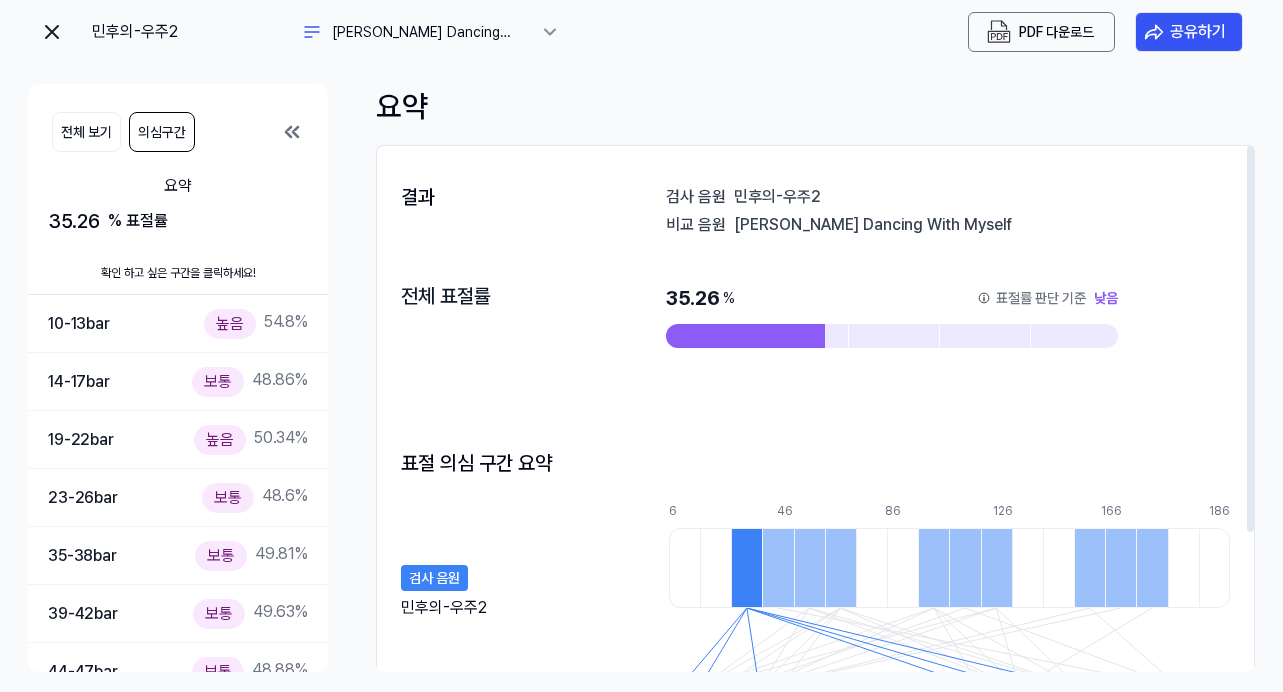 click on "전체 표절률 35.26 % 표절률 판단 기준 낮음" at bounding box center (815, 316) 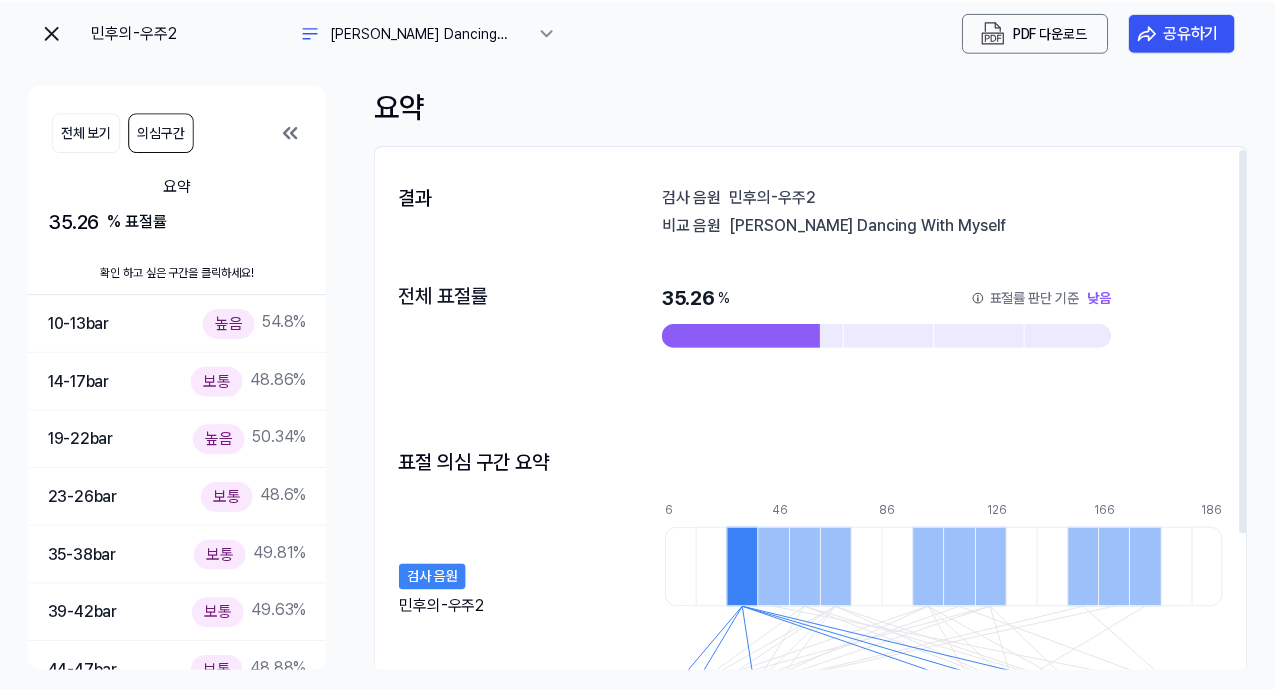 scroll, scrollTop: 4, scrollLeft: 0, axis: vertical 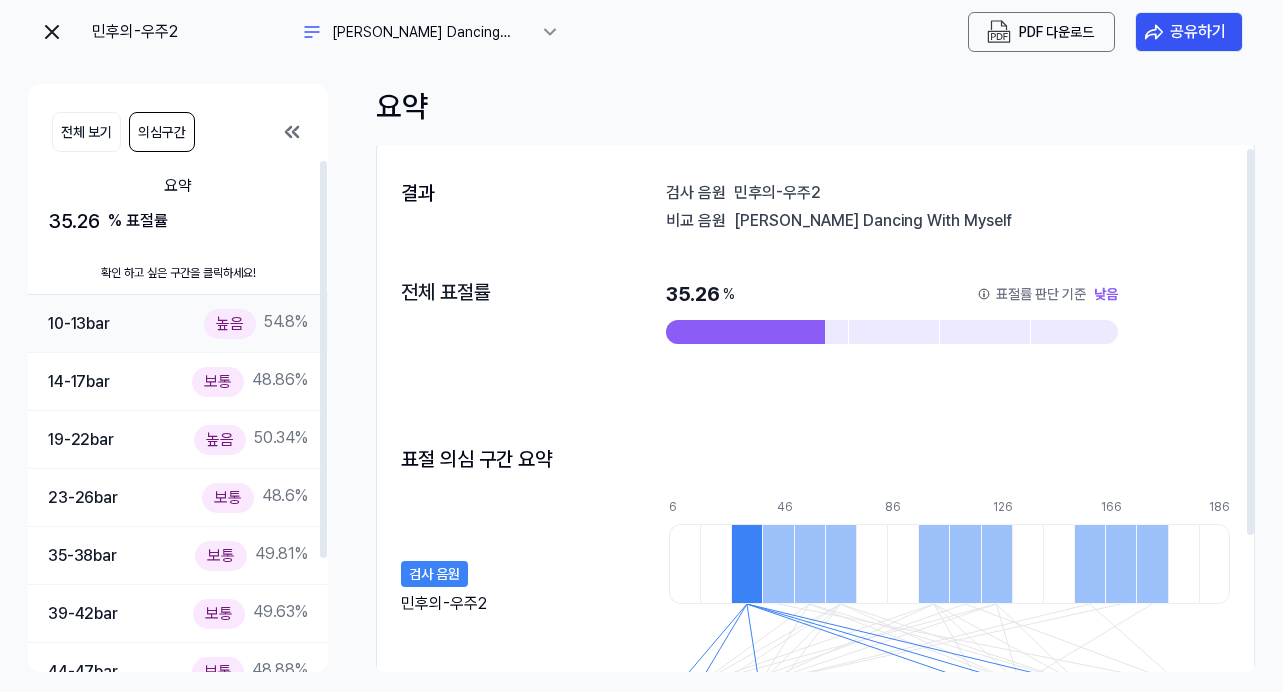 click on "10-13  bar 높음 54.8 %" at bounding box center [178, 323] 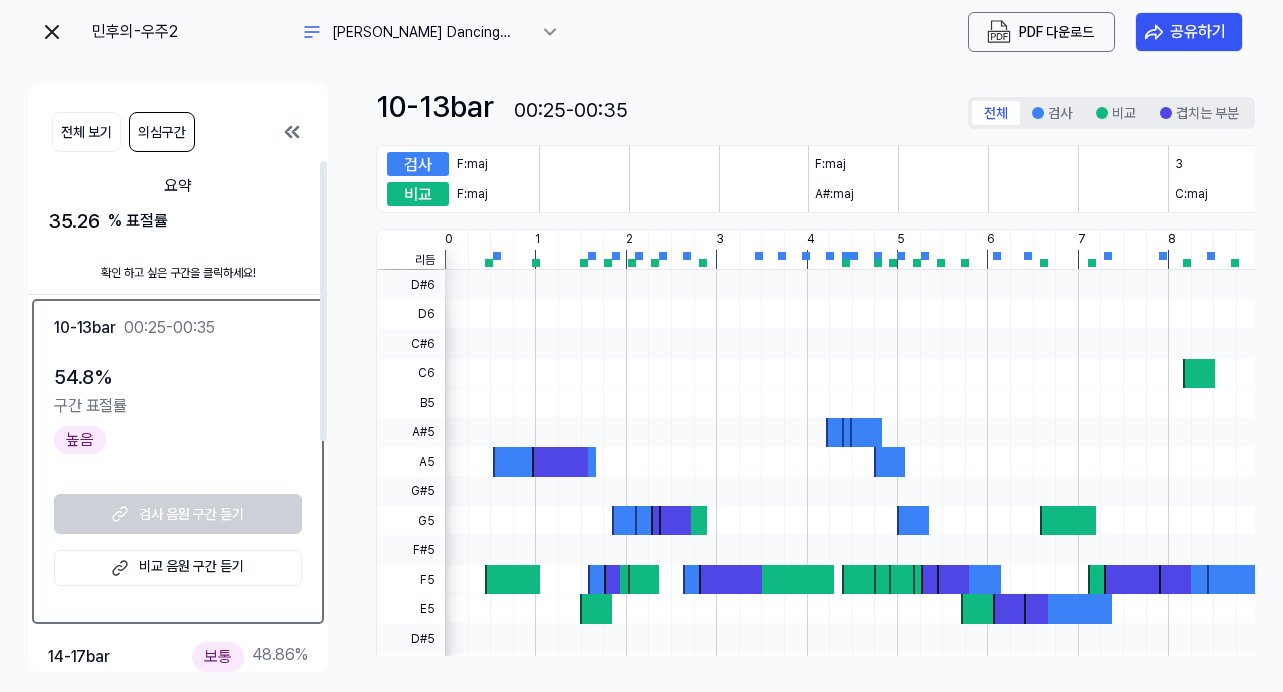 click on "검사 음원 구간 듣기 비교 음원 구간 듣기" at bounding box center [178, 540] 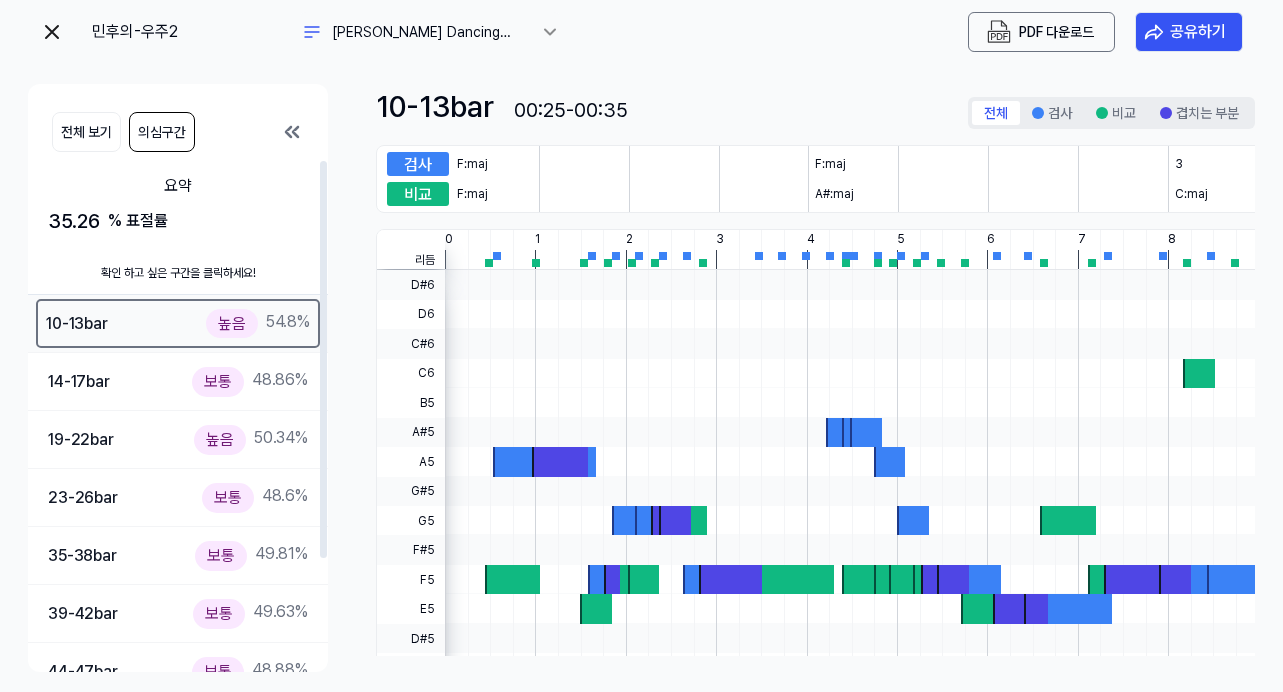 click on "10-13  bar 높음 54.8 %" at bounding box center (178, 323) 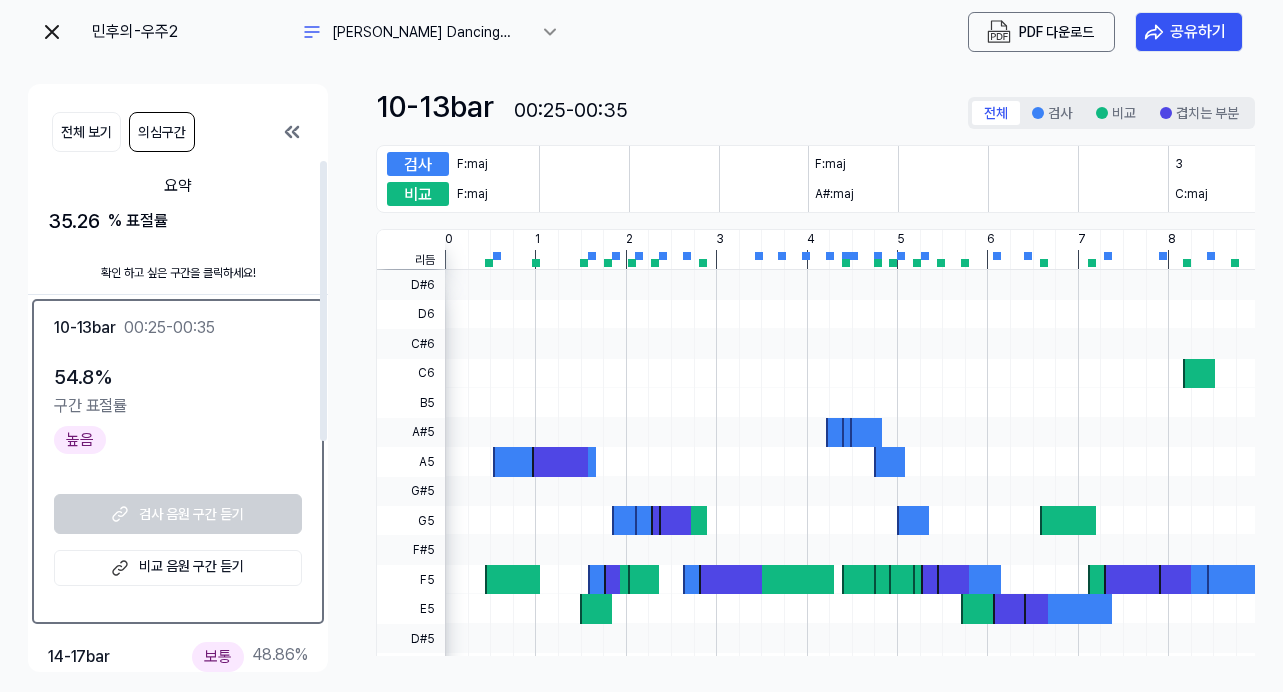 click on "비교 음원 구간 듣기" at bounding box center (178, 568) 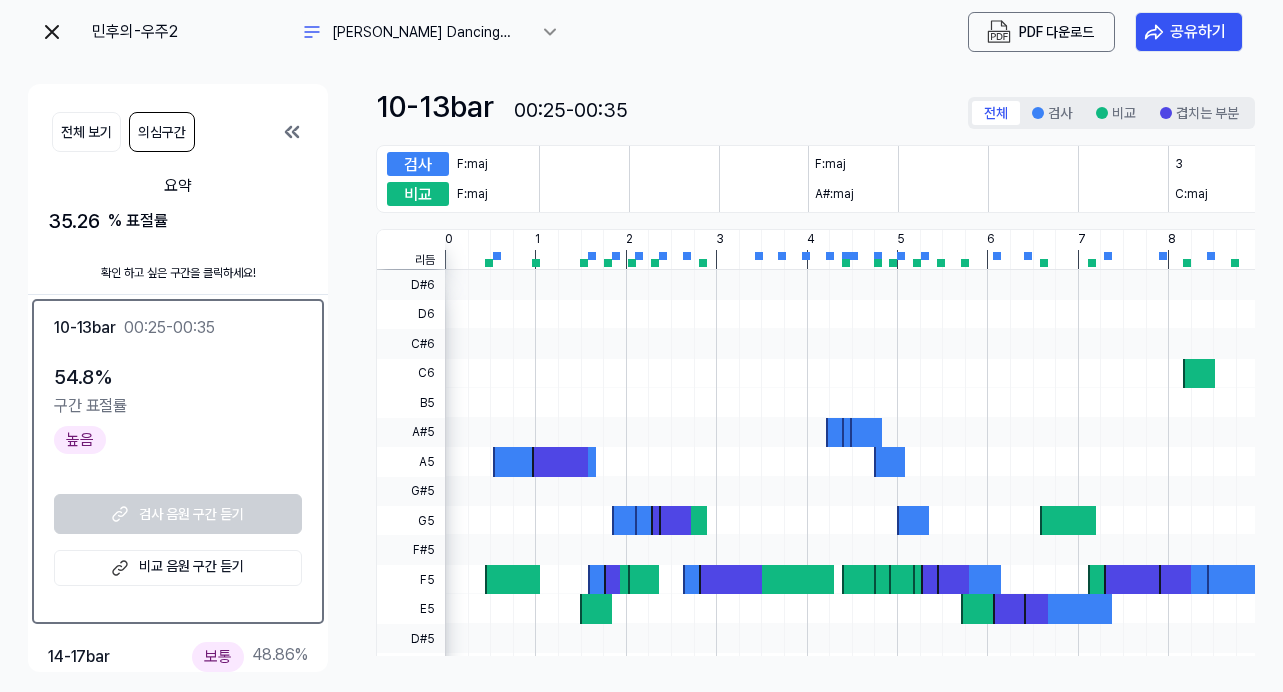 click at bounding box center [52, 32] 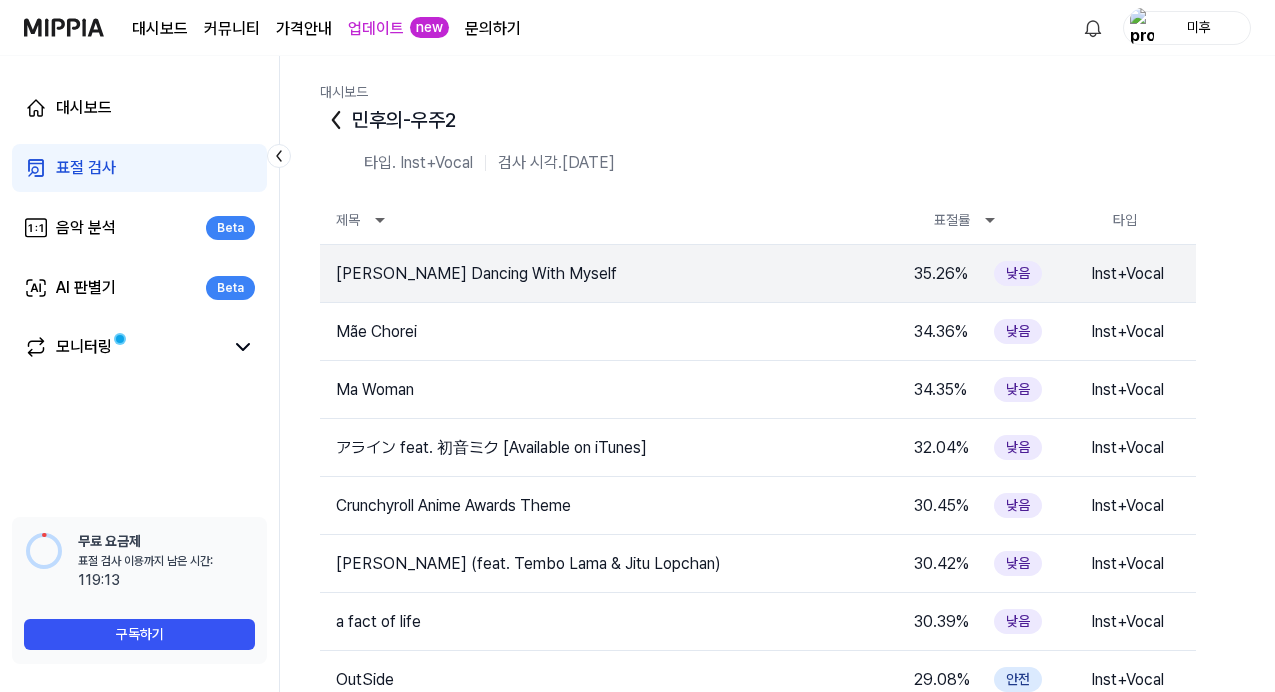 click on "대시보드 표절 검사 음악 분석 Beta AI 판별기 Beta 모니터링" at bounding box center [139, 228] 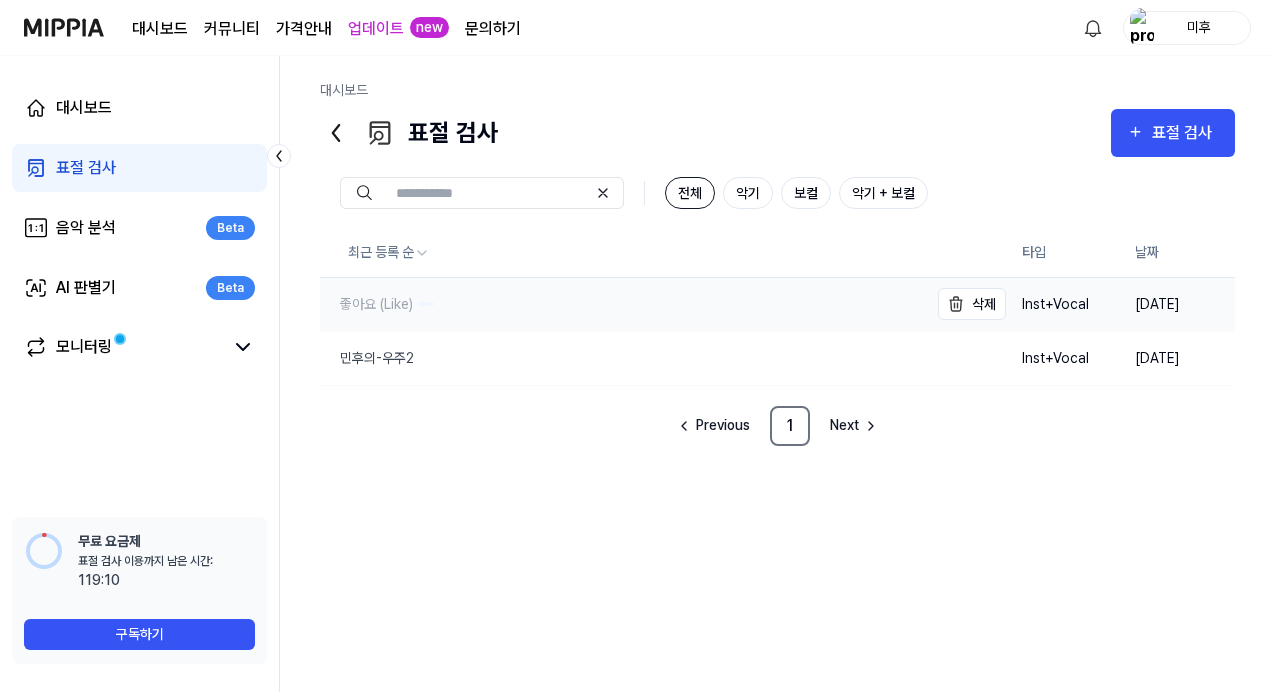 click on "좋아요 (Like)" at bounding box center (366, 304) 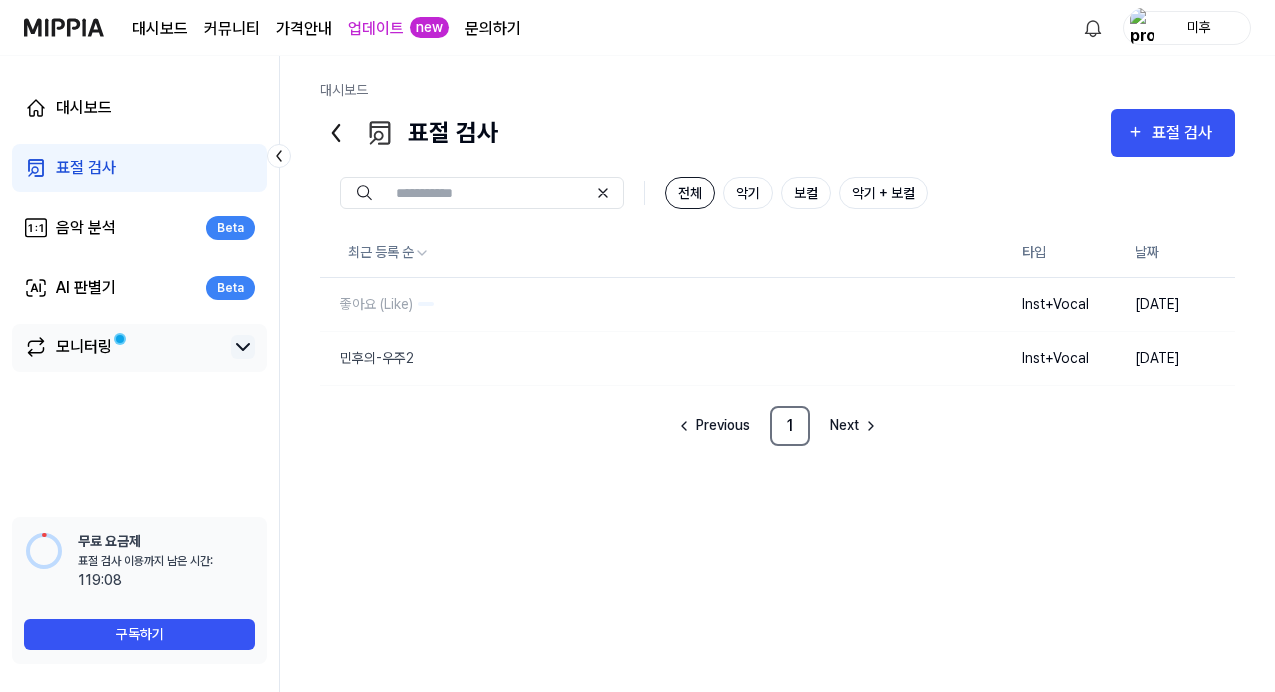 click 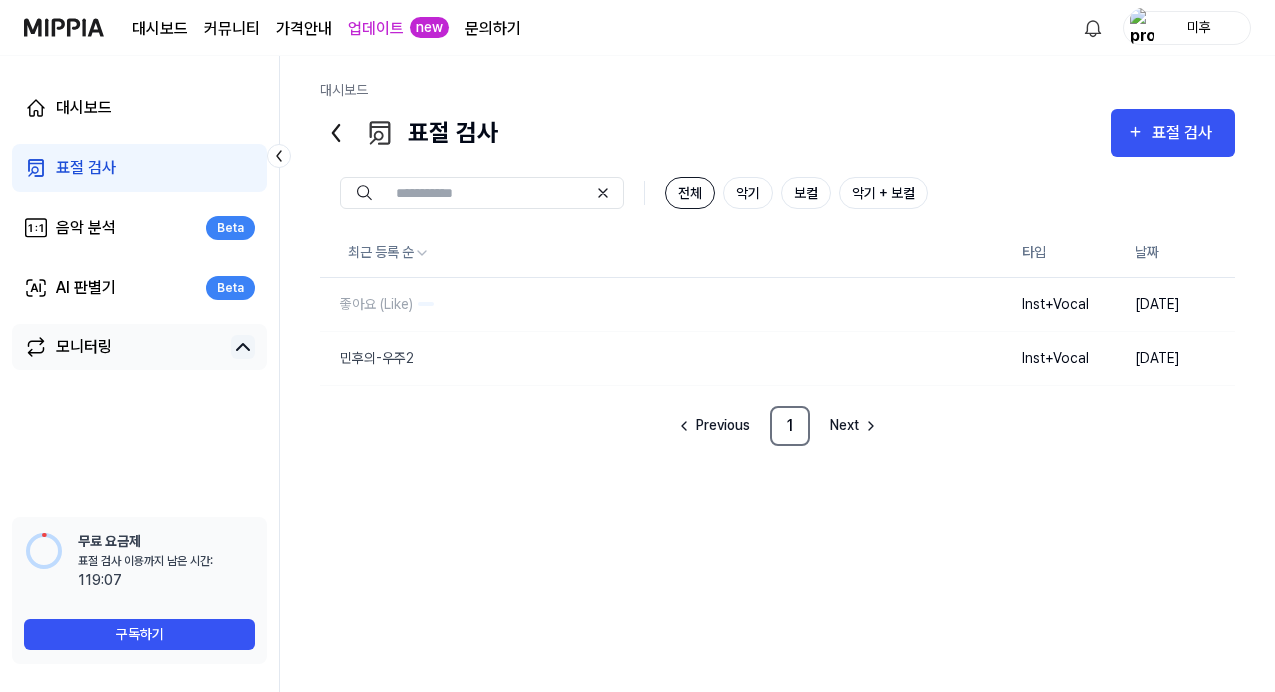 click on "모니터링" at bounding box center (139, 347) 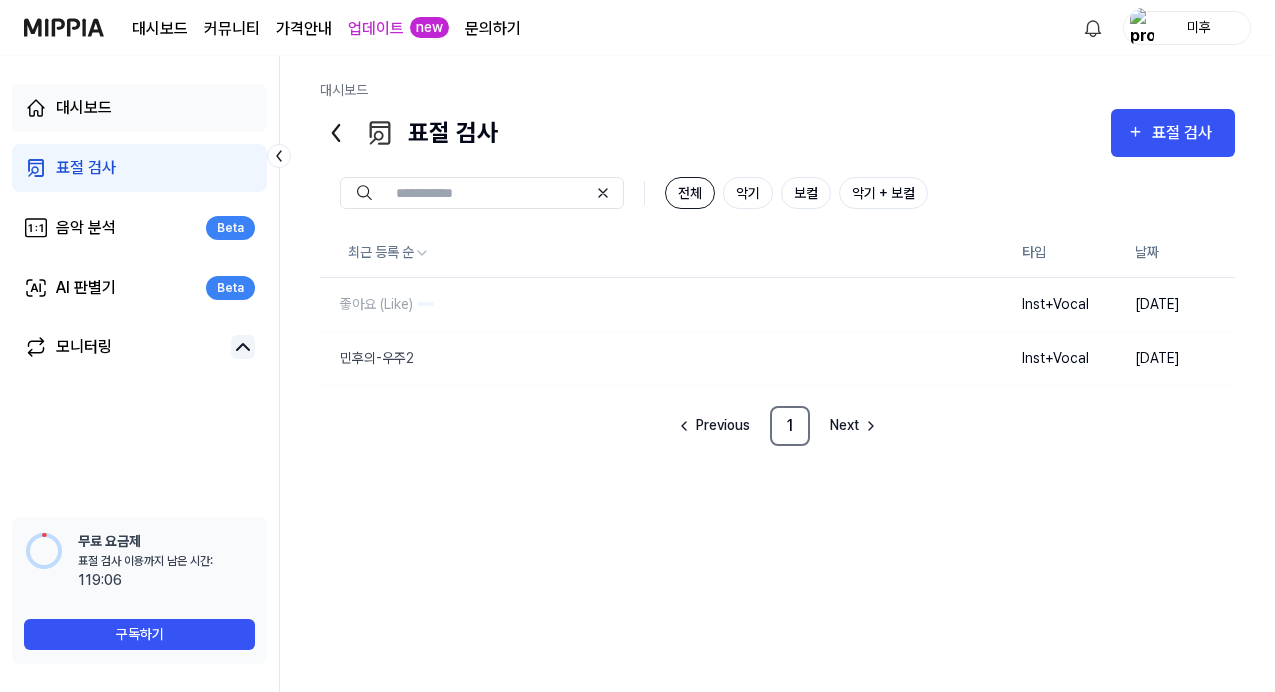 click on "대시보드" at bounding box center [84, 108] 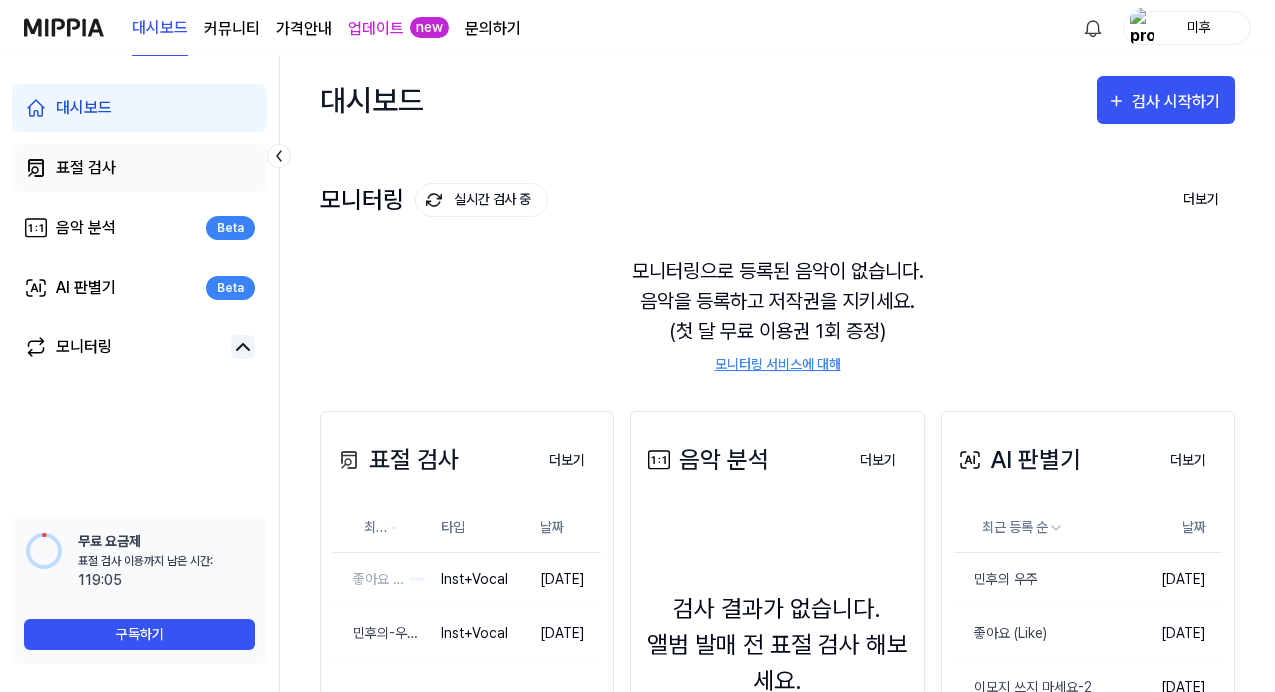 click on "표절 검사" at bounding box center [86, 168] 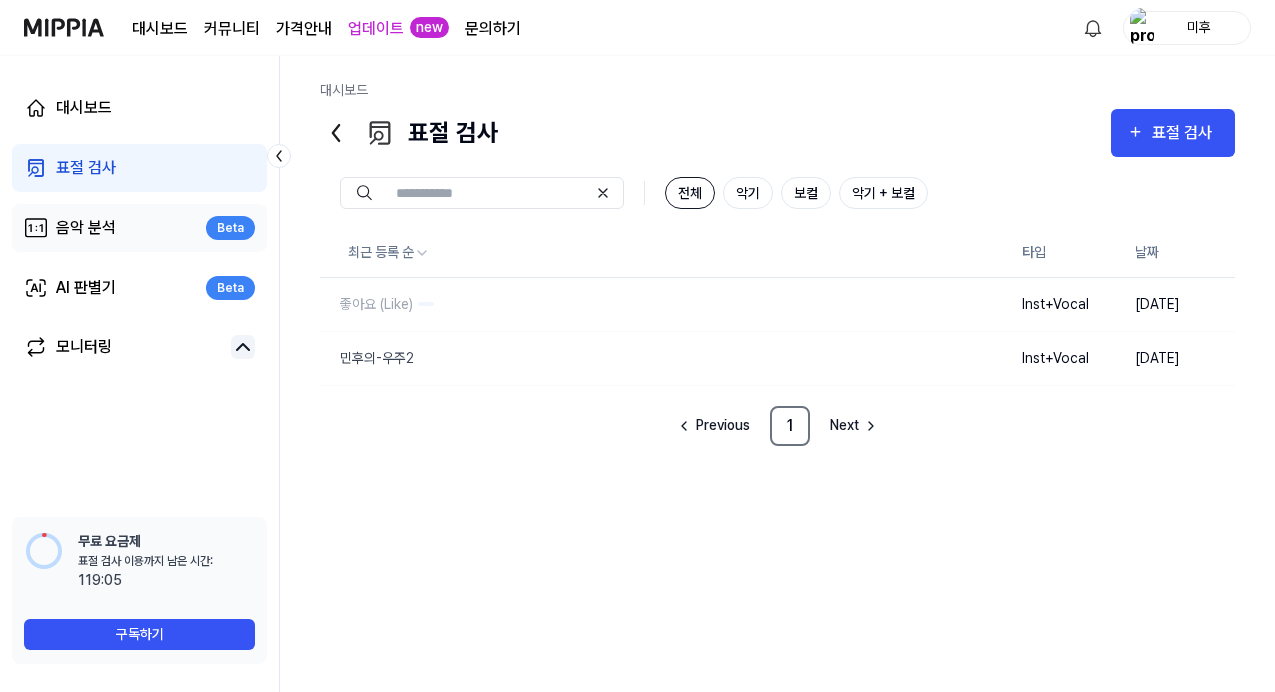 click on "음악 분석" at bounding box center (86, 228) 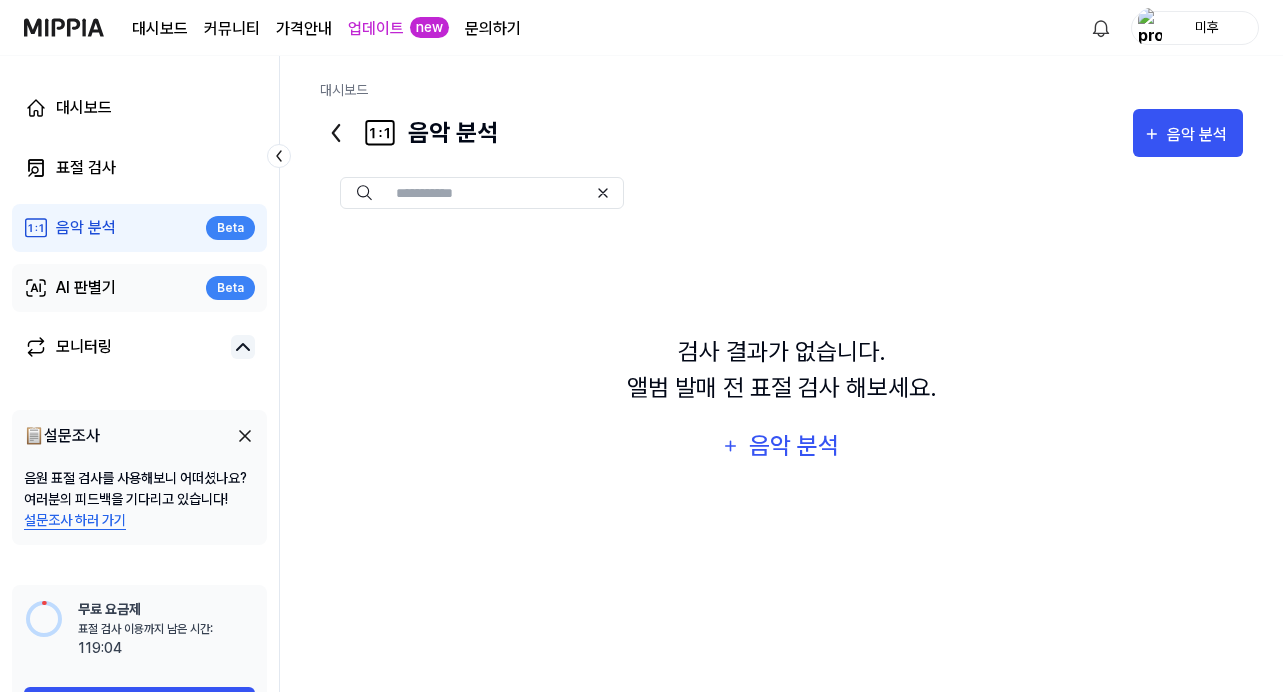 click on "AI 판별기" at bounding box center (86, 288) 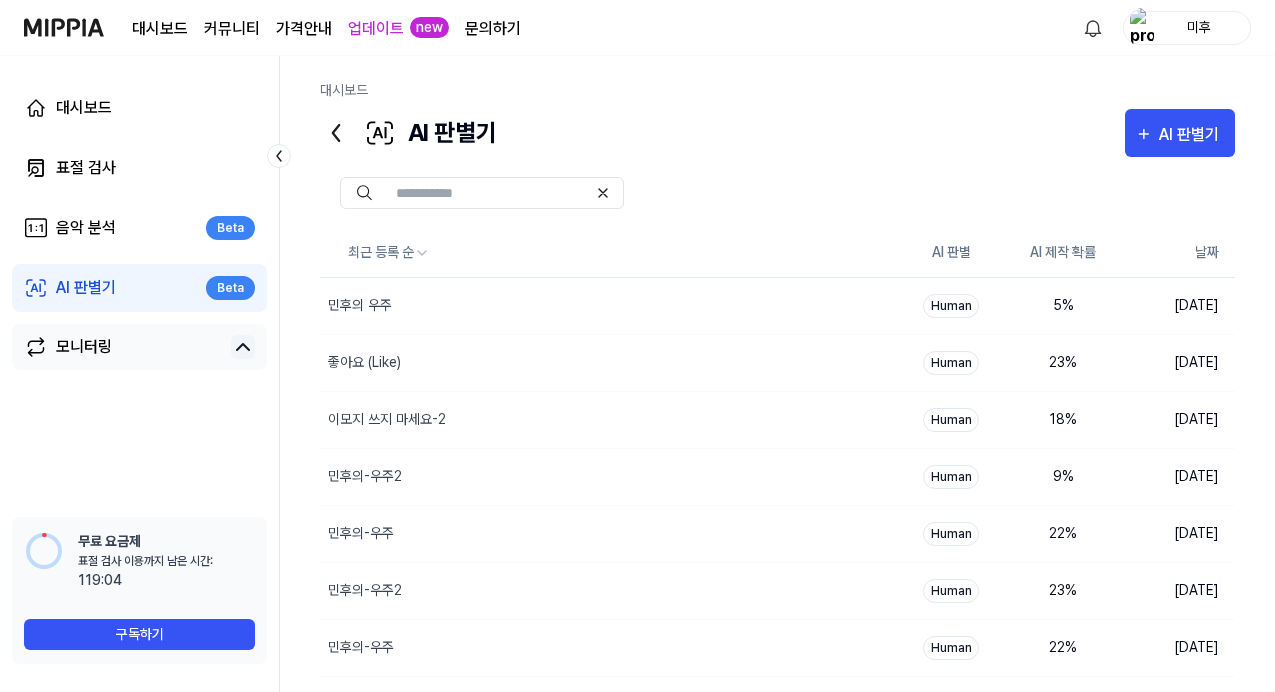 click on "모니터링" at bounding box center (84, 347) 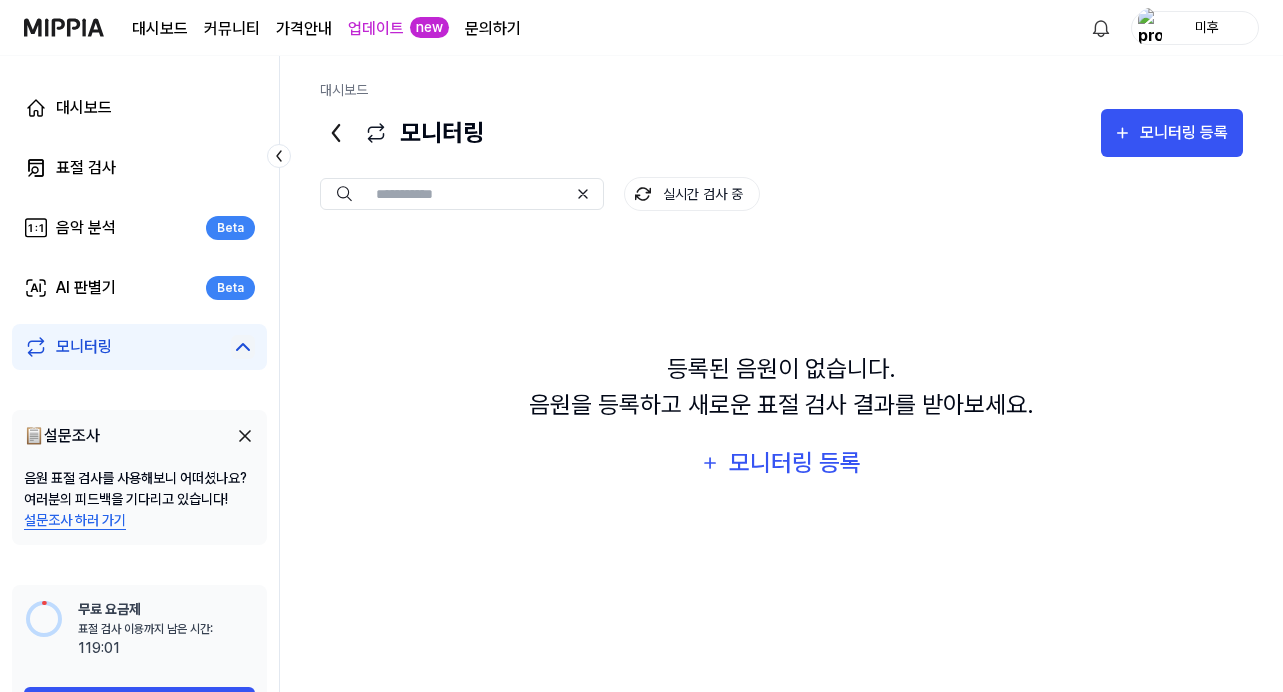 click on "대시보드 표절 검사 음악 분석 Beta AI 판별기 Beta 모니터링" at bounding box center (139, 227) 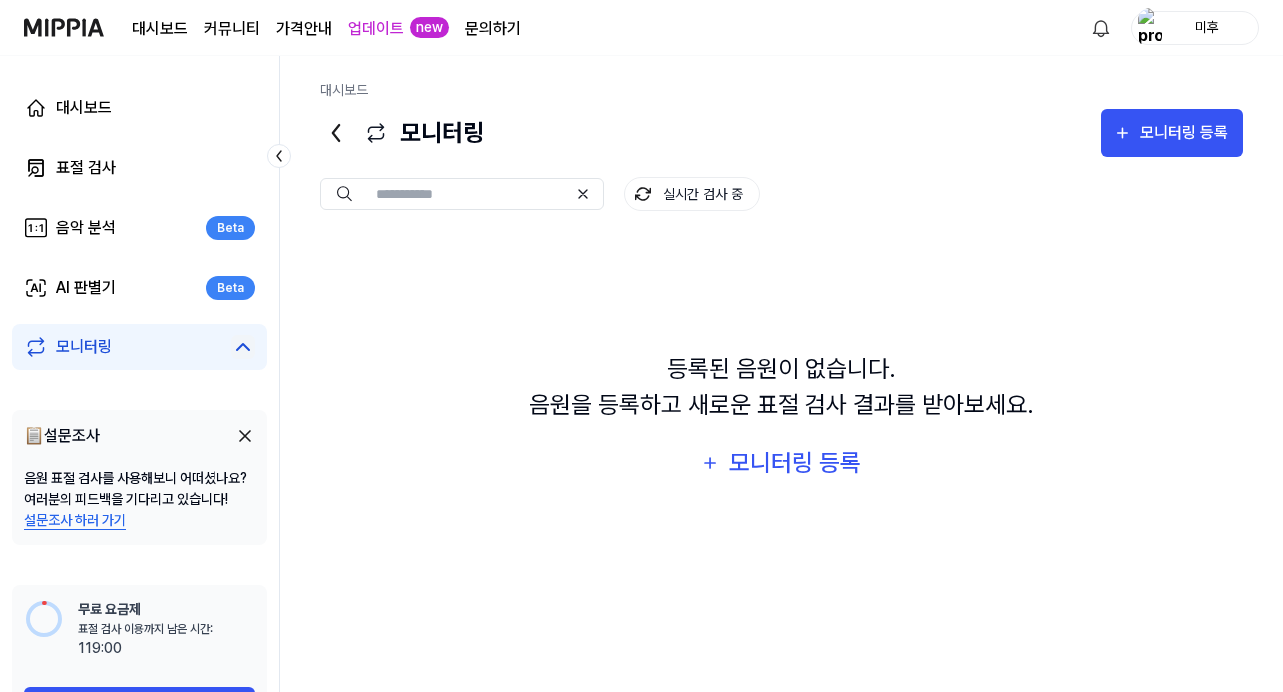 click on "대시보드 표절 검사 음악 분석 Beta AI 판별기 Beta 모니터링" at bounding box center (139, 227) 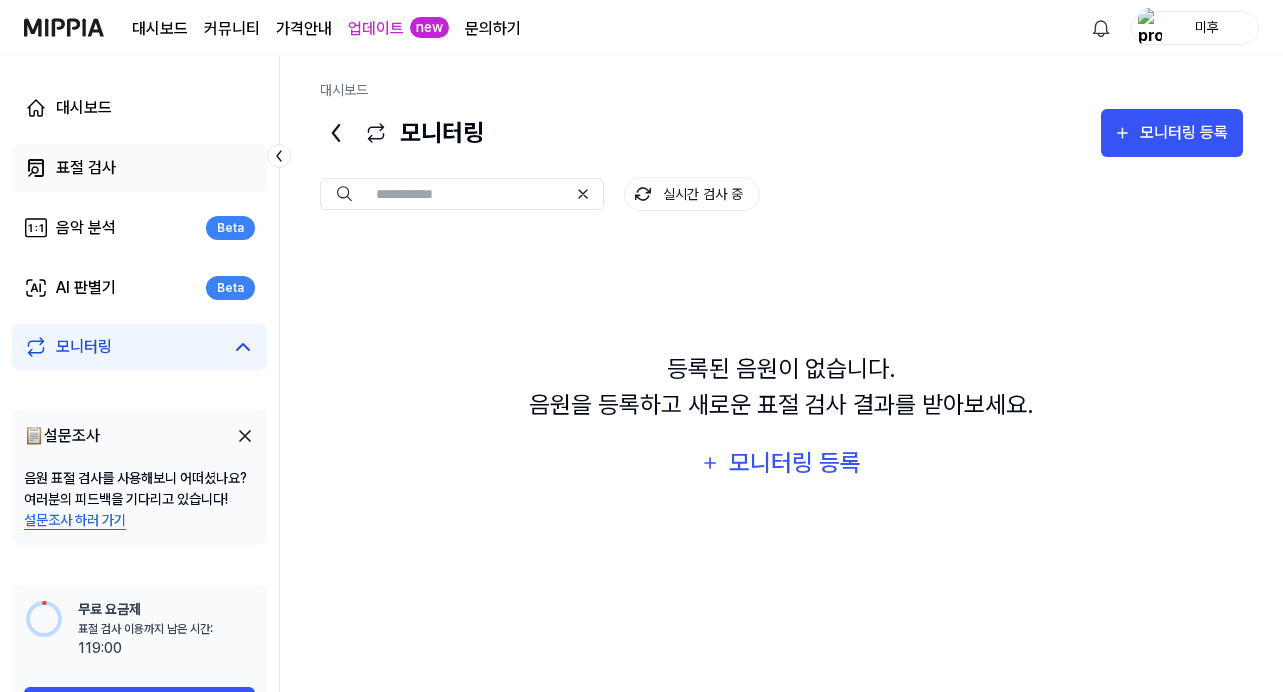 click on "표절 검사" at bounding box center [86, 168] 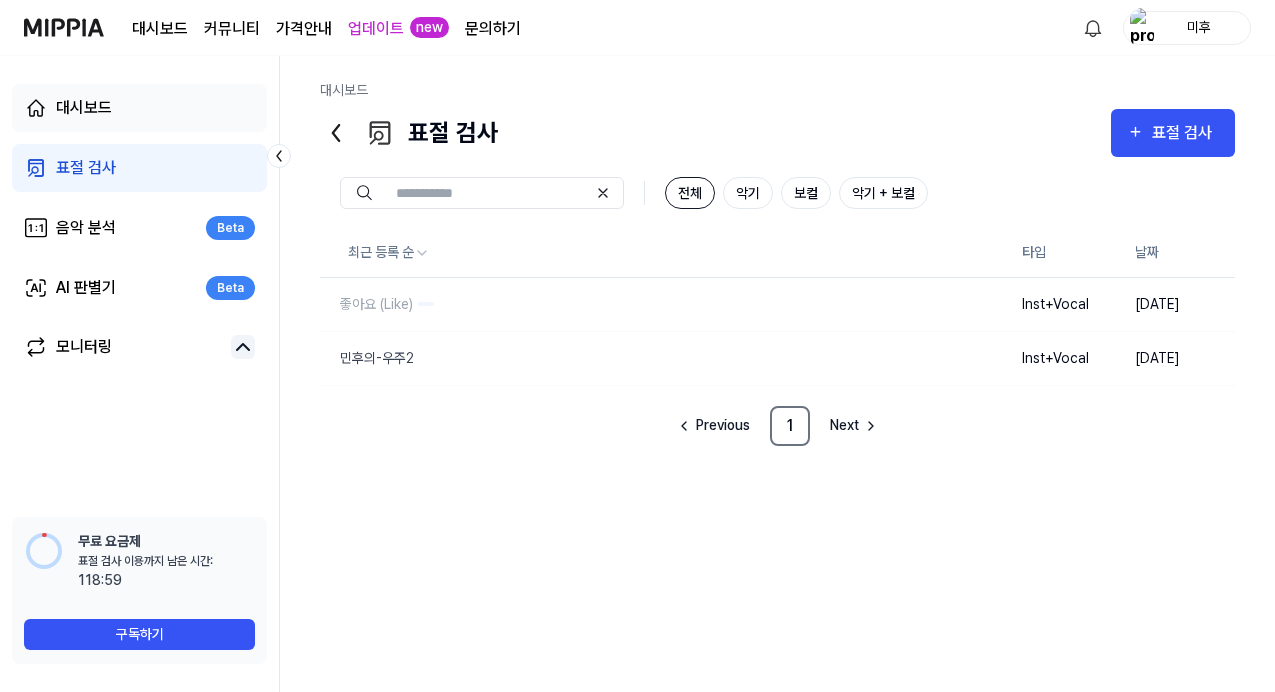 click on "대시보드" at bounding box center [84, 108] 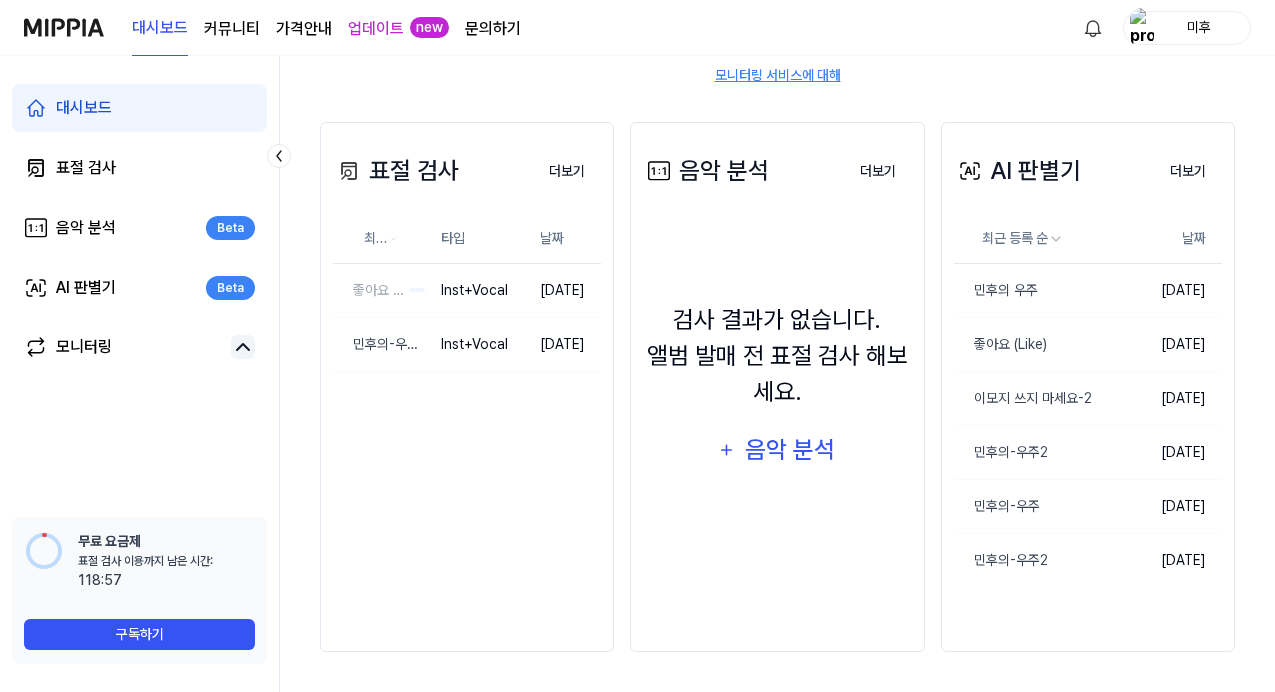 scroll, scrollTop: 0, scrollLeft: 0, axis: both 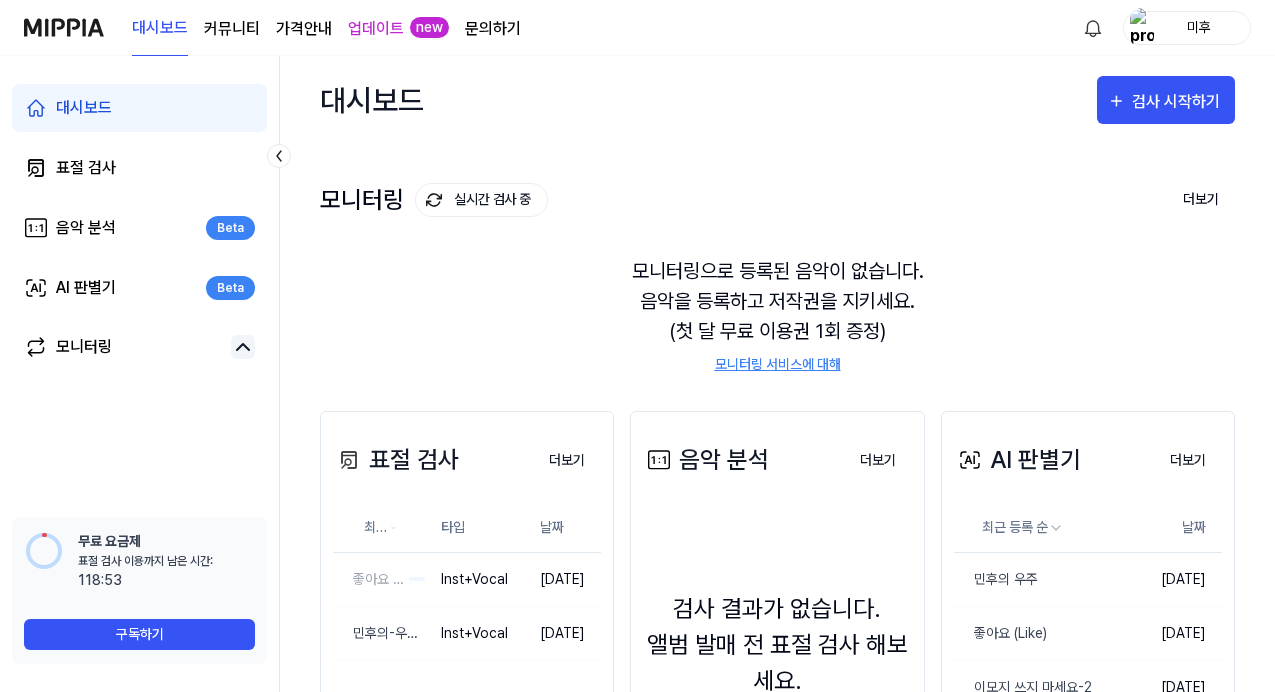 click on "표절 검사 더보기 표절 검사 최근 등록 순 타입 날짜 좋아요 (Like) 삭제 Inst+Vocal 2025.07.07. 민후의-우주2 삭제 Inst+Vocal 2025.05.03. 더보기 음악 분석 더보기 음악 분석 검사 결과가 없습니다.
앨범 발매 전 표절 검사 해보세요. 음악 분석 더보기 AI 판별기 더보기 AI 판별기 최근 등록 순 날짜 민후의 우주 삭제 2025.07.07. 좋아요 (Like) 삭제 2025.07.07. 이모지 쓰지 마세요-2 삭제 2025.05.07. 민후의-우주2 삭제 2025.05.03. 민후의-우주 삭제 2025.04.27. 민후의-우주2 삭제 2025.04.27. 더보기" at bounding box center (777, 676) 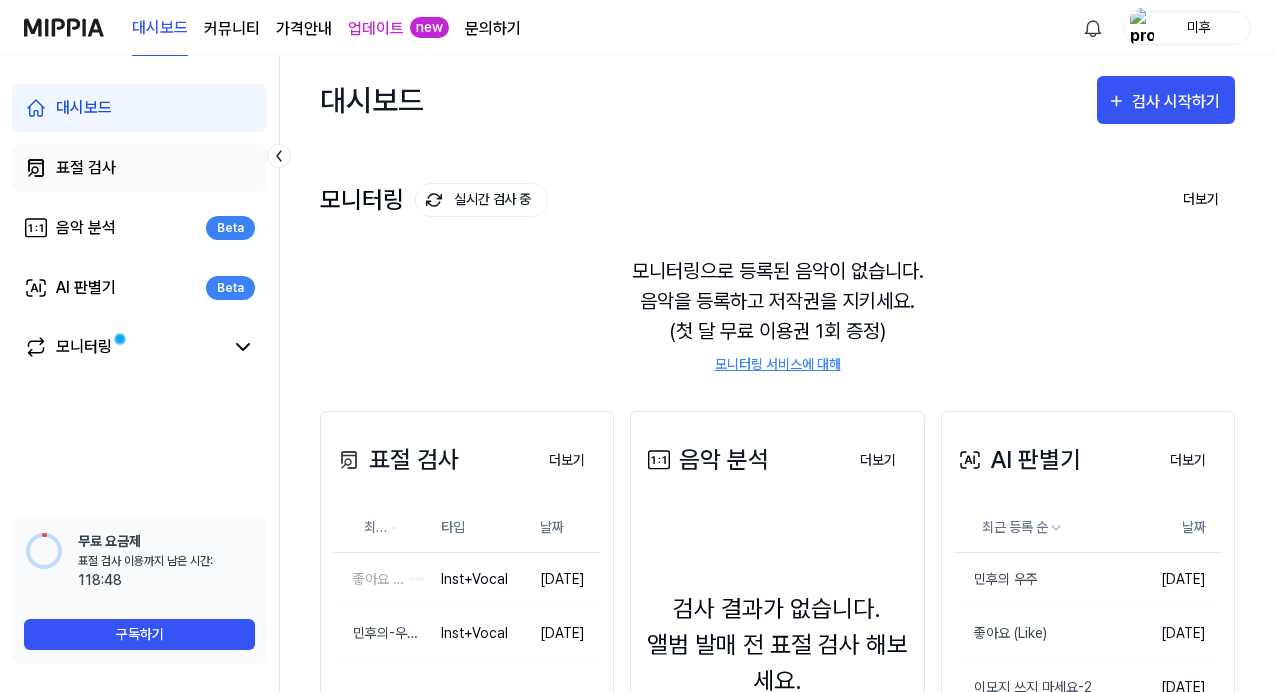 click on "표절 검사" at bounding box center (139, 168) 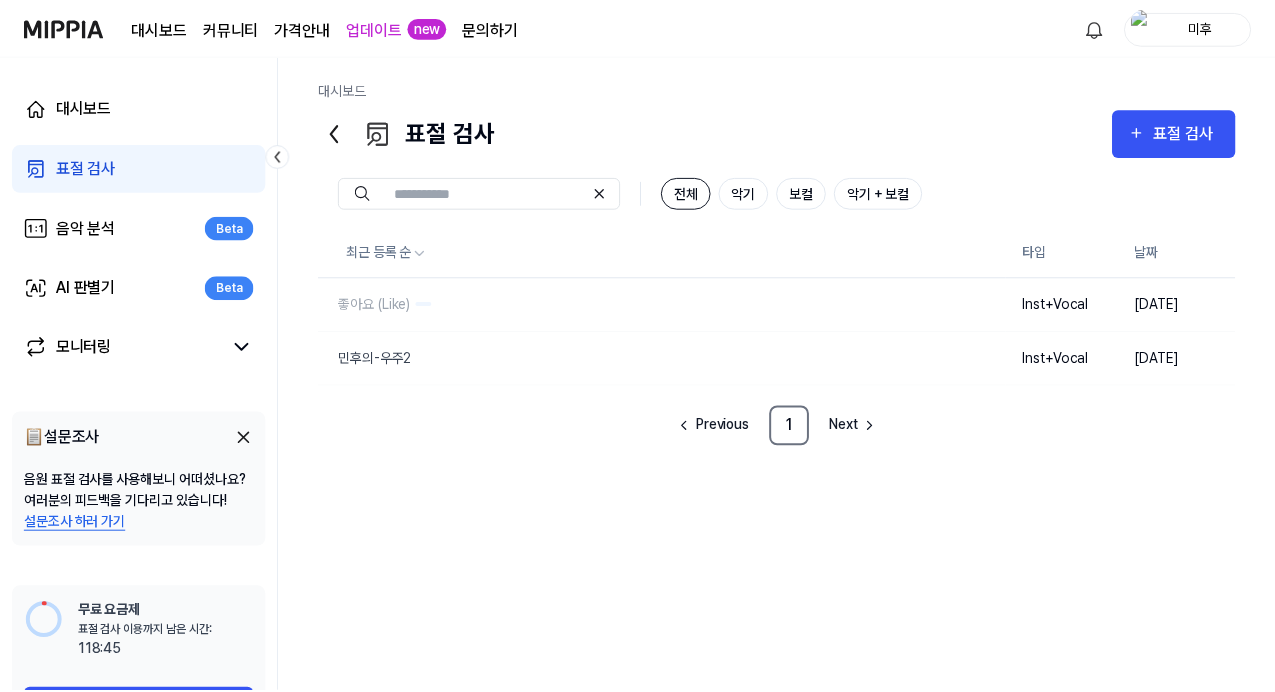 scroll, scrollTop: 0, scrollLeft: 0, axis: both 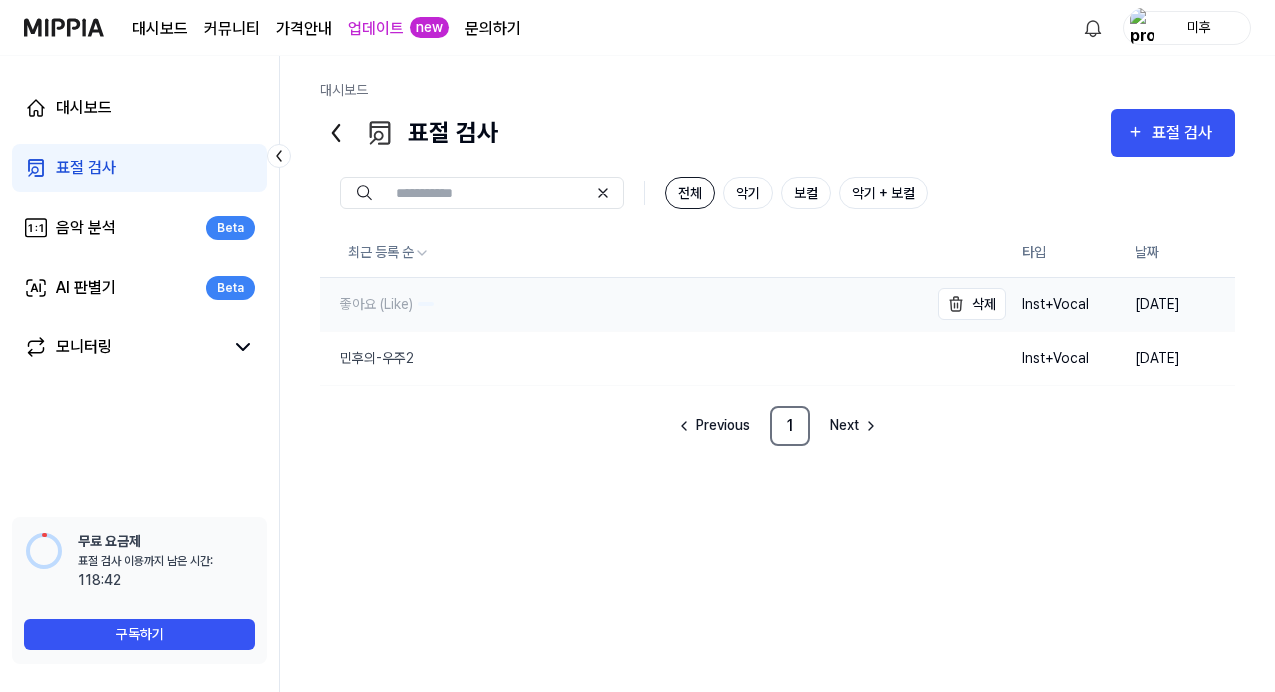 click on "좋아요 (Like)" at bounding box center [624, 304] 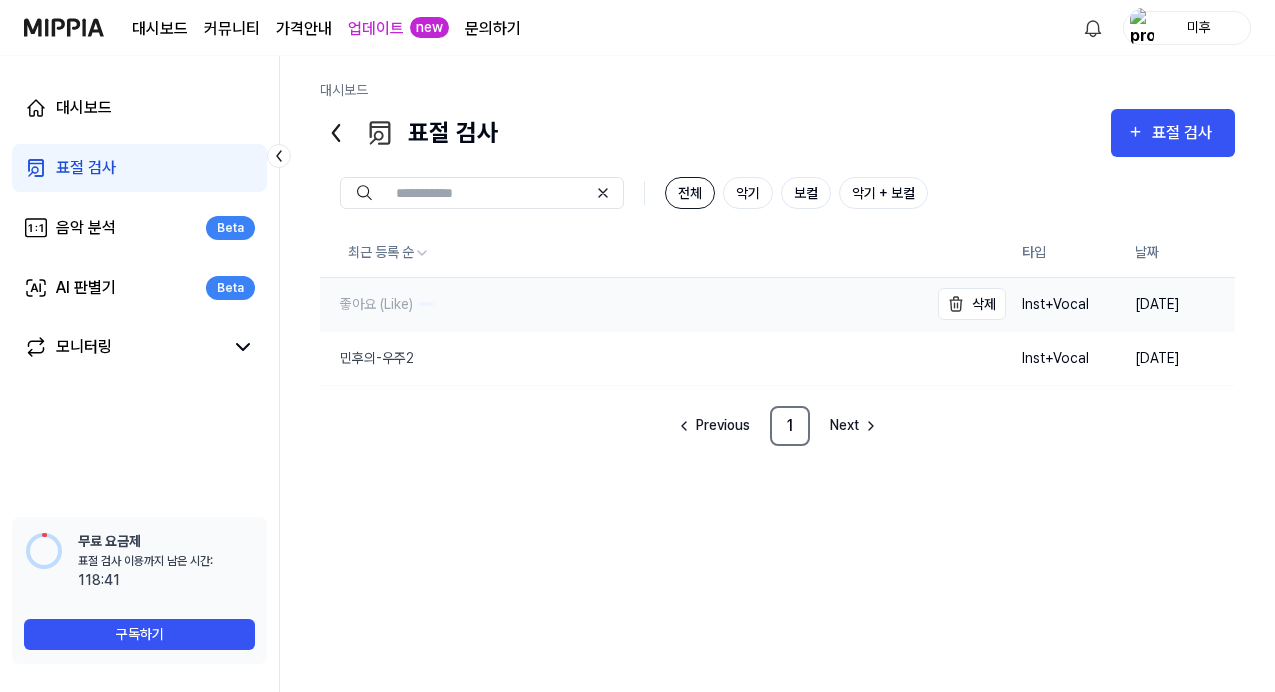 click on "좋아요 (Like)" at bounding box center (377, 304) 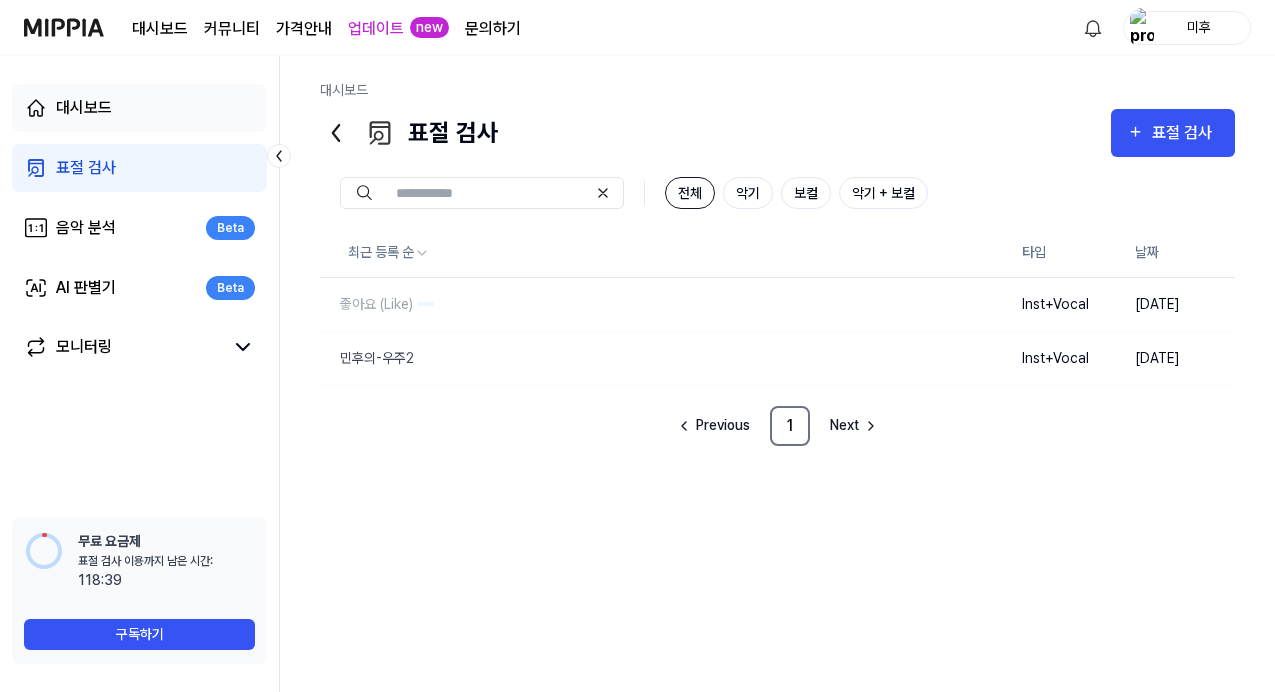 click on "대시보드" at bounding box center (139, 108) 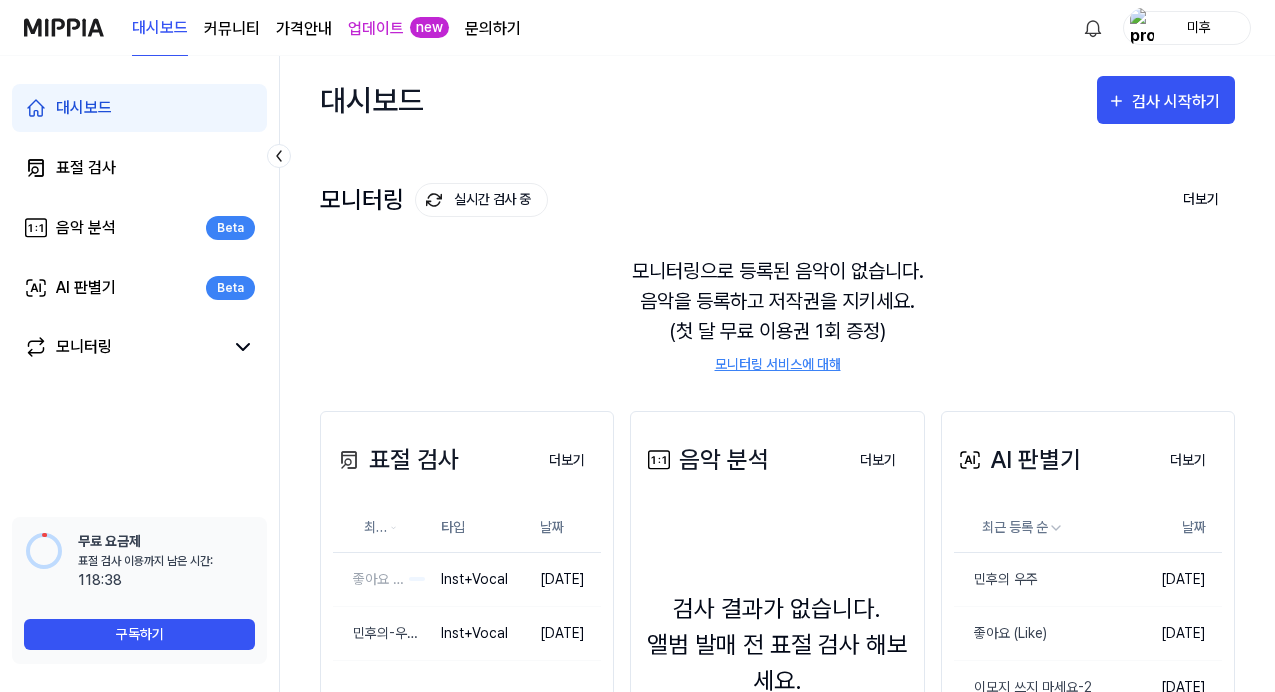 scroll, scrollTop: 192, scrollLeft: 0, axis: vertical 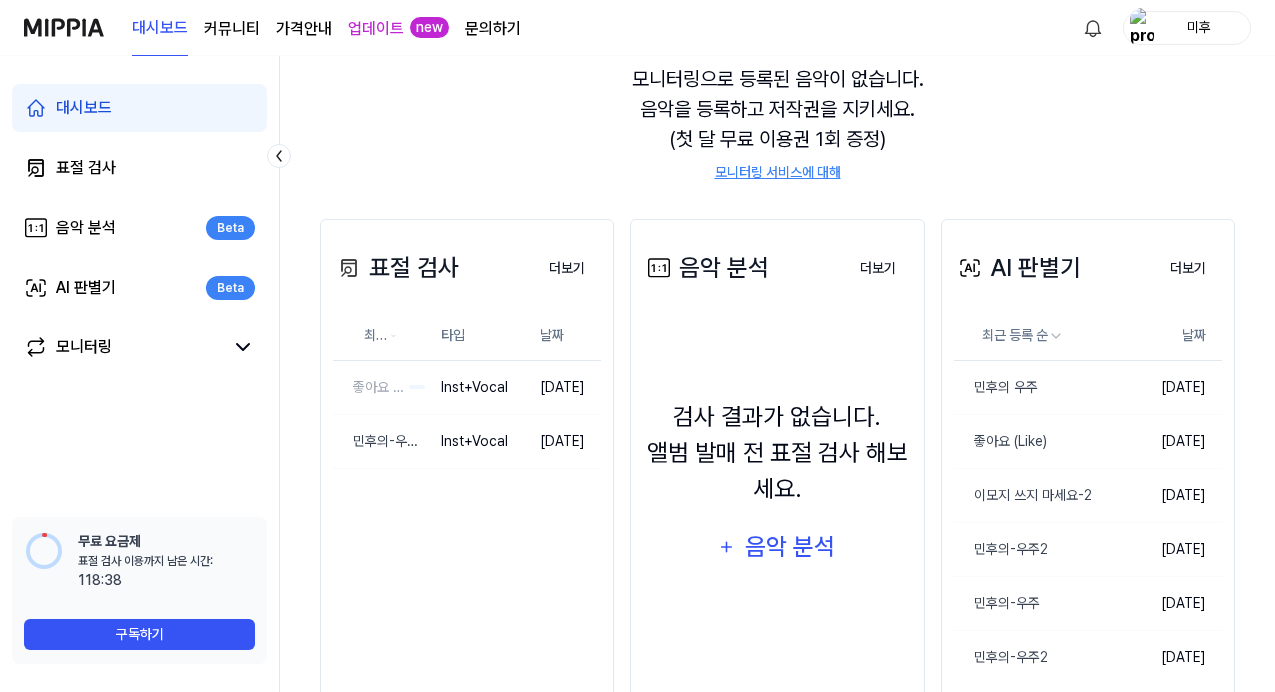 click on "대시보드 표절 검사 음악 분석 Beta AI 판별기 Beta 모니터링" at bounding box center [139, 228] 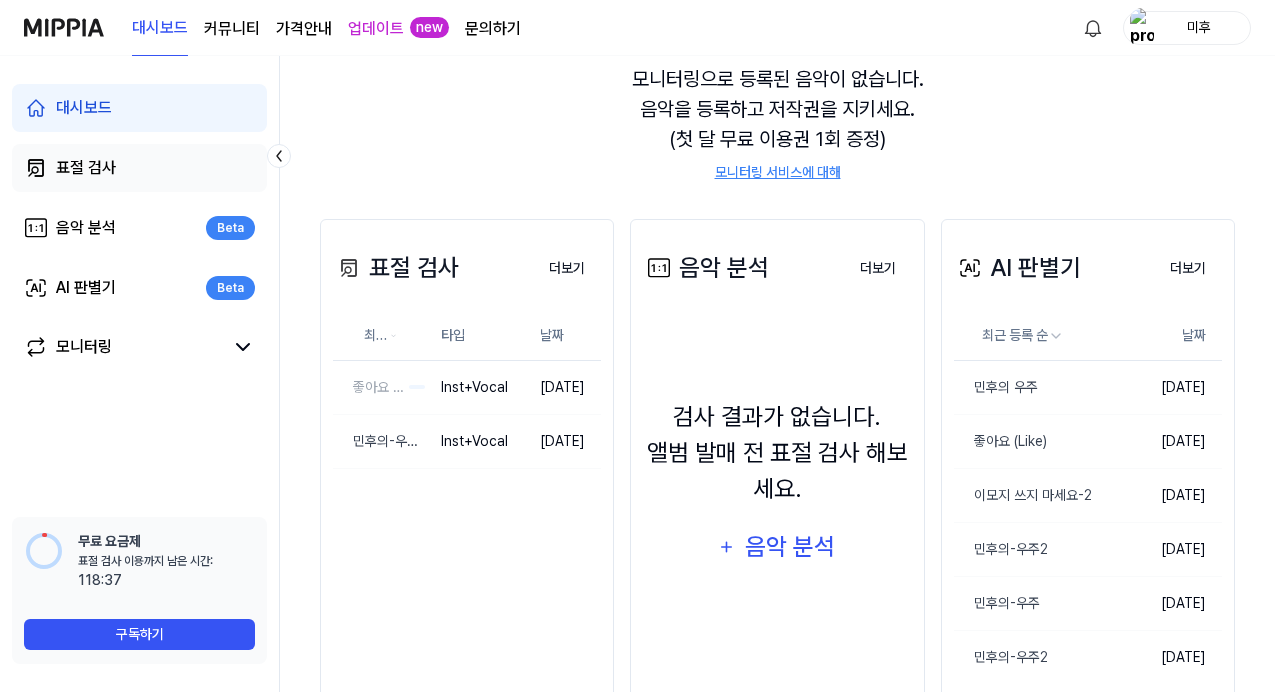click on "표절 검사" at bounding box center [86, 168] 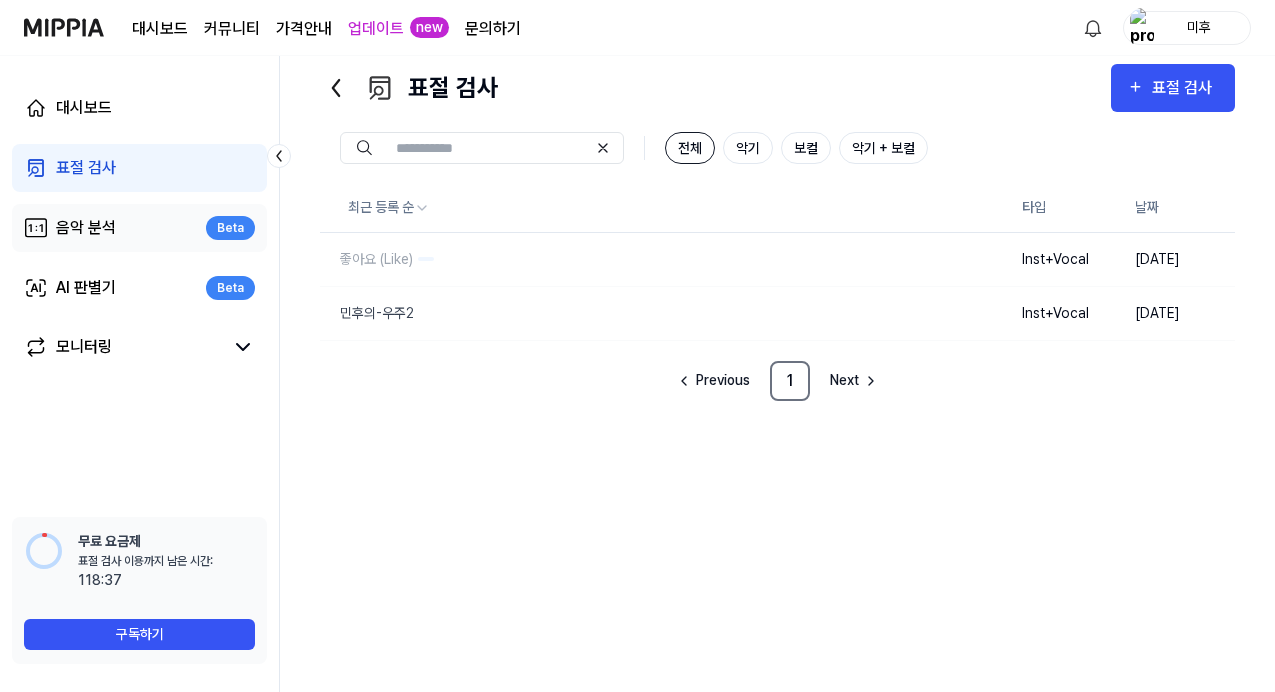 click on "음악 분석 Beta" at bounding box center (139, 228) 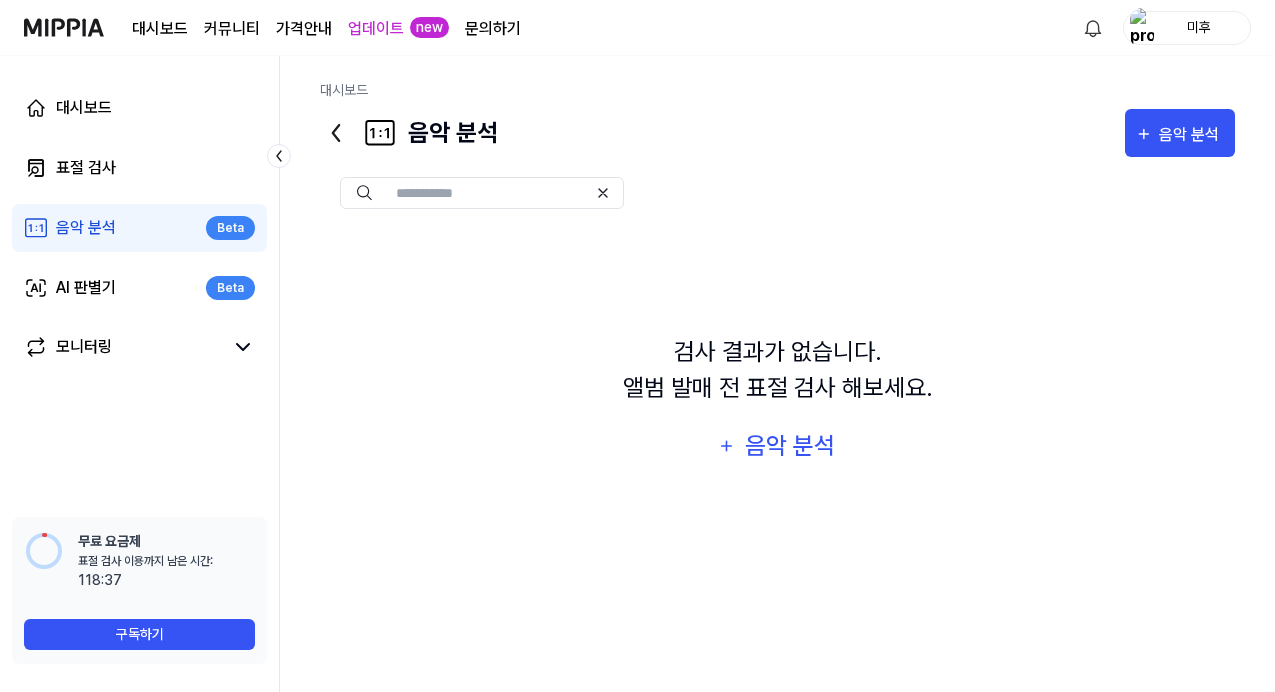 scroll, scrollTop: 0, scrollLeft: 0, axis: both 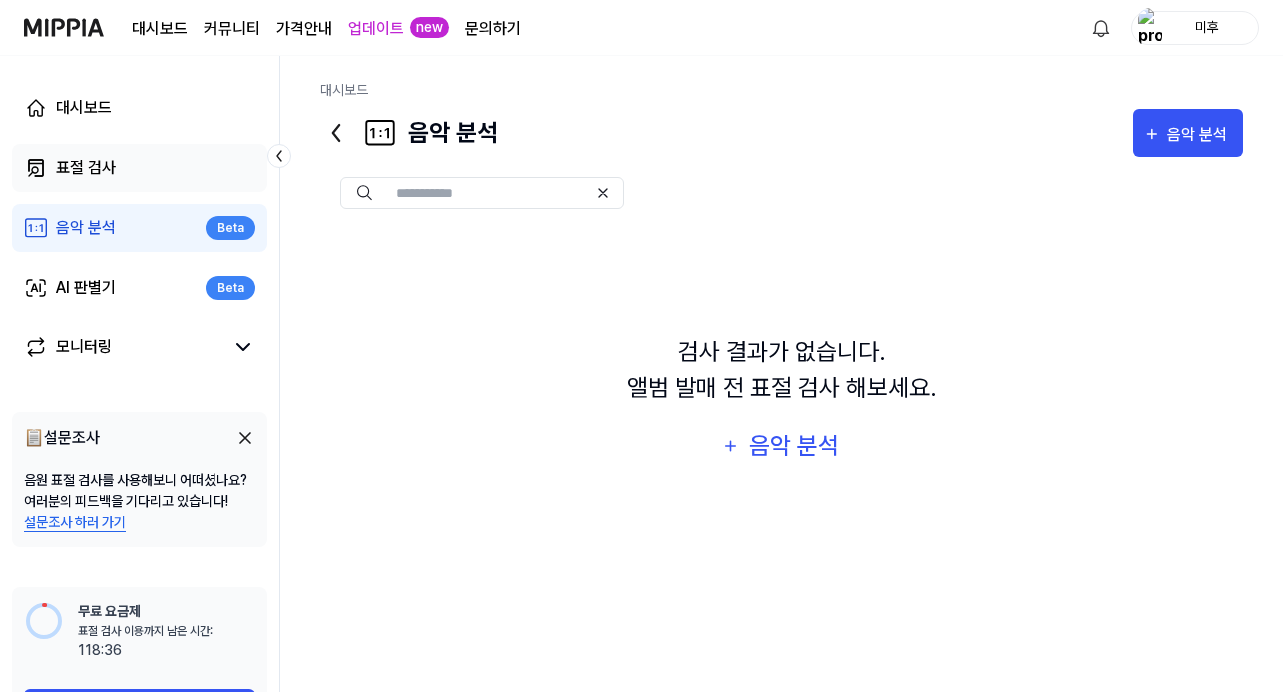 click on "표절 검사" at bounding box center (139, 168) 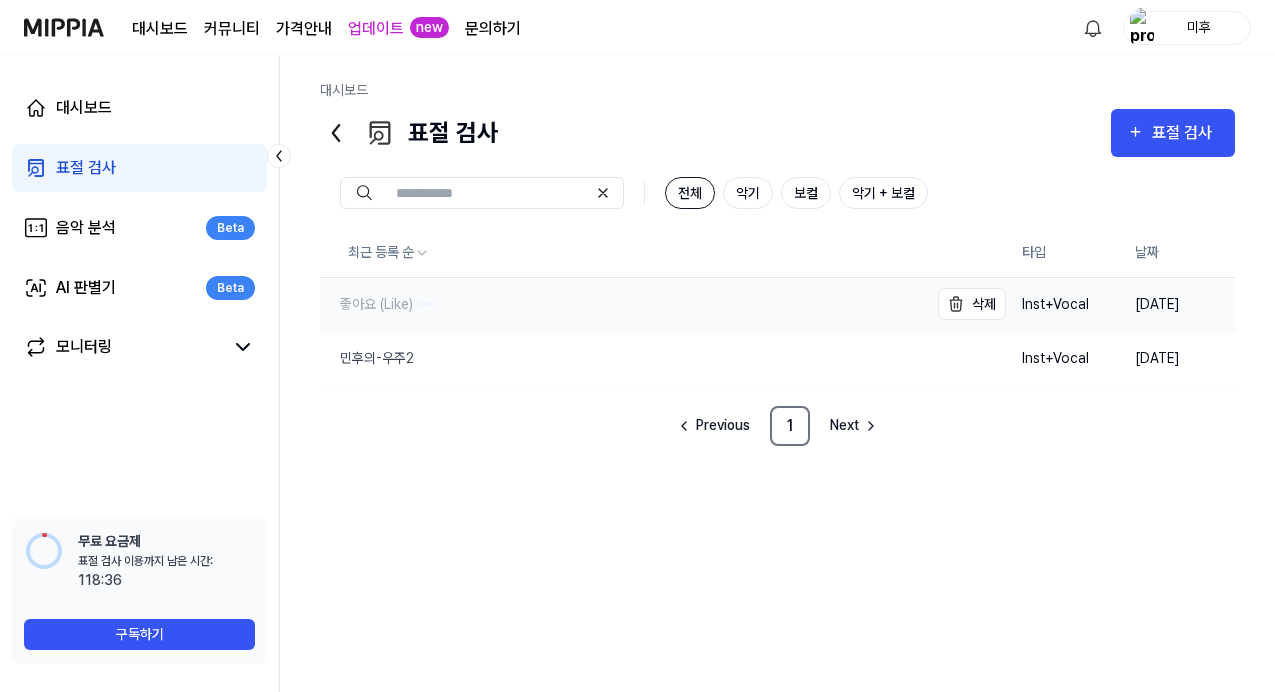 click on "좋아요 (Like)" at bounding box center [624, 304] 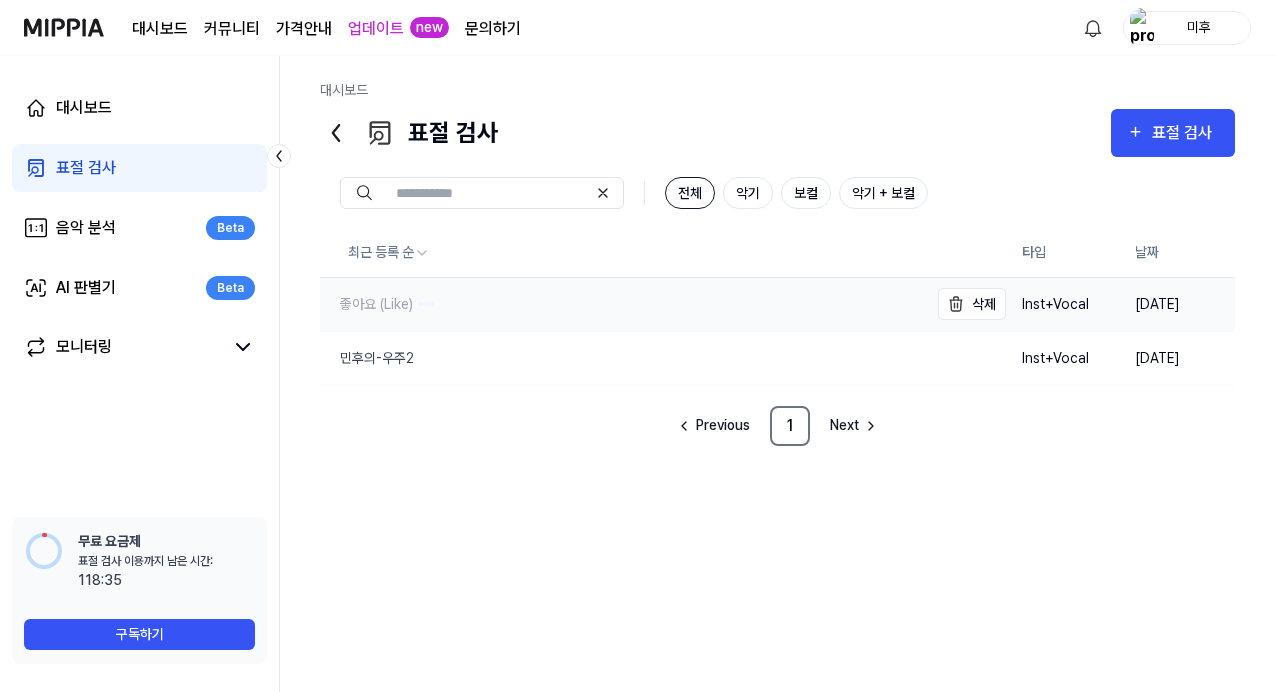 click on "좋아요 (Like)" at bounding box center (624, 304) 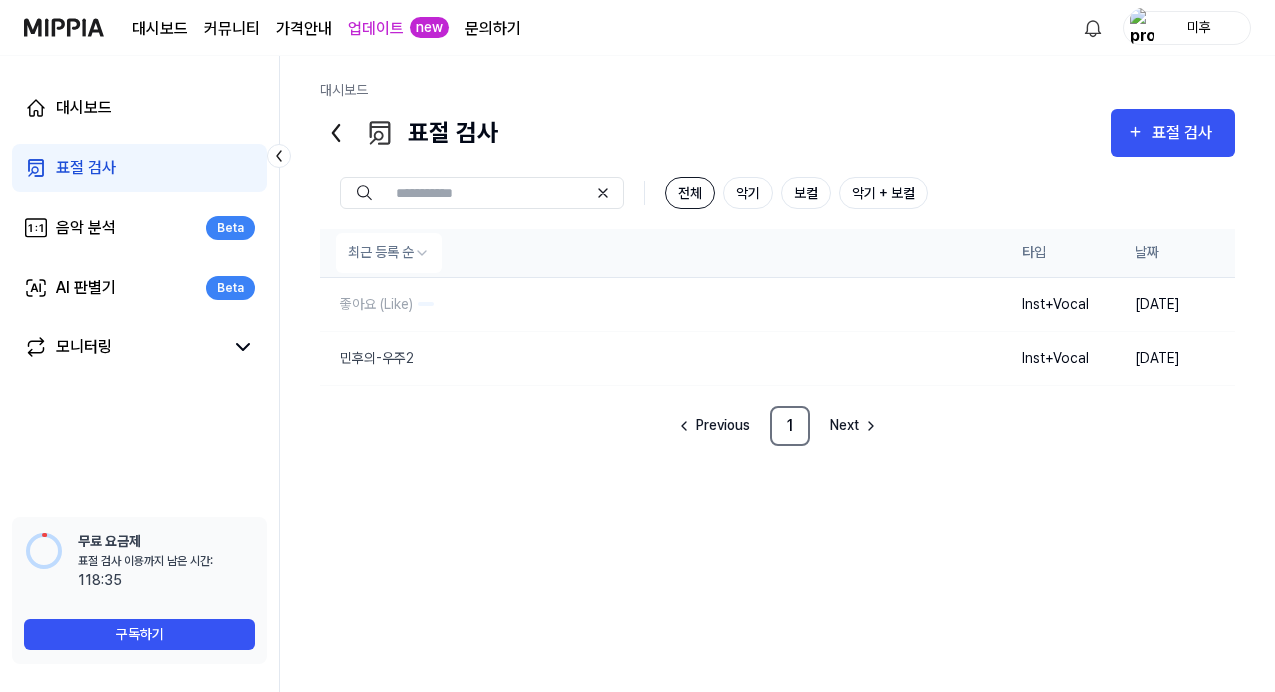 drag, startPoint x: 533, startPoint y: 306, endPoint x: 552, endPoint y: 271, distance: 39.824615 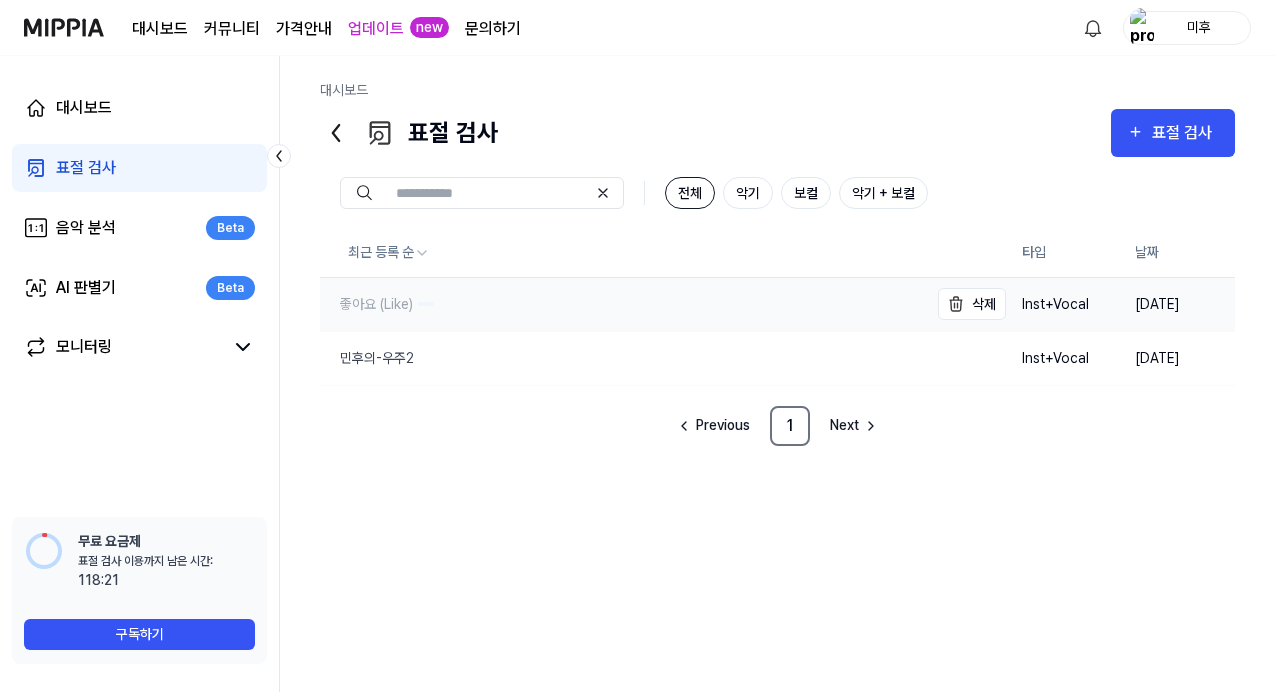 click on "좋아요 (Like)" at bounding box center (624, 304) 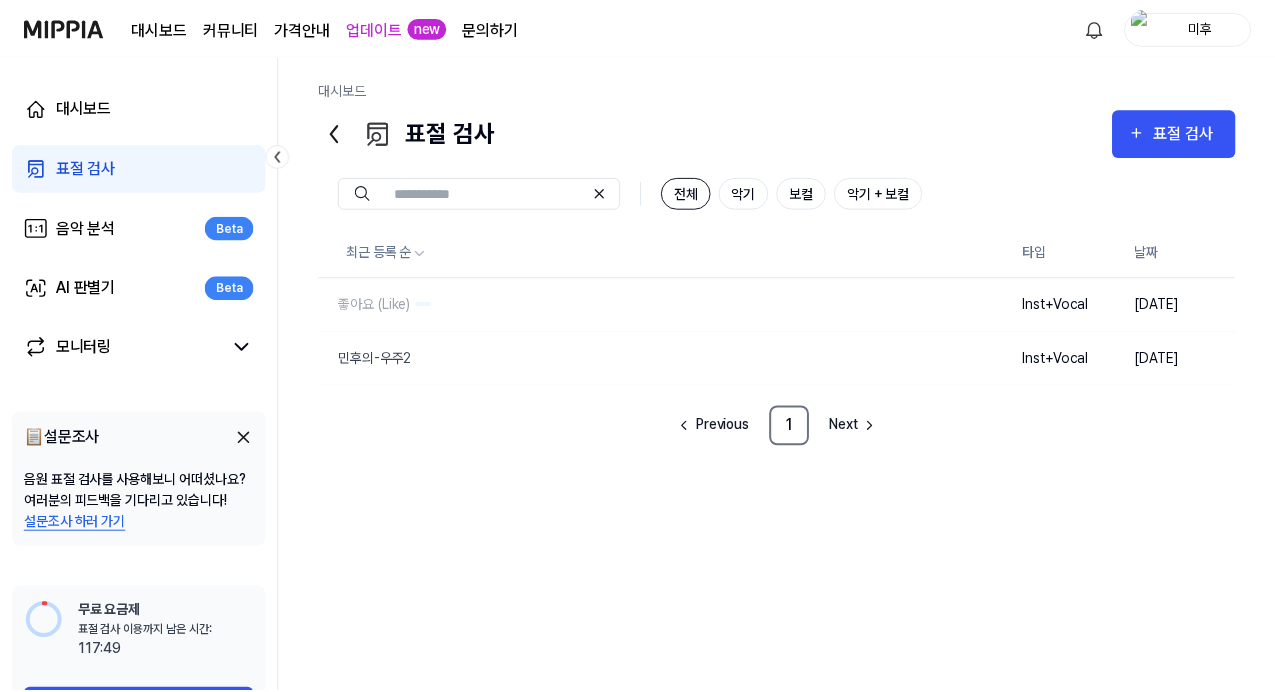 scroll, scrollTop: 0, scrollLeft: 0, axis: both 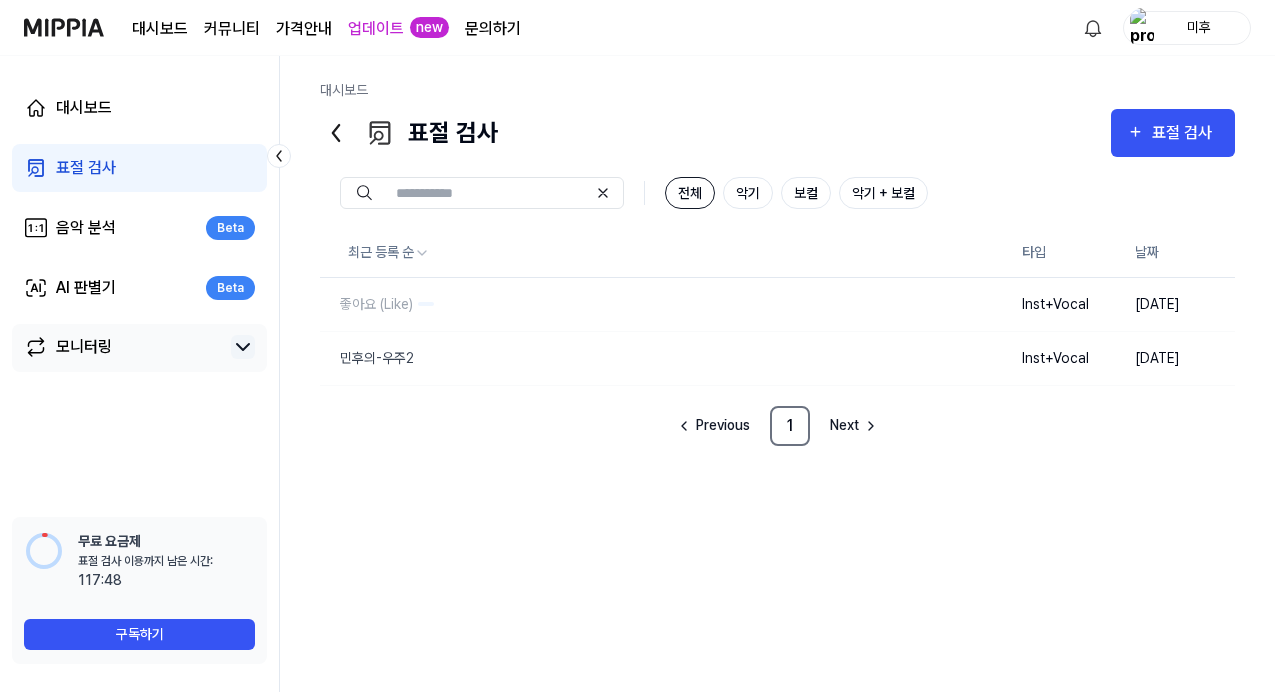 click 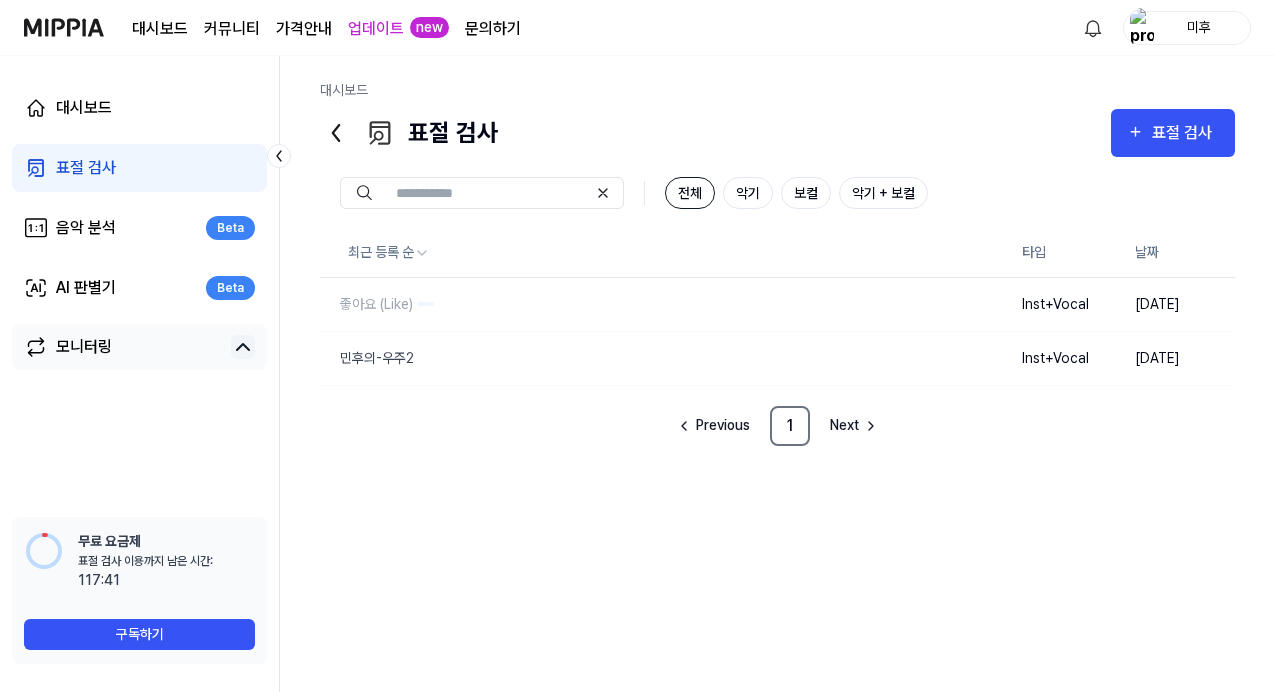 click on "최근 등록 순 타입 날짜 좋아요 (Like) 삭제 Inst+Vocal 2025.07.07. 민후의-우주2 삭제 Inst+Vocal 2025.05.03. Previous 1 Next" at bounding box center [777, 483] 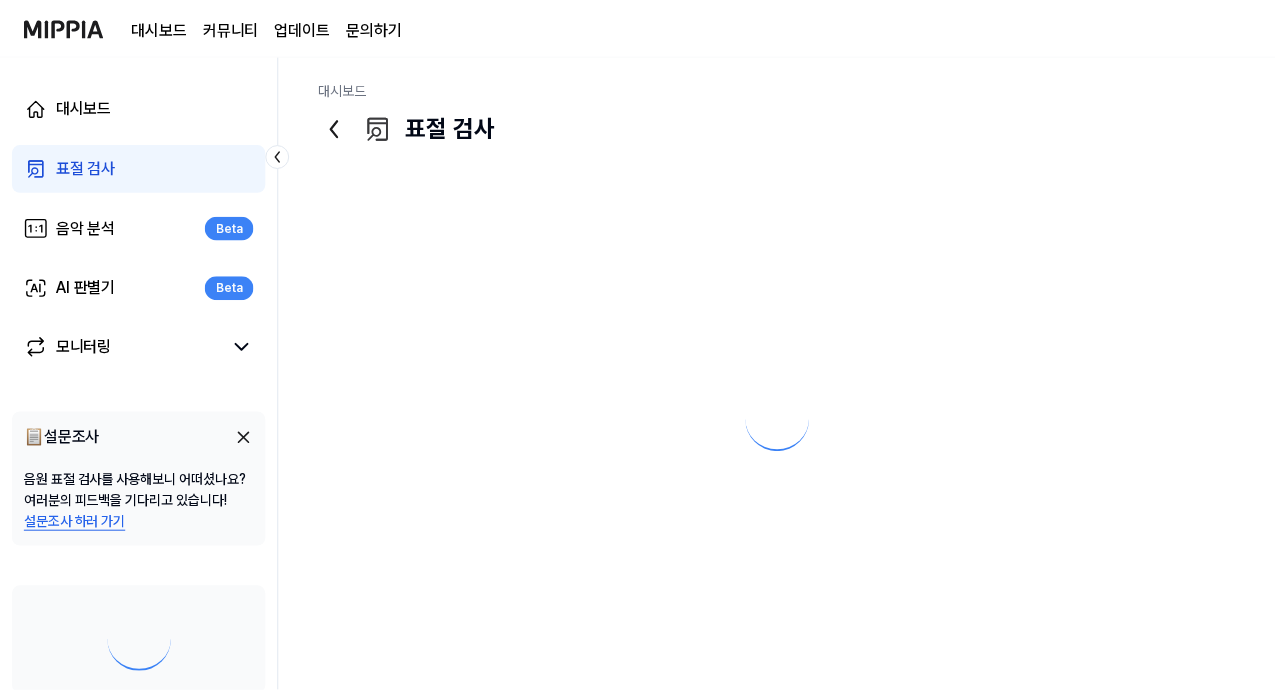 scroll, scrollTop: 0, scrollLeft: 0, axis: both 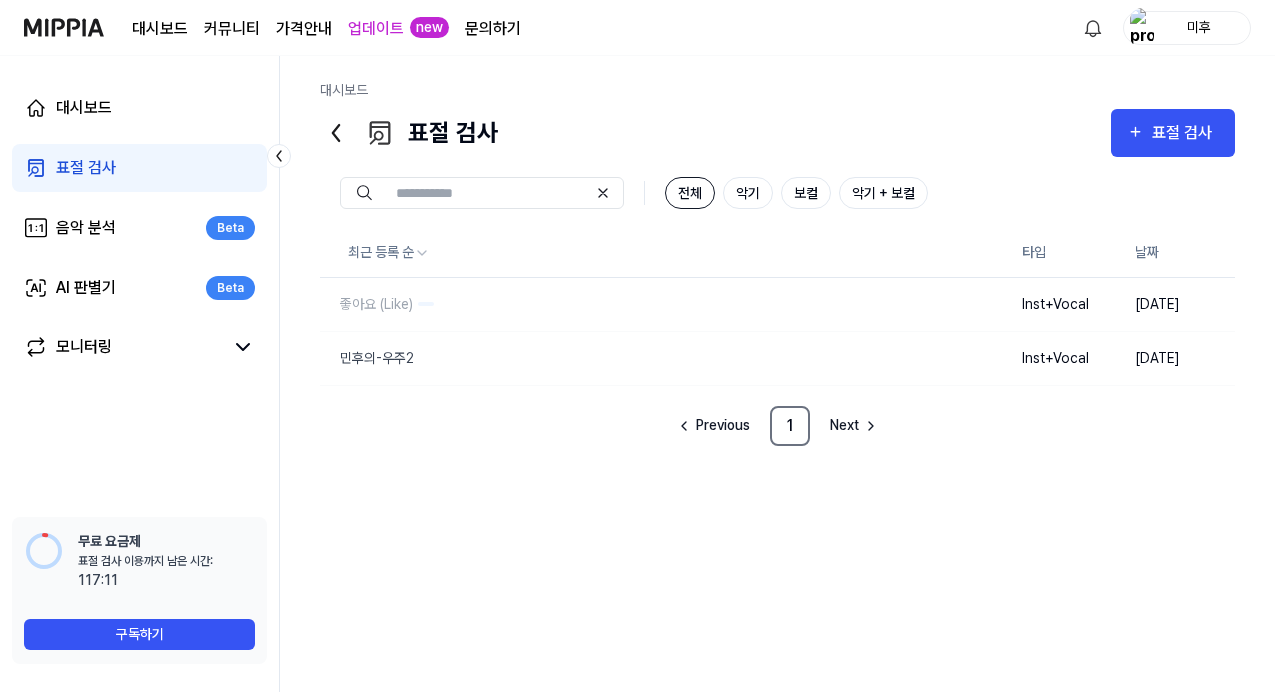 click on "표절 검사" at bounding box center (139, 168) 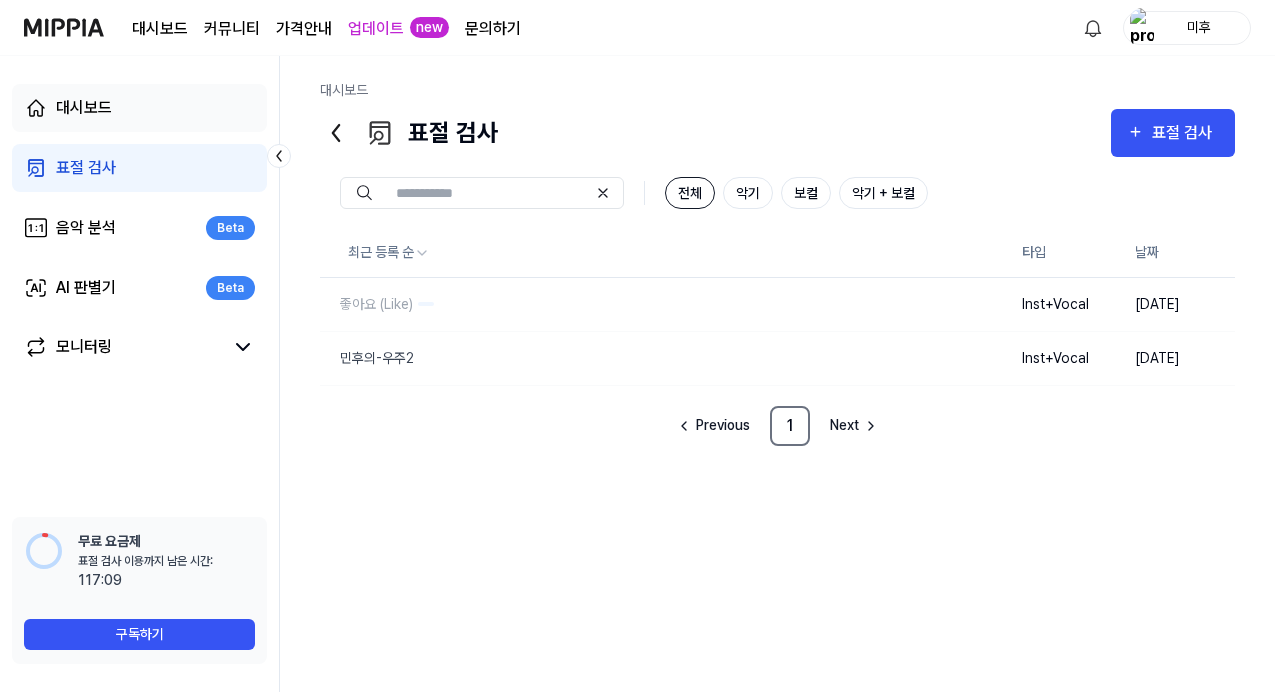 click on "대시보드" at bounding box center (139, 108) 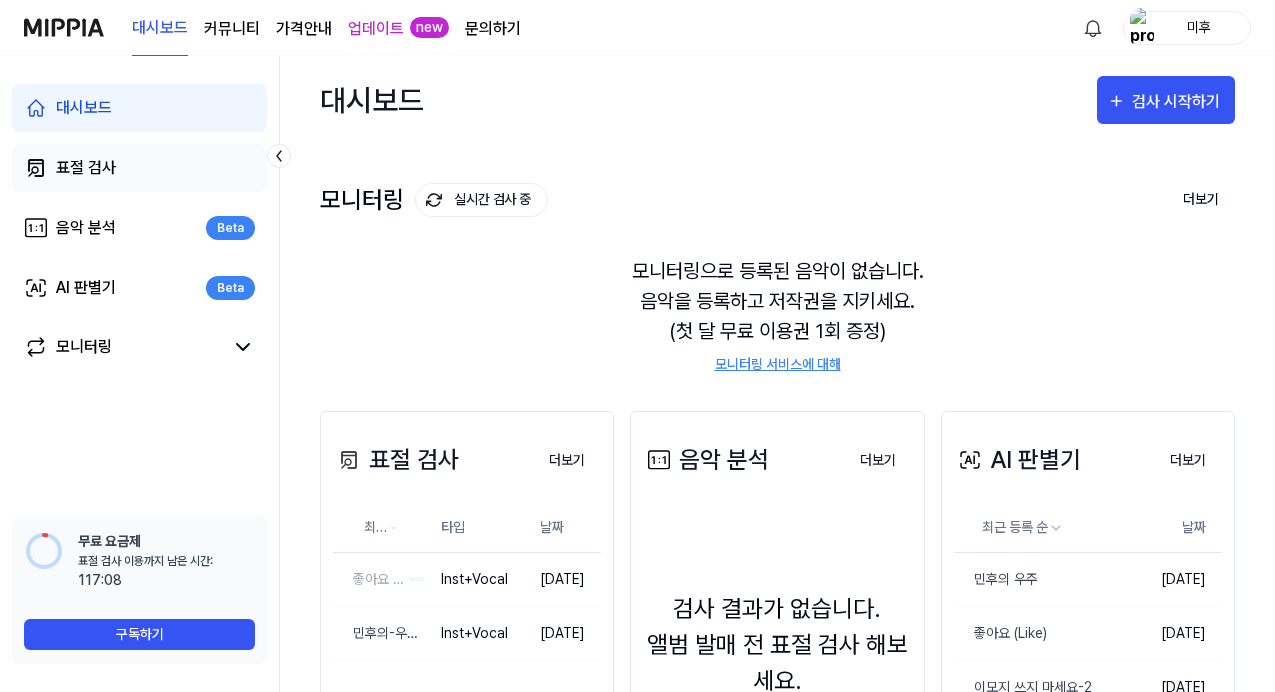 click on "표절 검사" at bounding box center (139, 168) 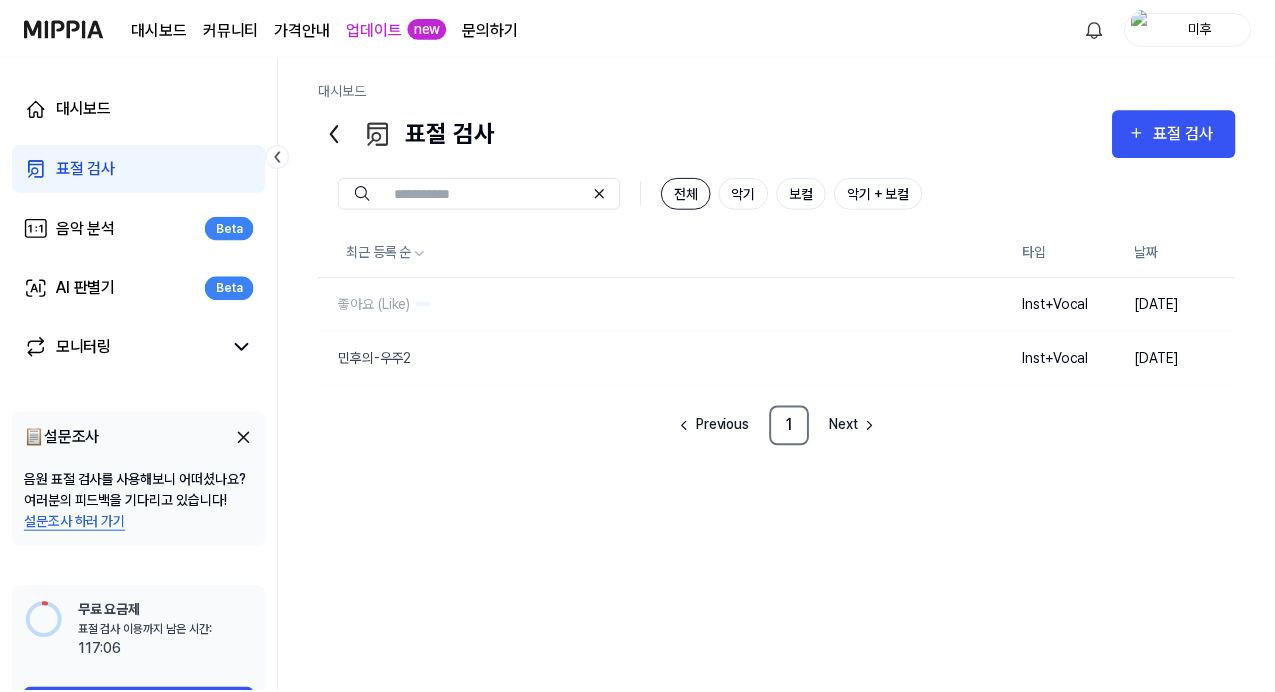 scroll, scrollTop: 0, scrollLeft: 0, axis: both 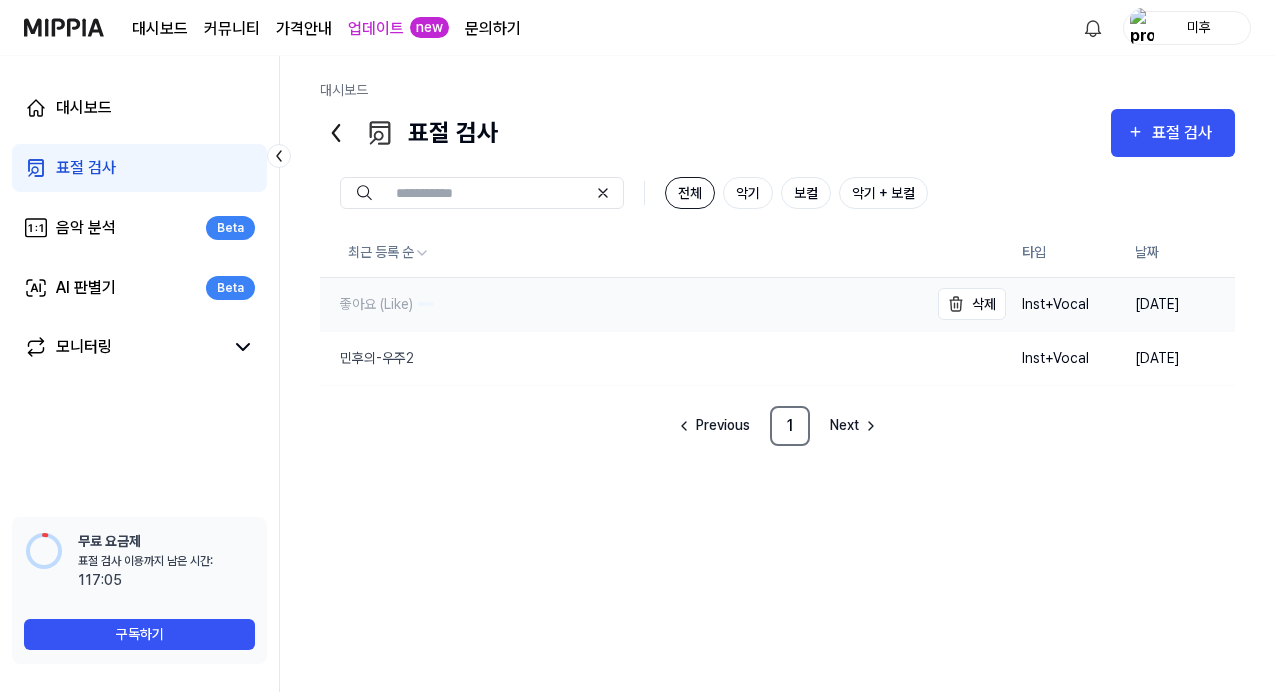 click on "좋아요 (Like)" at bounding box center (366, 304) 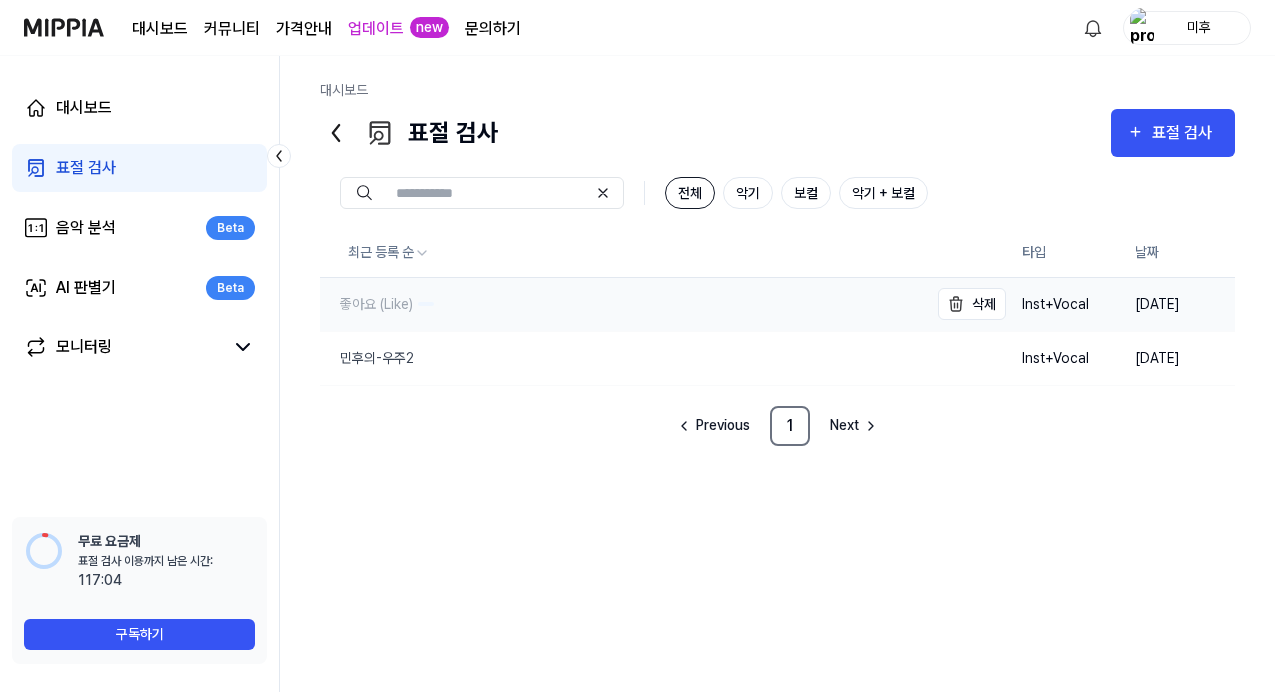 click on "좋아요 (Like)" at bounding box center [366, 304] 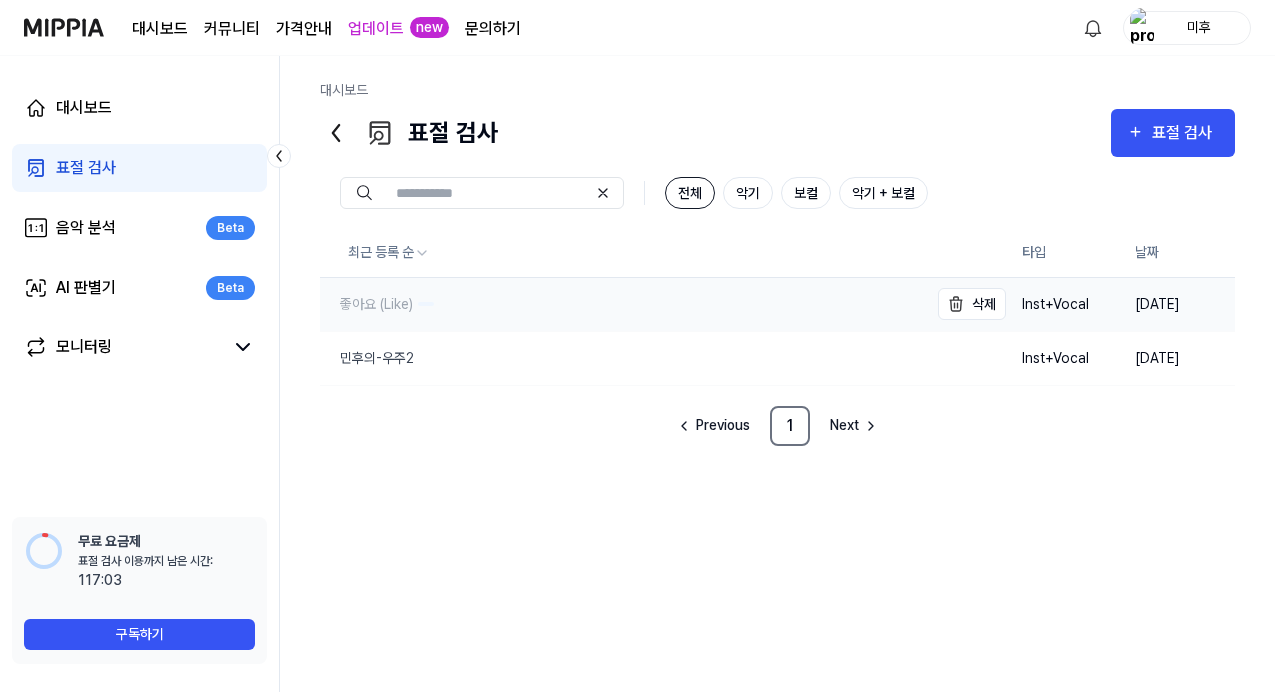 click on "좋아요 (Like)" at bounding box center (624, 304) 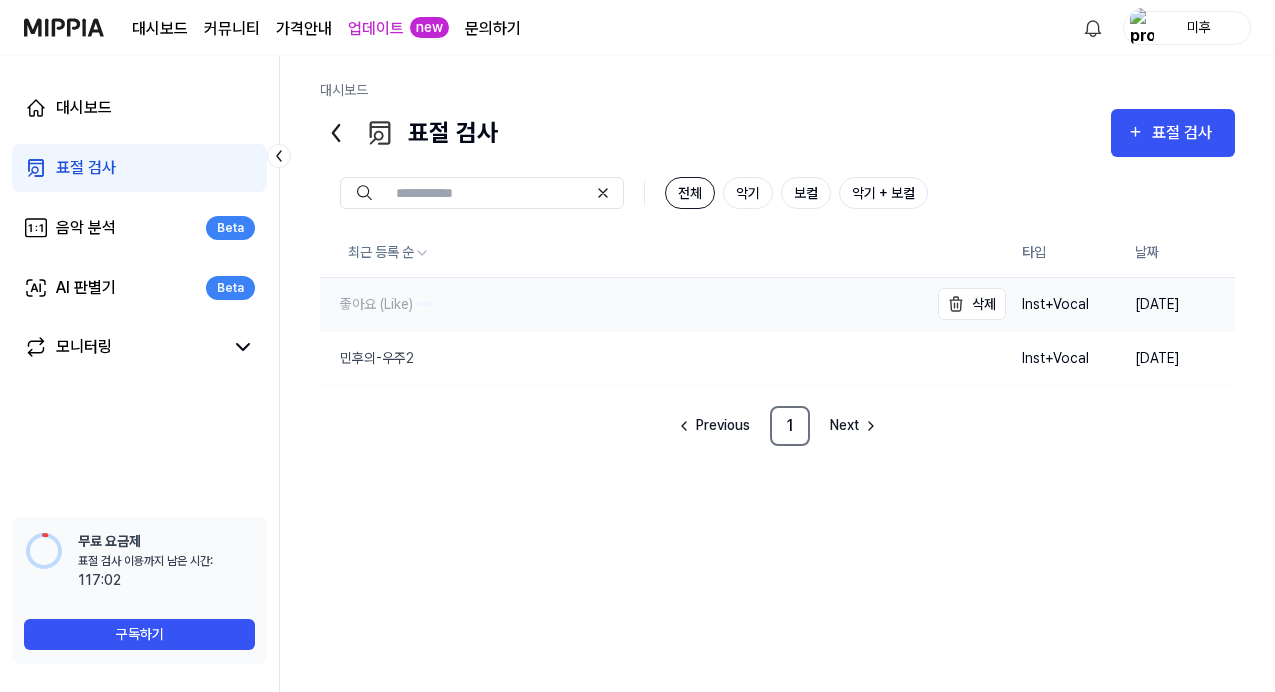 click on "좋아요 (Like)" at bounding box center [624, 304] 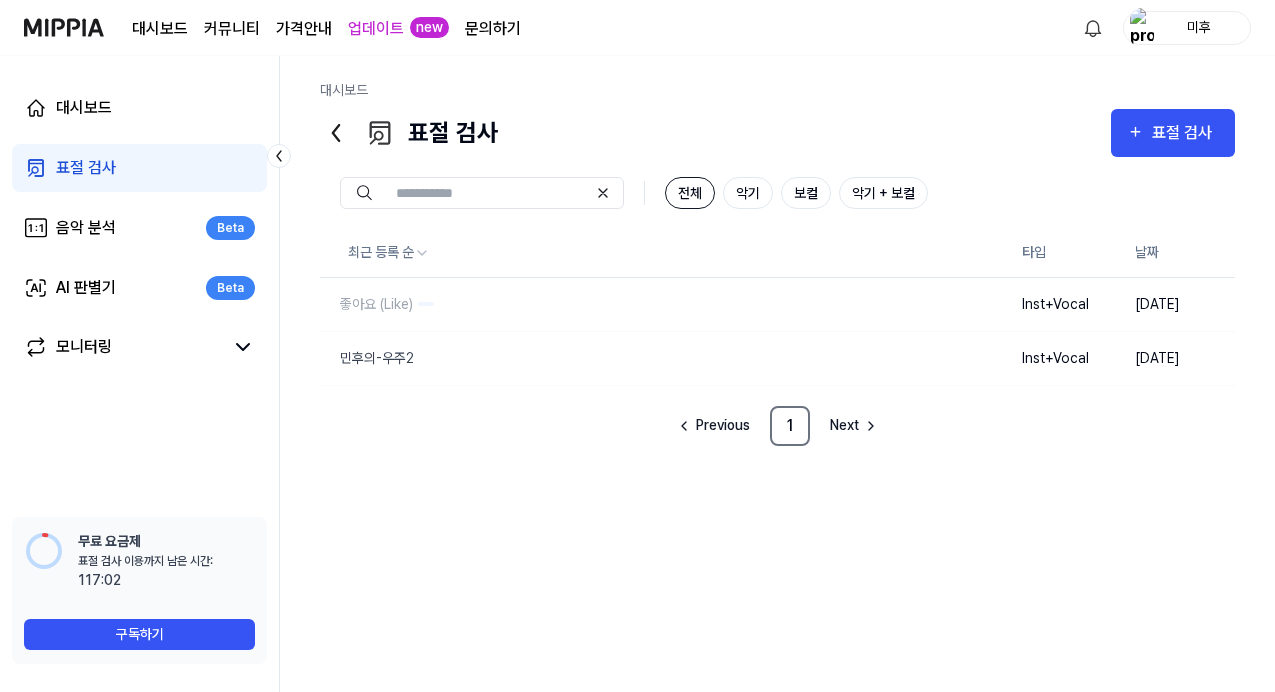 click on "대시보드 표절 검사 음악 분석 Beta AI 판별기 Beta 모니터링" at bounding box center [139, 228] 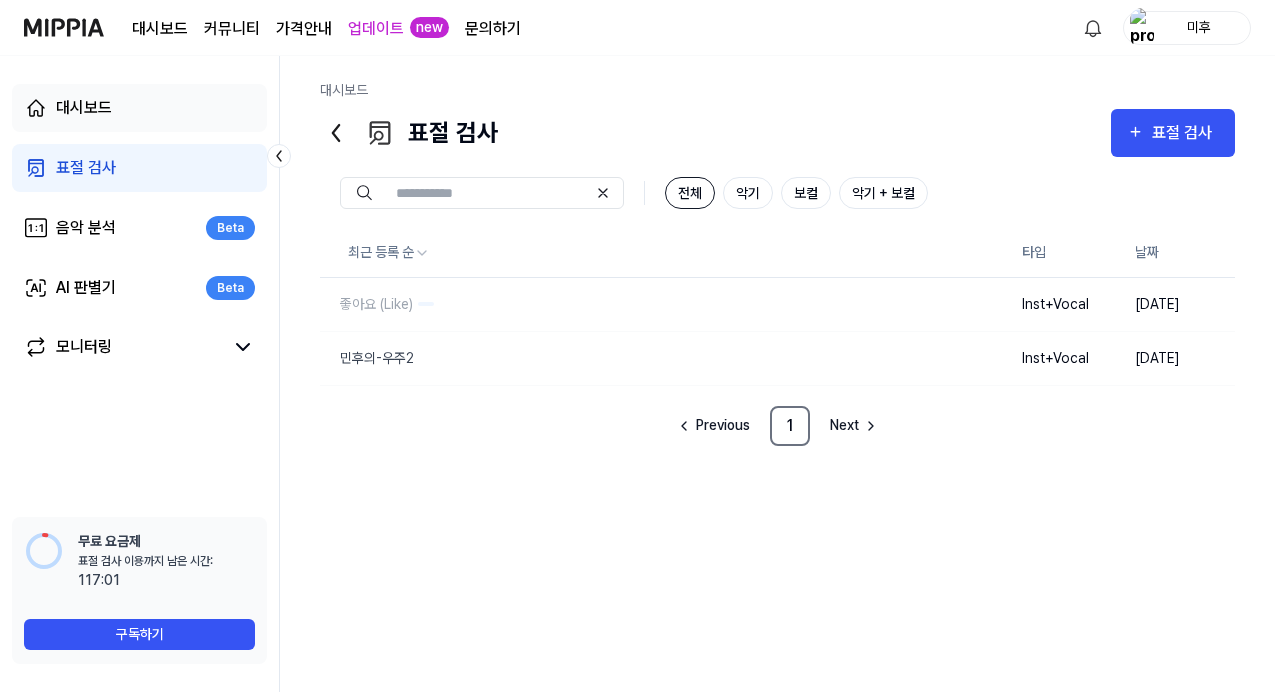 click on "대시보드" at bounding box center [139, 108] 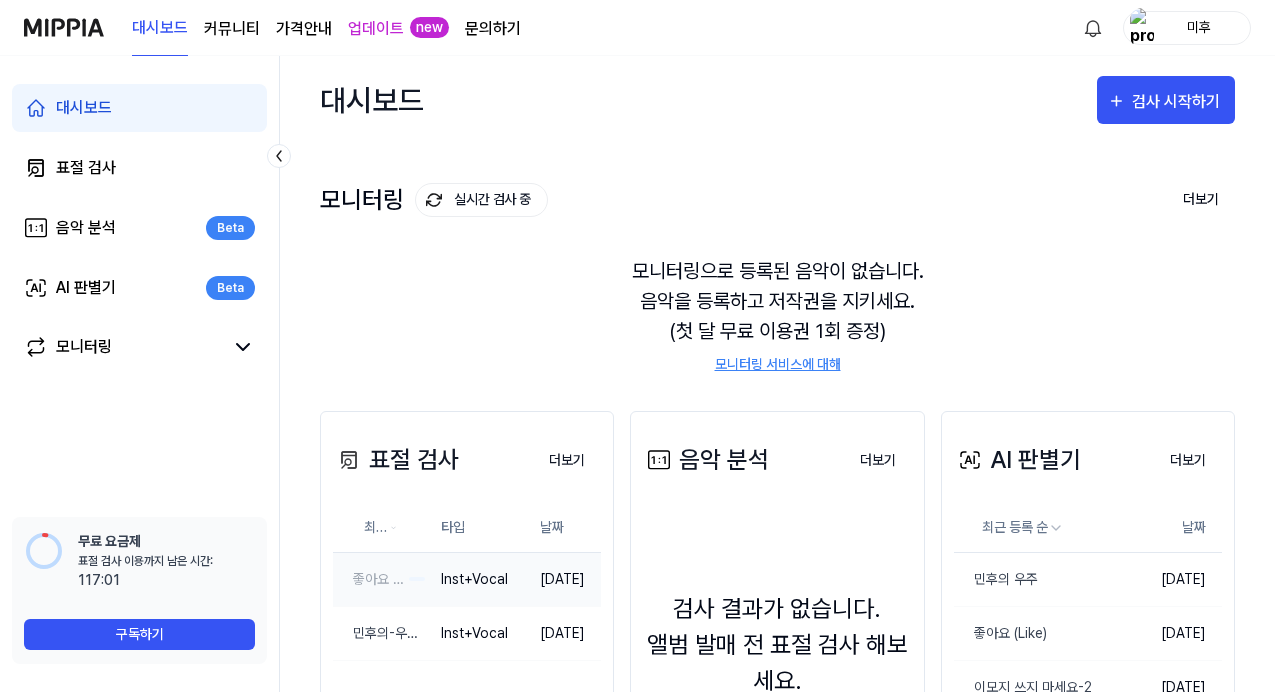 scroll, scrollTop: 289, scrollLeft: 0, axis: vertical 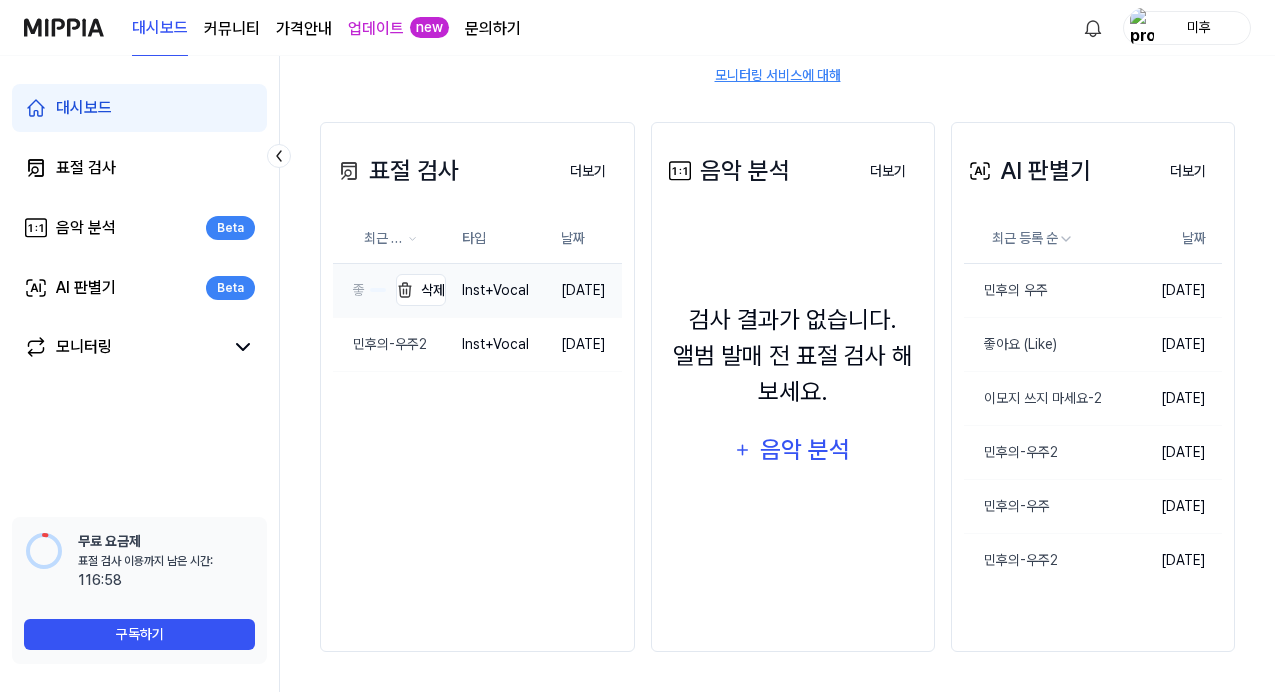 click on "좋아요 (Like)" at bounding box center (349, 290) 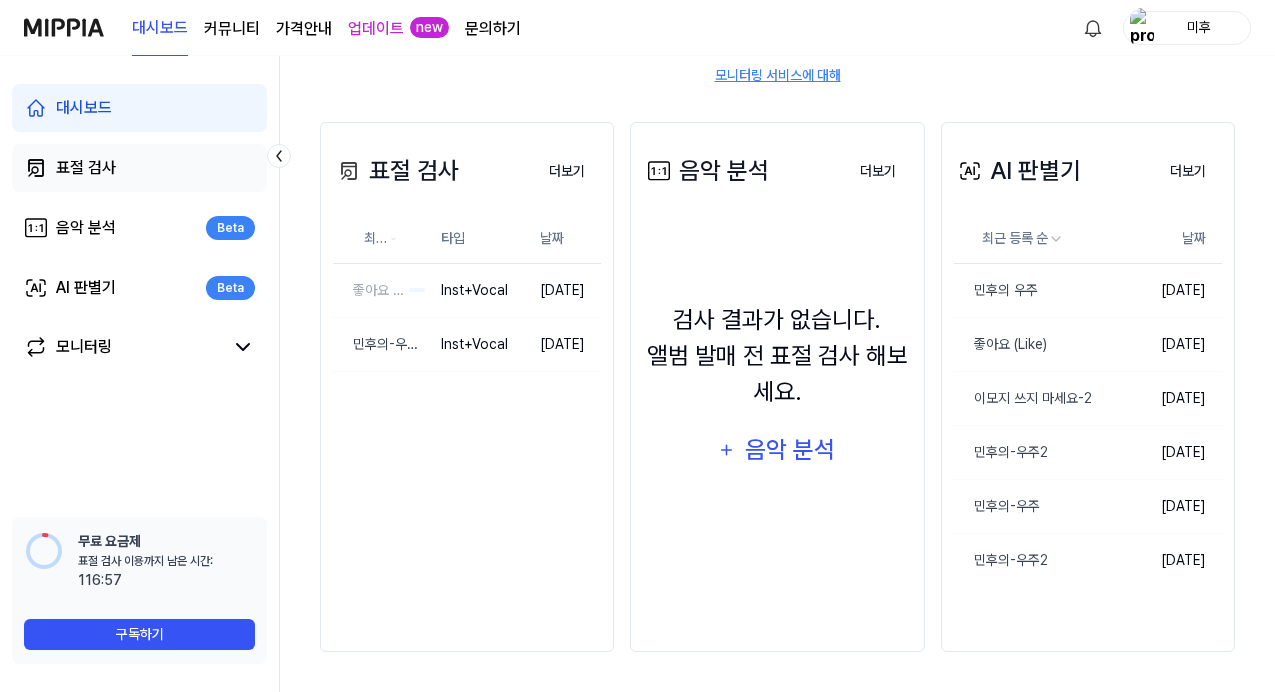 click on "표절 검사" at bounding box center [86, 168] 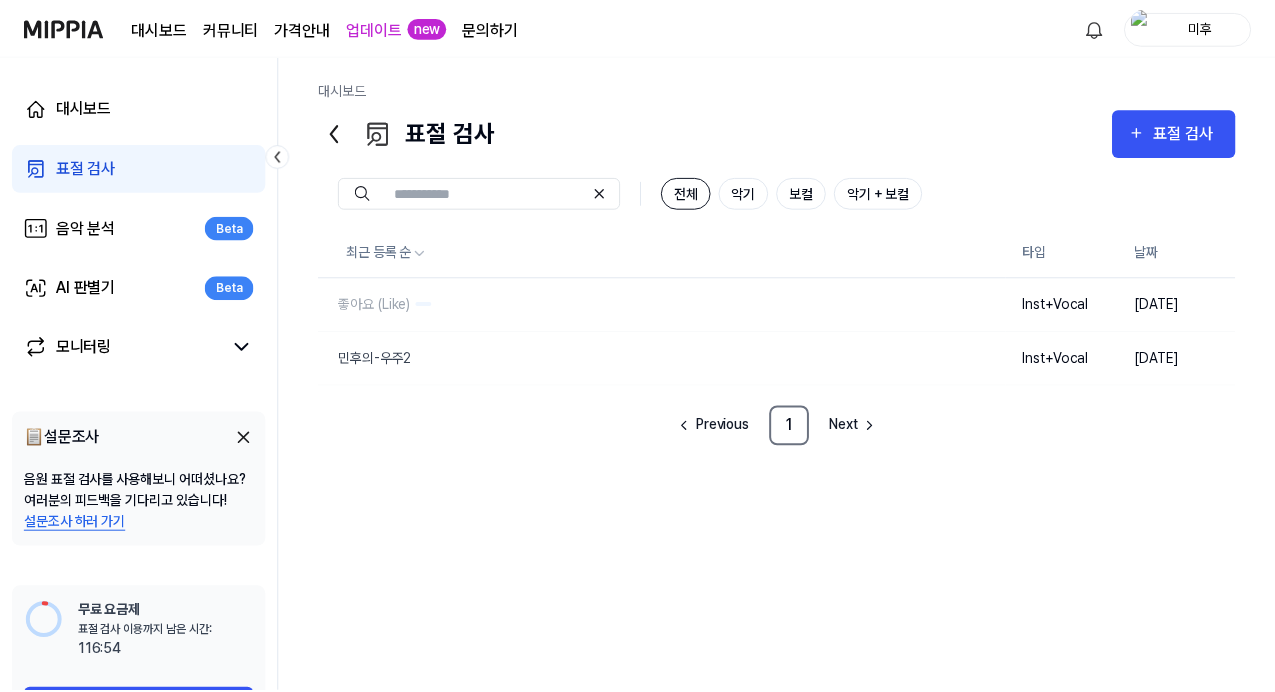 scroll, scrollTop: 45, scrollLeft: 0, axis: vertical 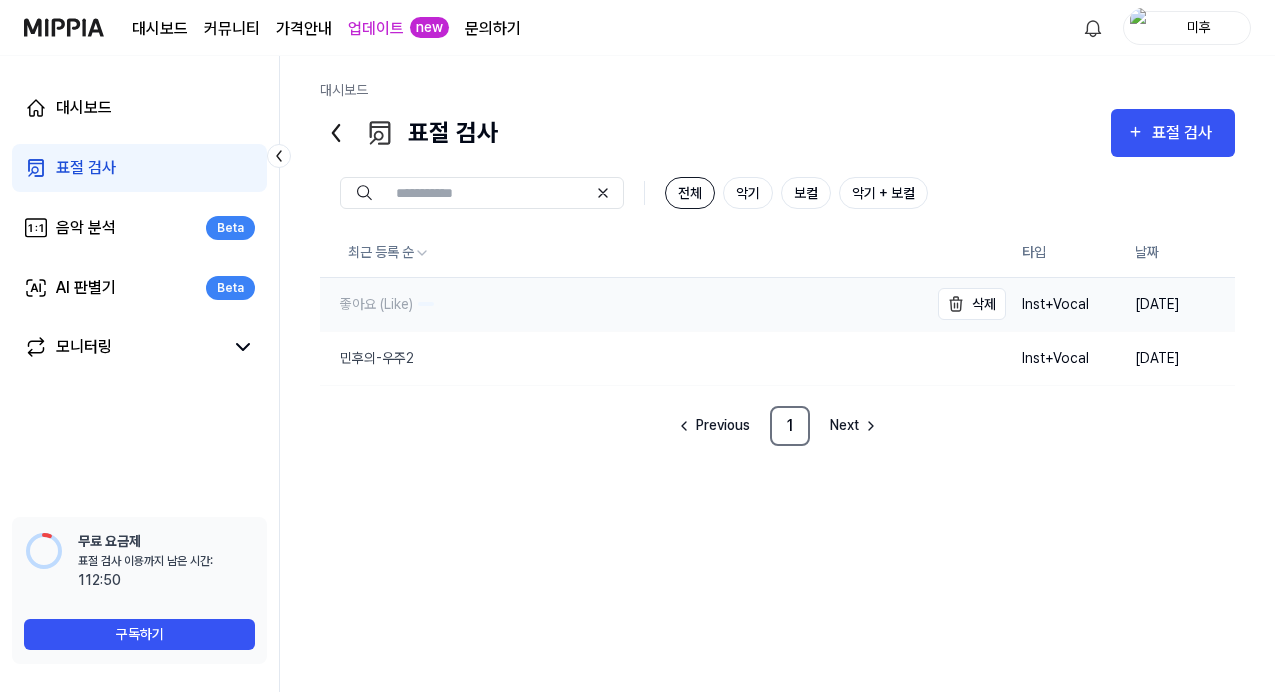 click on "좋아요 (Like)" at bounding box center (366, 304) 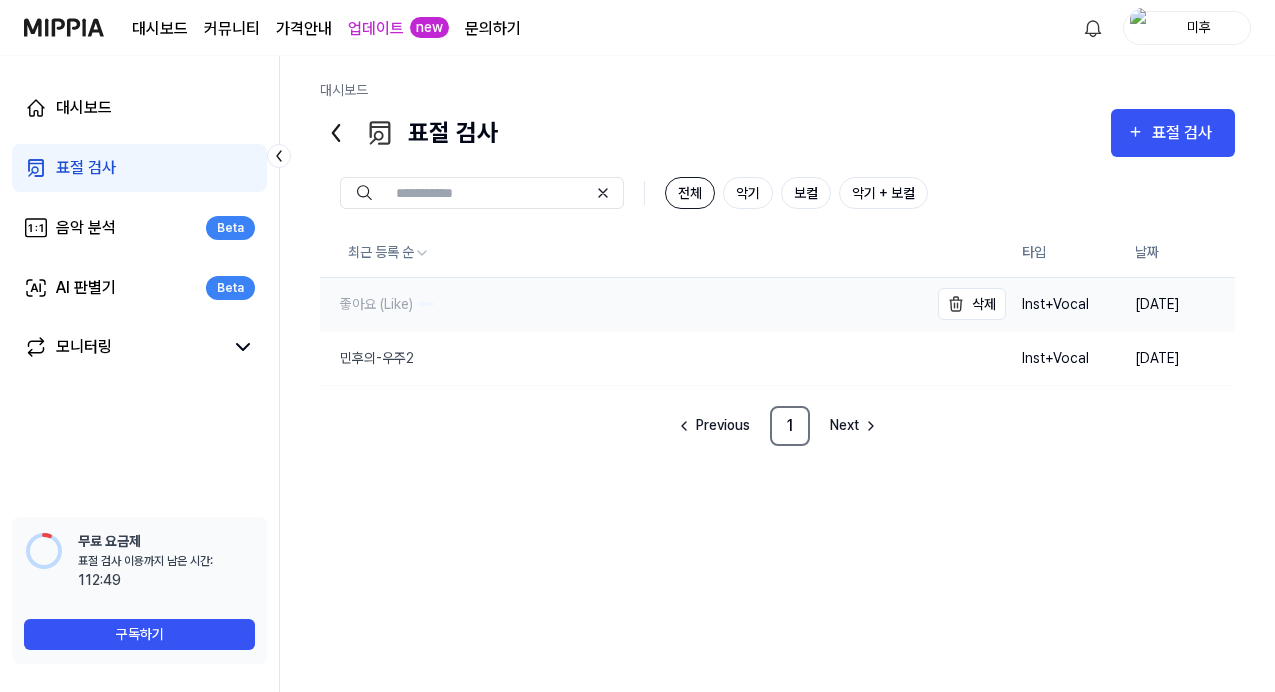 click on "좋아요 (Like)" at bounding box center [377, 304] 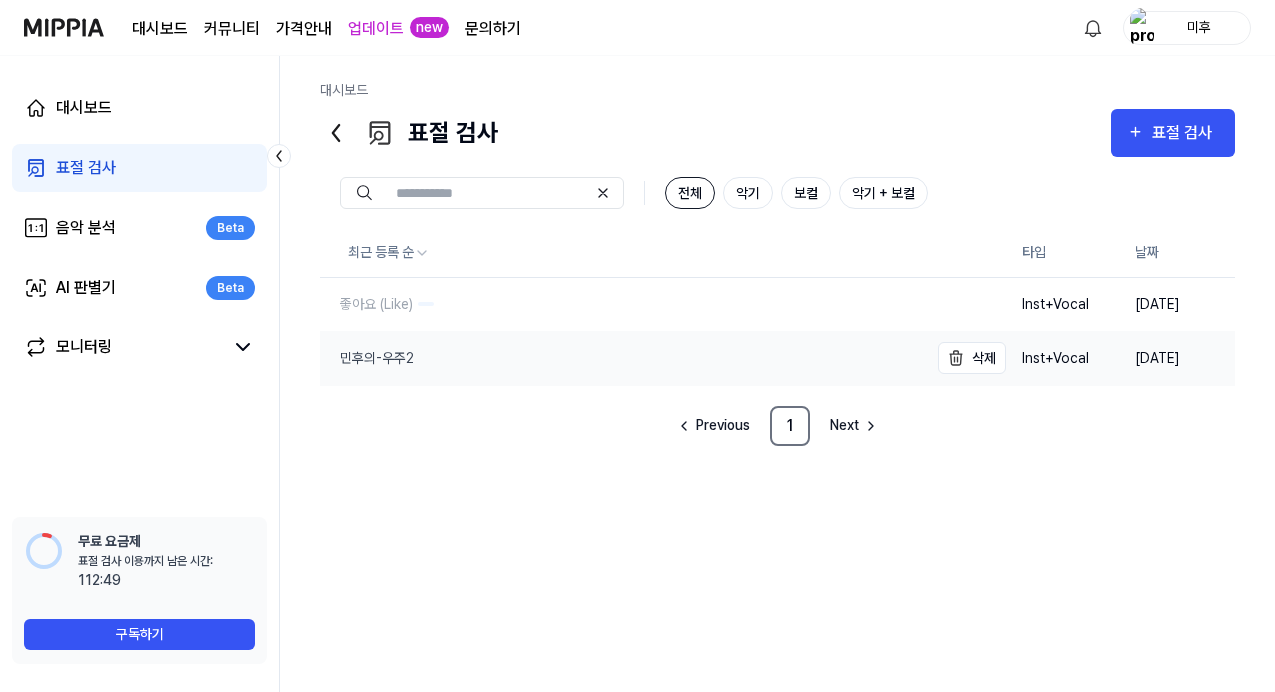drag, startPoint x: 432, startPoint y: 302, endPoint x: 440, endPoint y: 352, distance: 50.635956 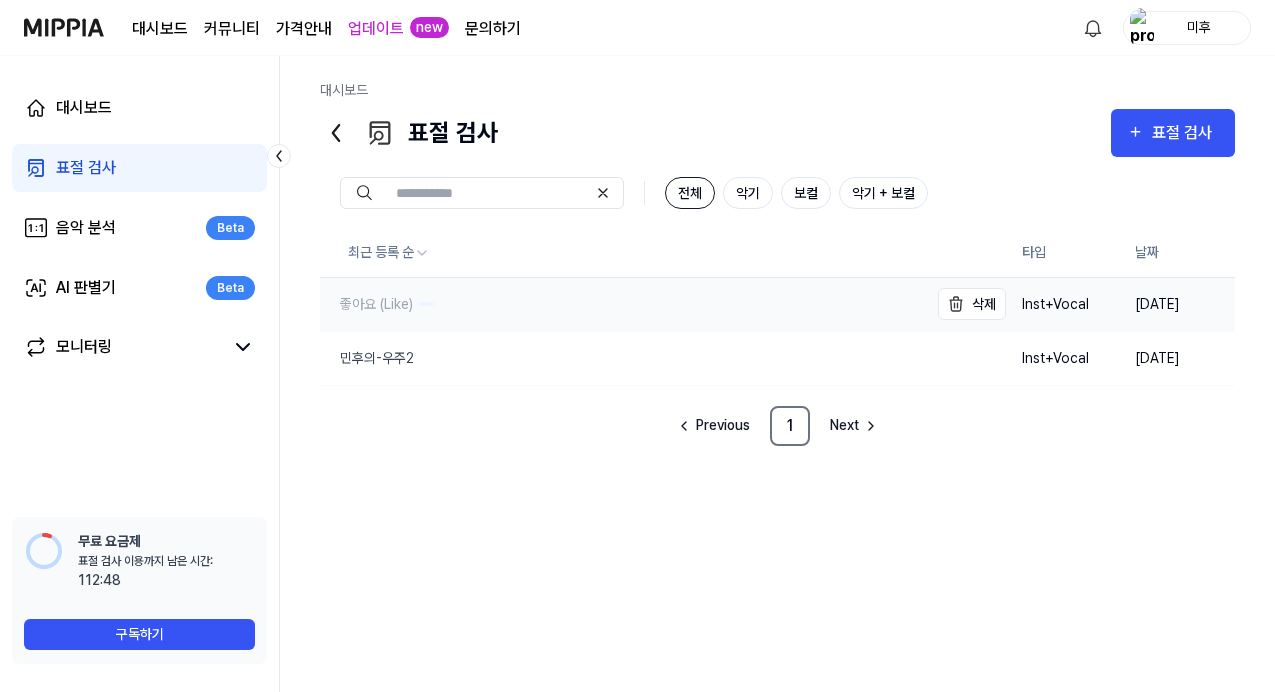 click on "좋아요 (Like)" at bounding box center [624, 304] 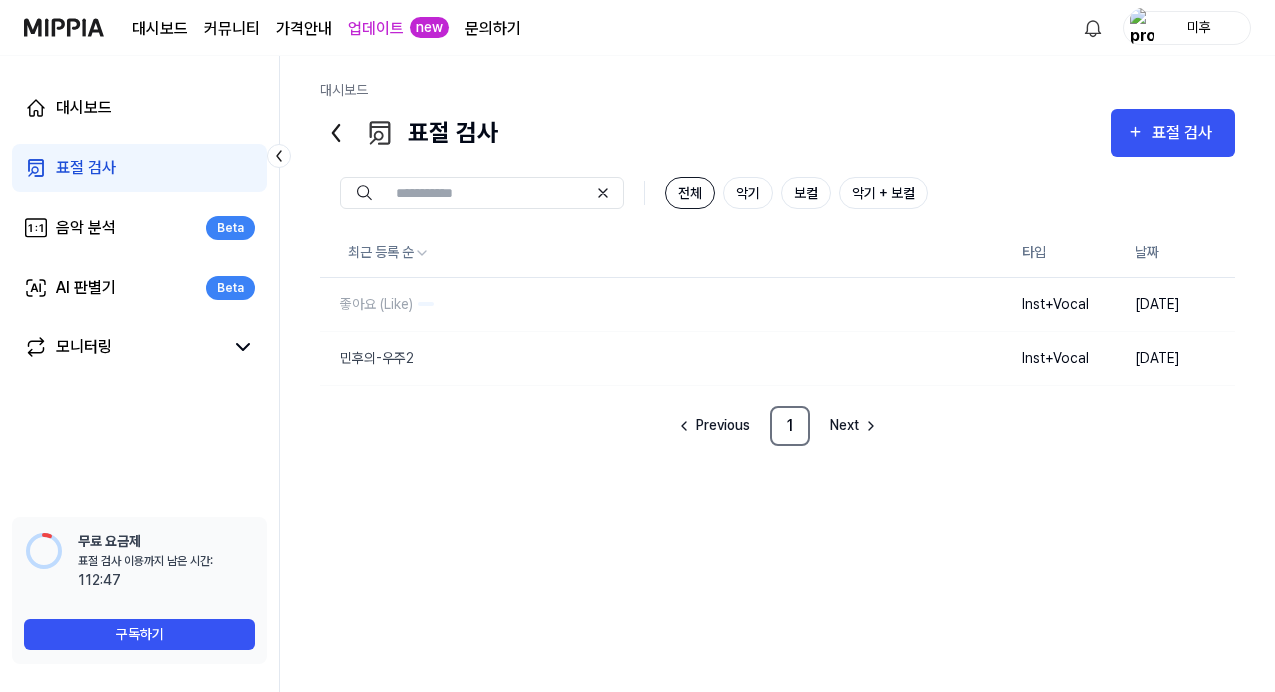click on "표절 검사" at bounding box center [139, 168] 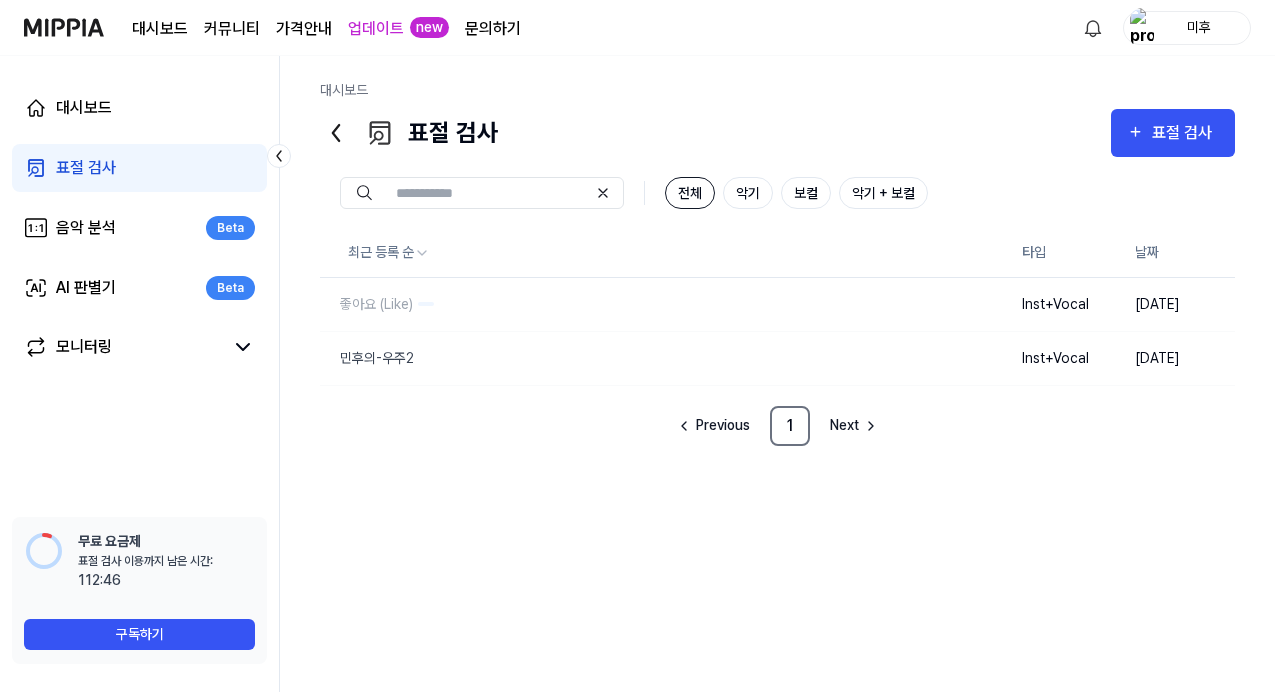 click on "대시보드 표절 검사 음악 분석 Beta AI 판별기 Beta 모니터링" at bounding box center [139, 228] 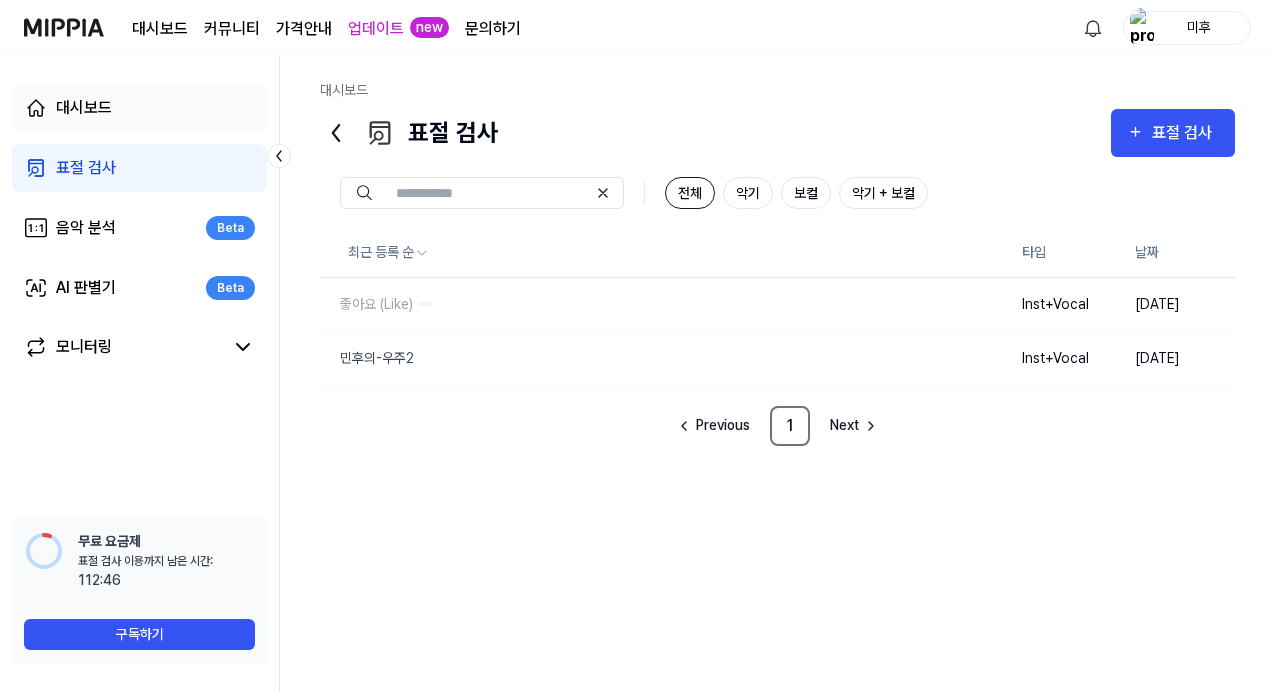 click on "대시보드" at bounding box center [139, 108] 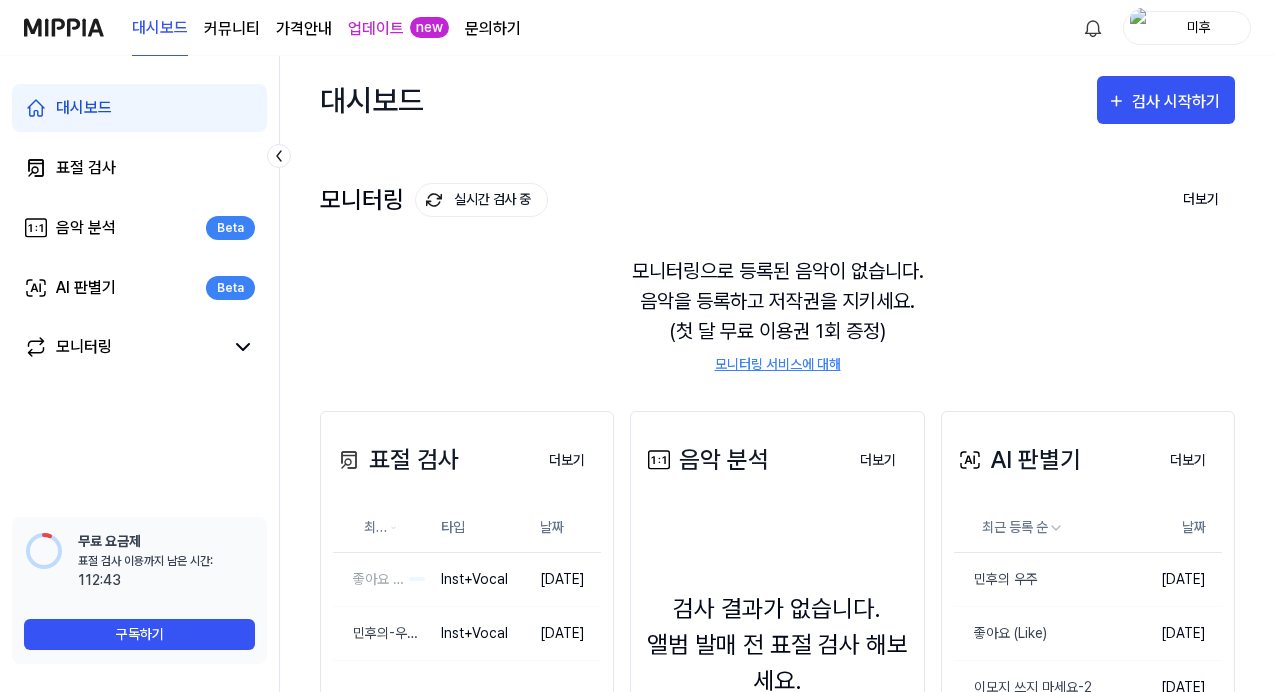 scroll, scrollTop: 0, scrollLeft: 0, axis: both 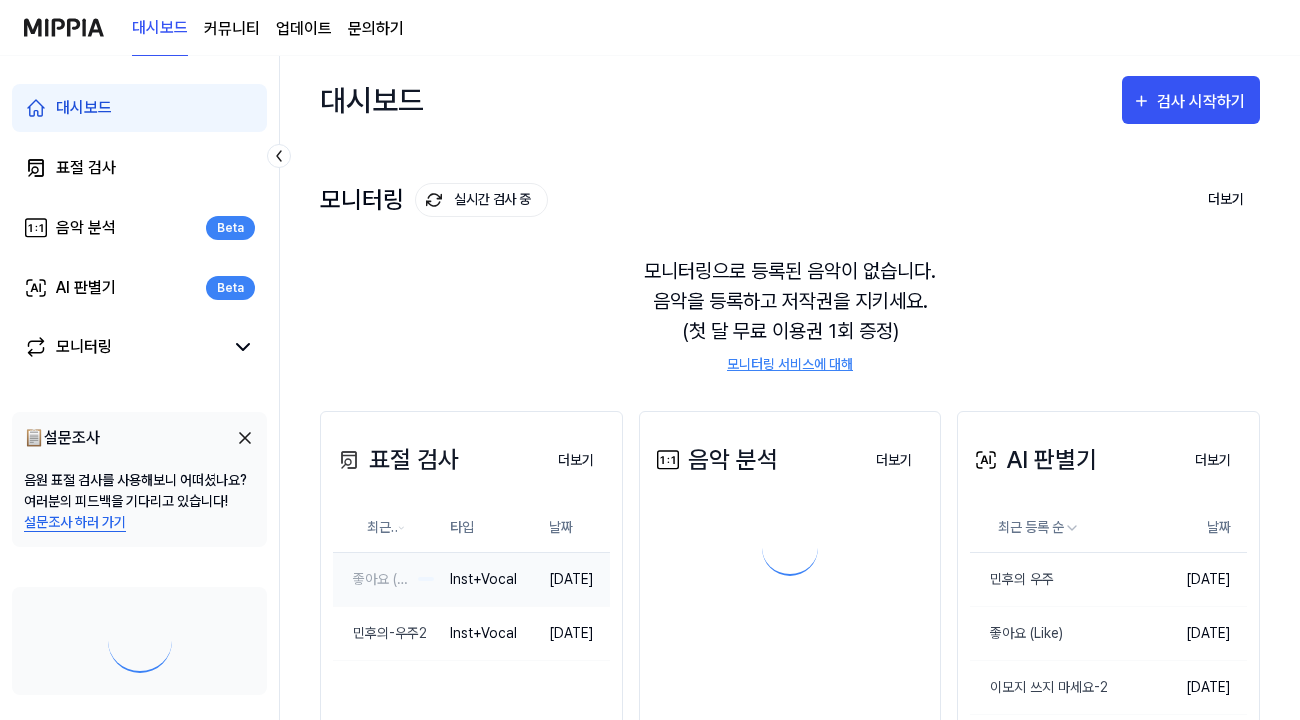 click on "Inst+Vocal" at bounding box center (483, 579) 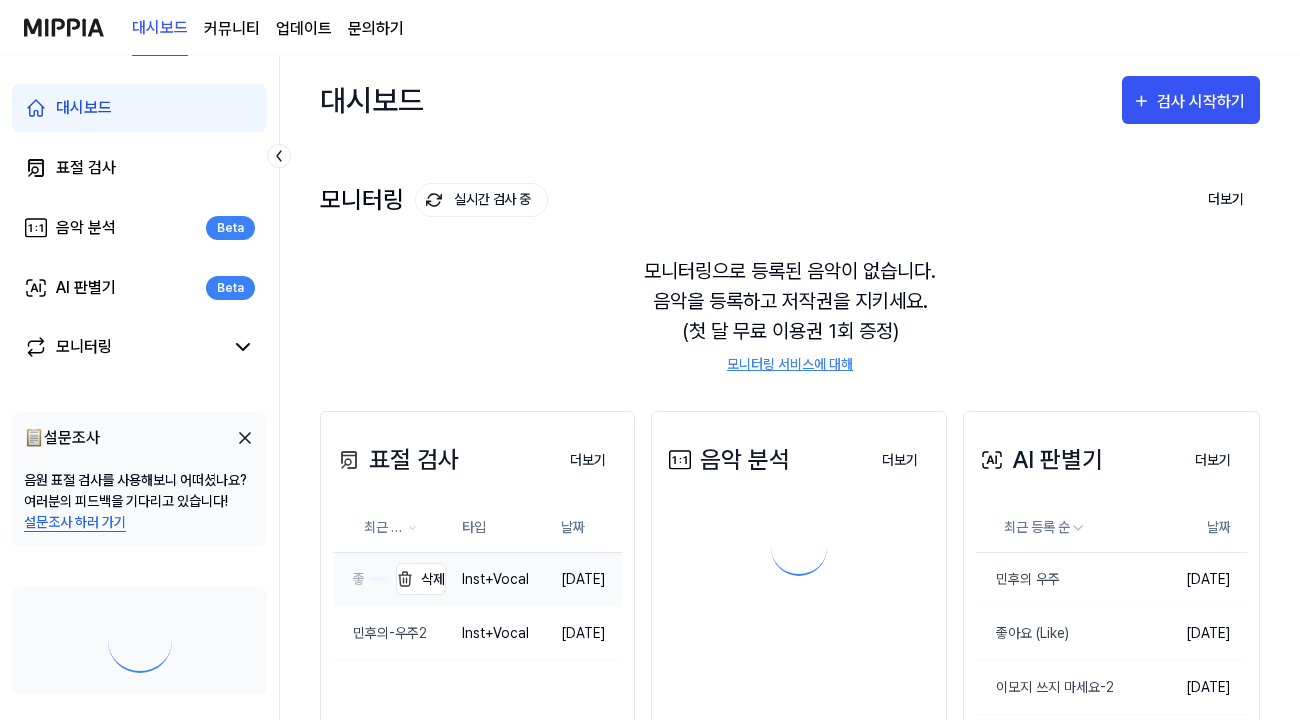 click on "좋아요 (Like)" at bounding box center (359, 579) 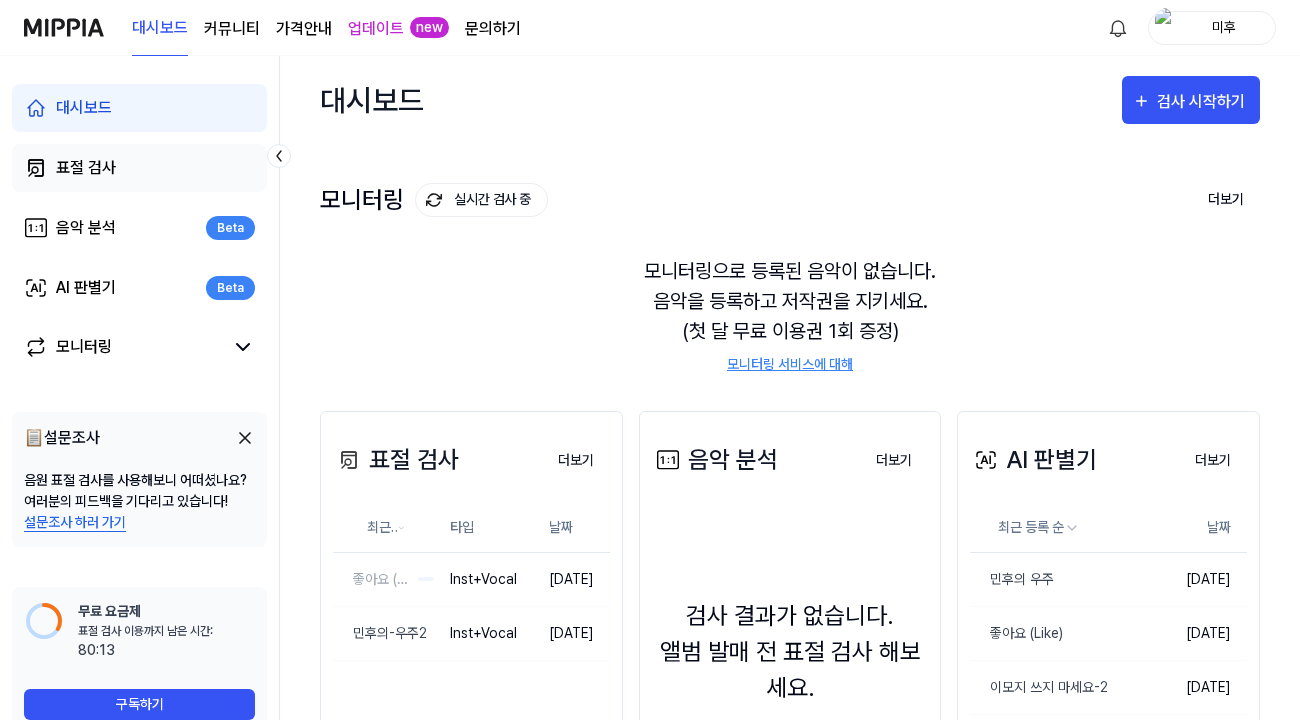 click on "표절 검사" at bounding box center (139, 168) 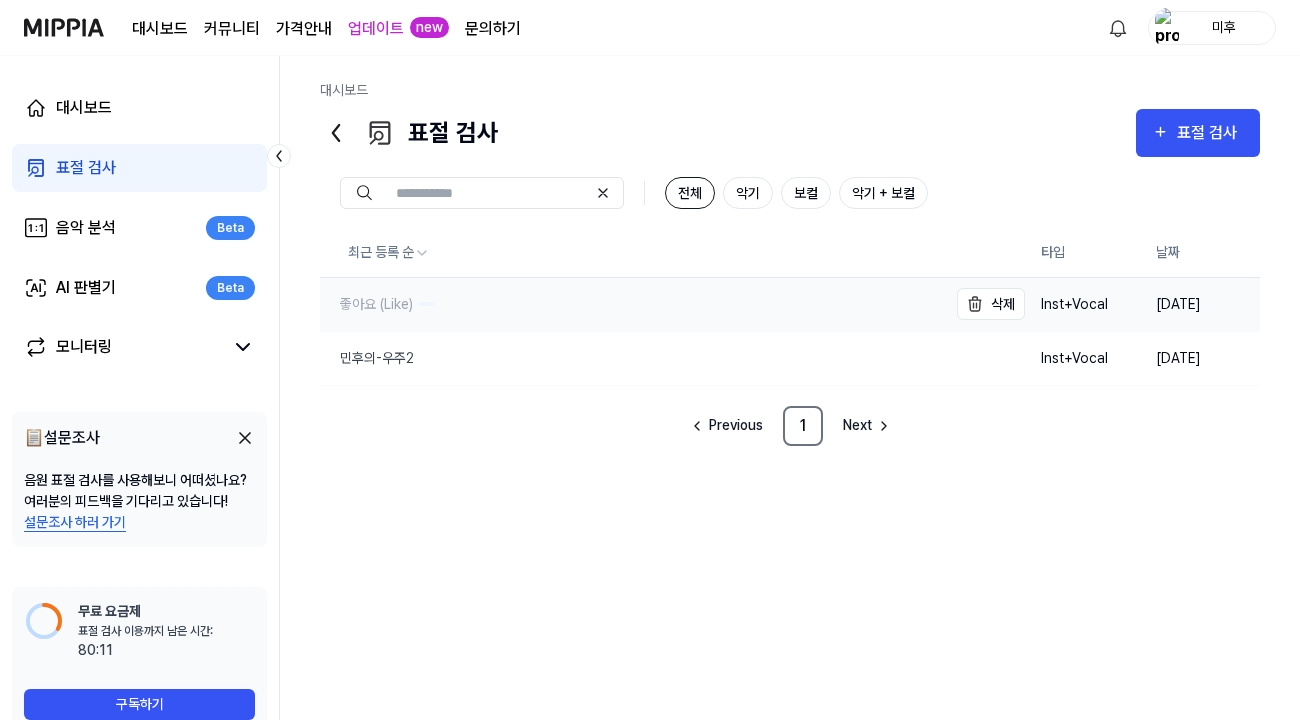 click on "좋아요 (Like)" at bounding box center (377, 304) 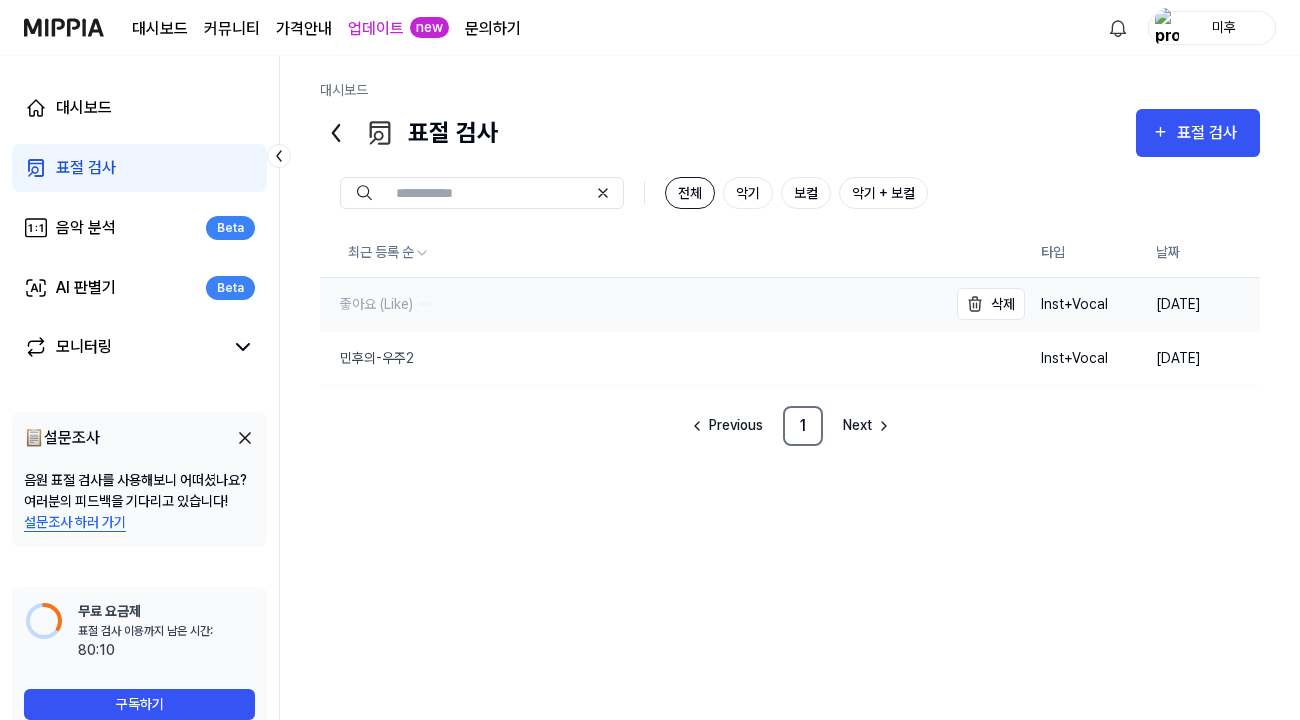 click at bounding box center (426, 304) 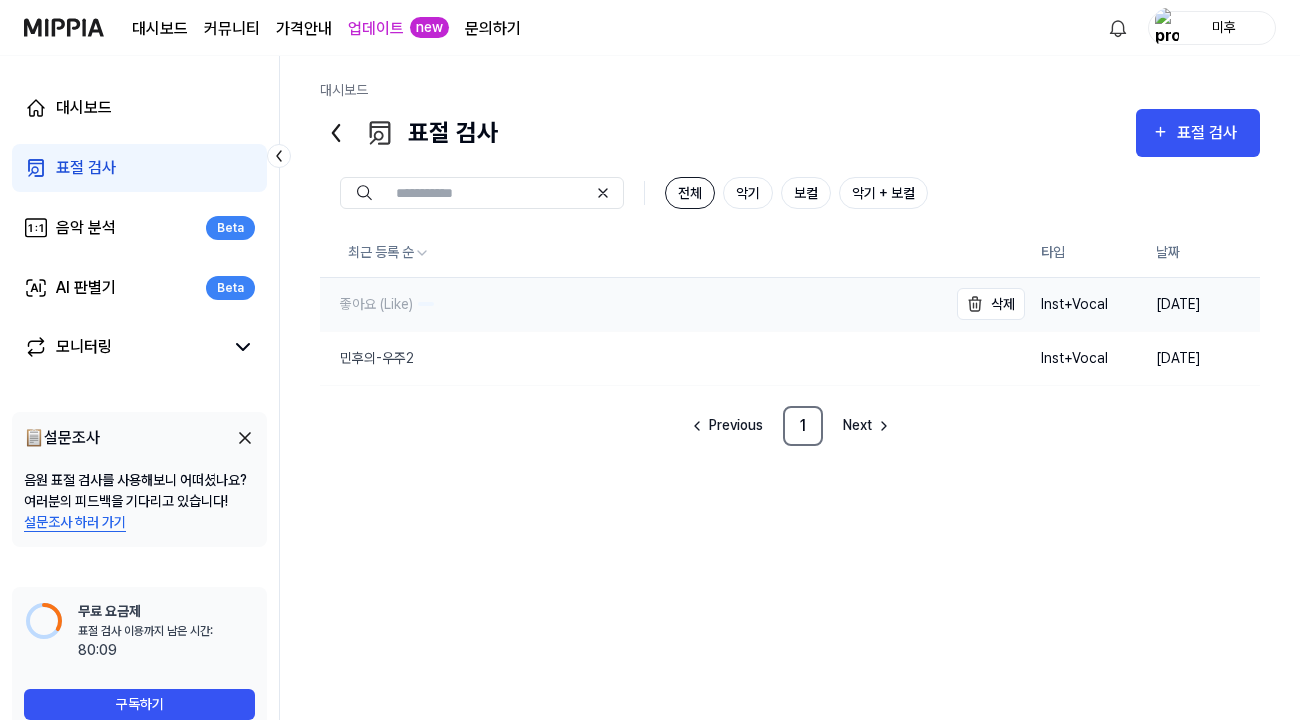 click on "좋아요 (Like)" at bounding box center [366, 304] 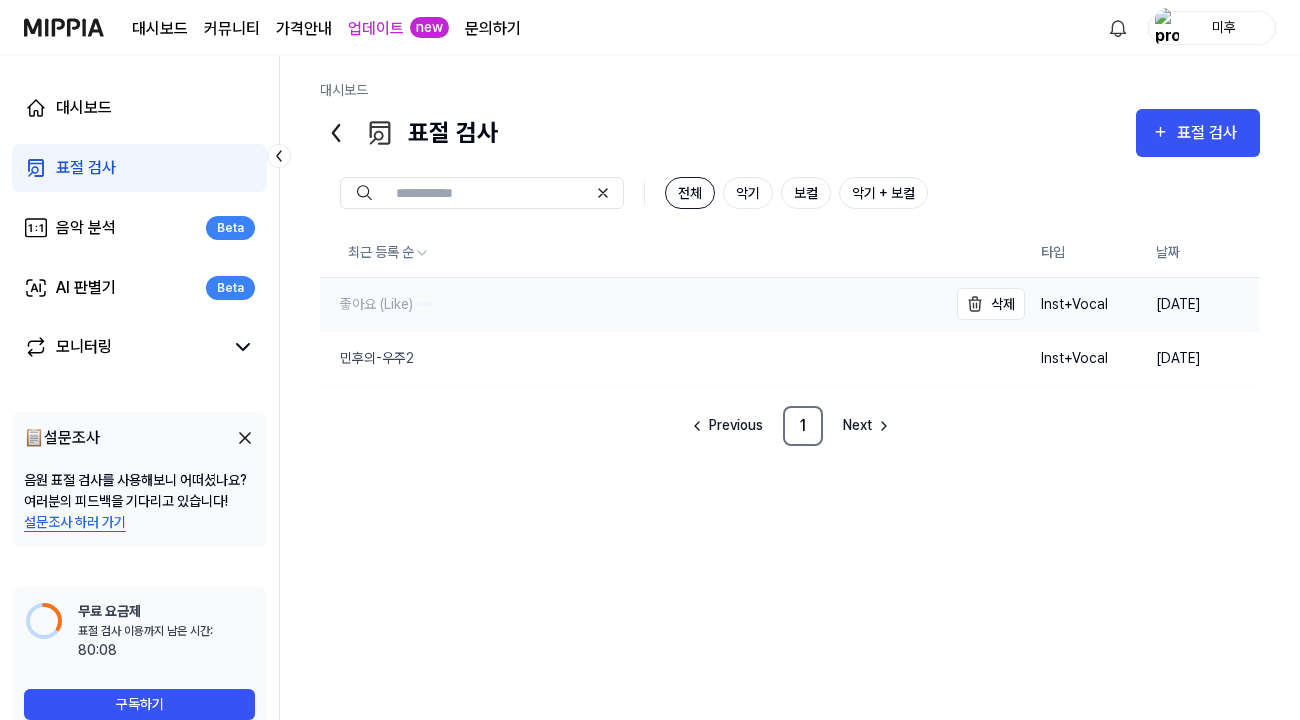 click on "좋아요 (Like)" at bounding box center (633, 304) 